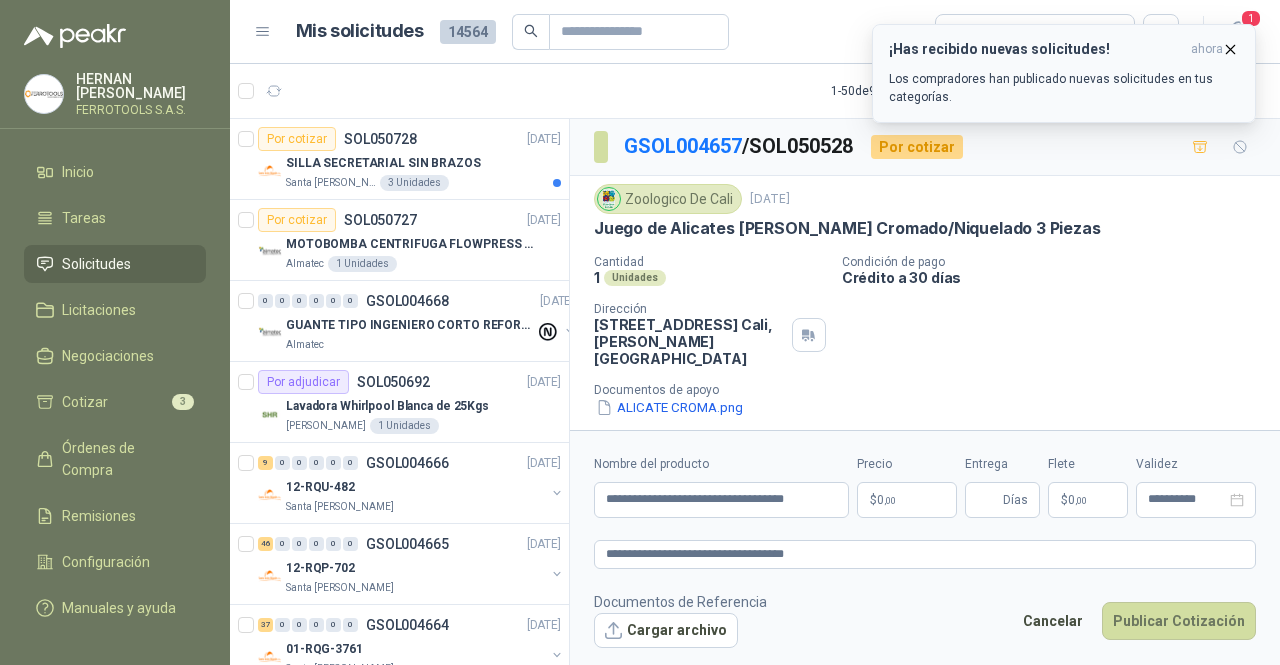scroll, scrollTop: 0, scrollLeft: 0, axis: both 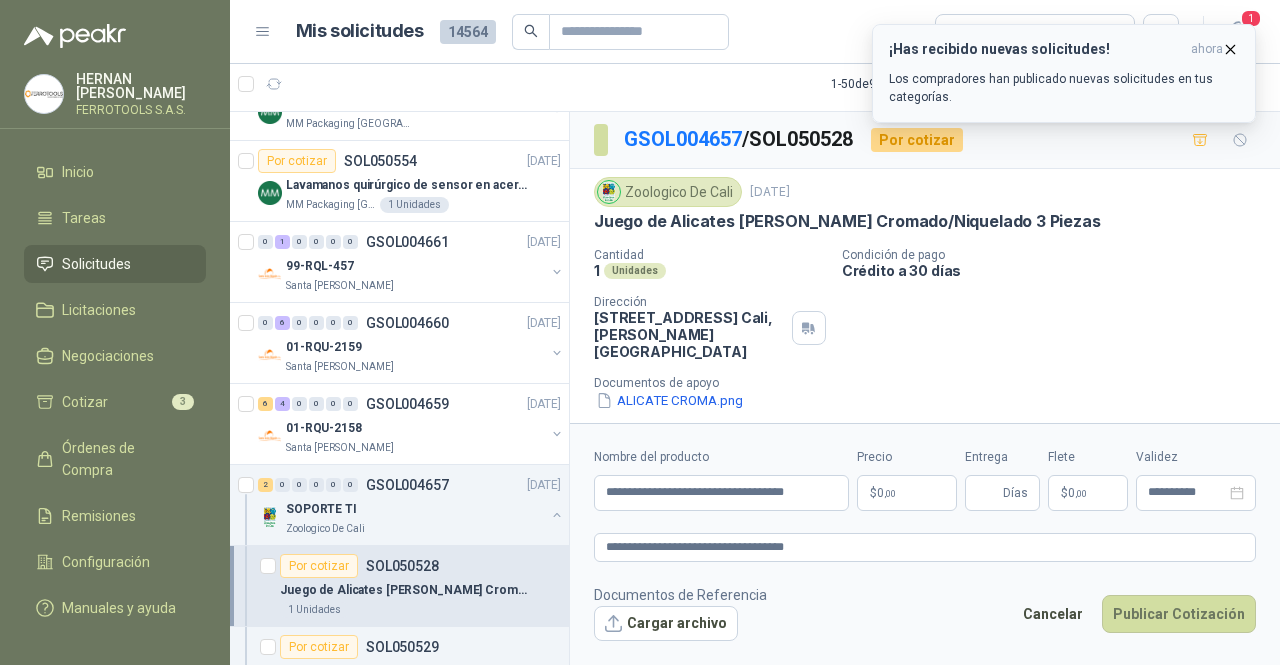 click 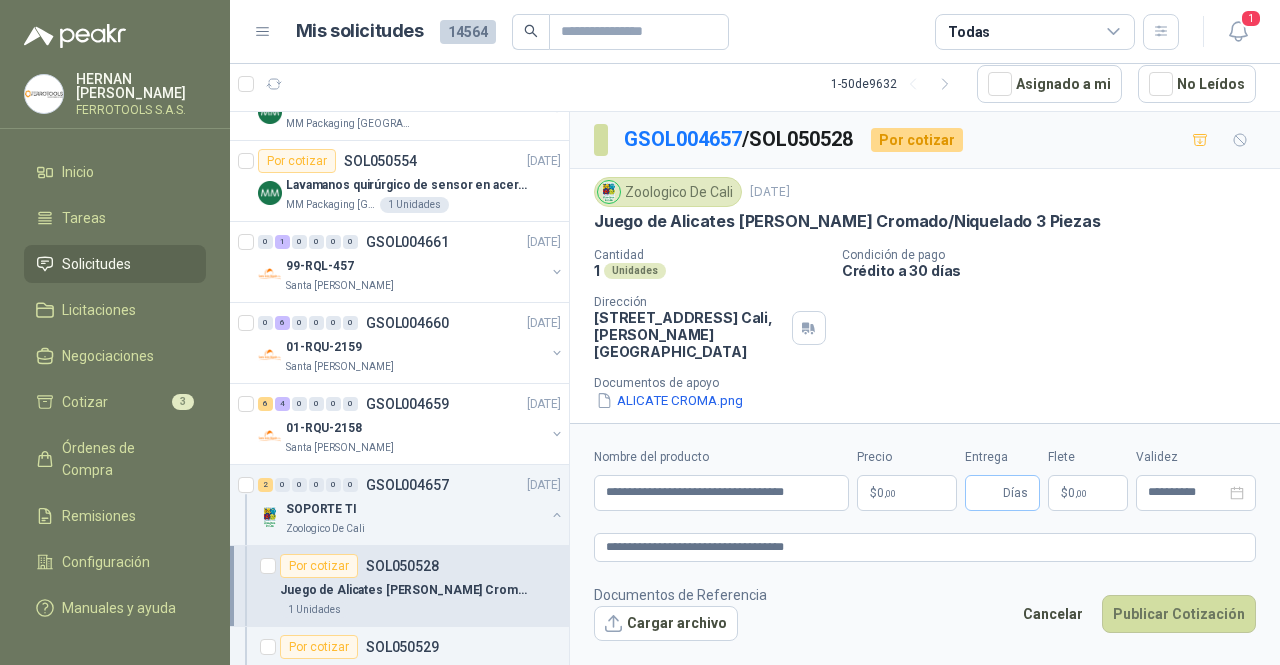 click on "Días" at bounding box center [1002, 493] 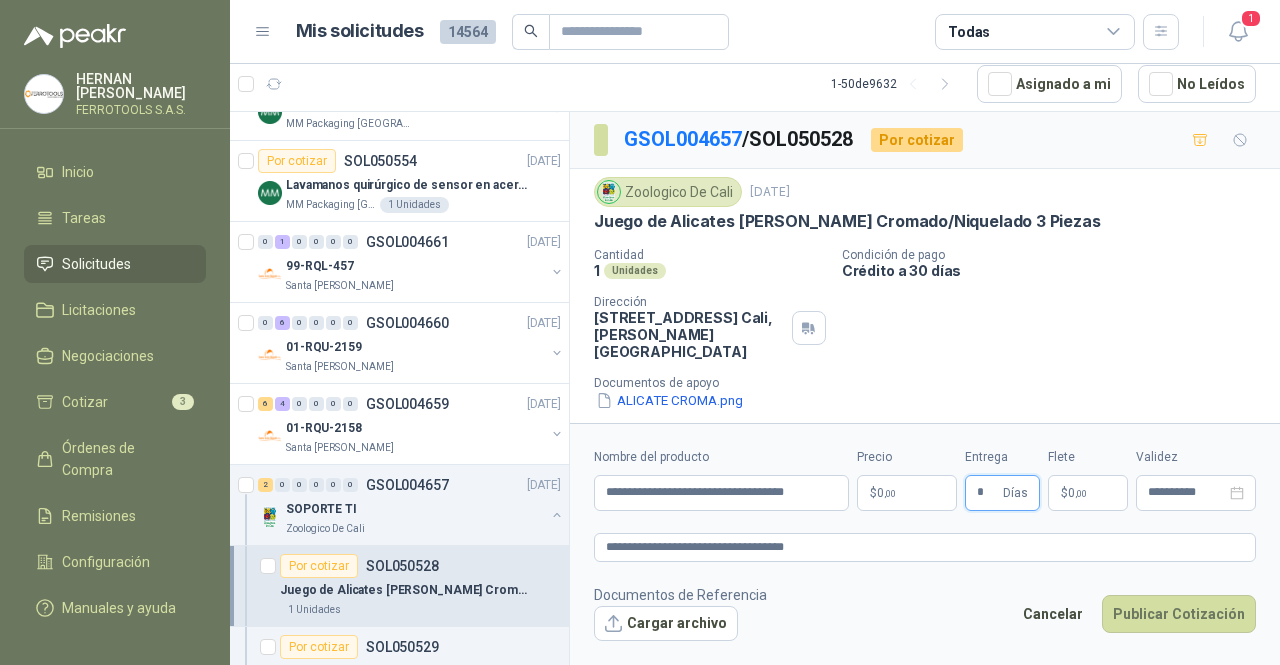 type on "*" 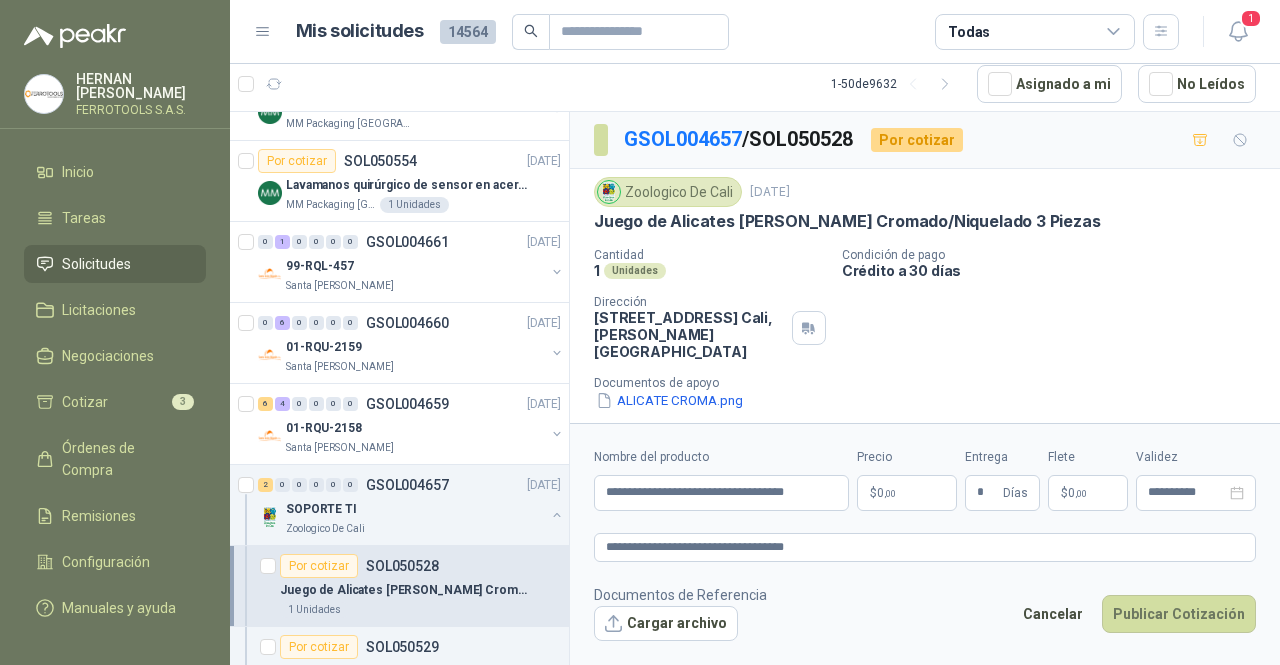 click on "$  0 ,00" at bounding box center (907, 493) 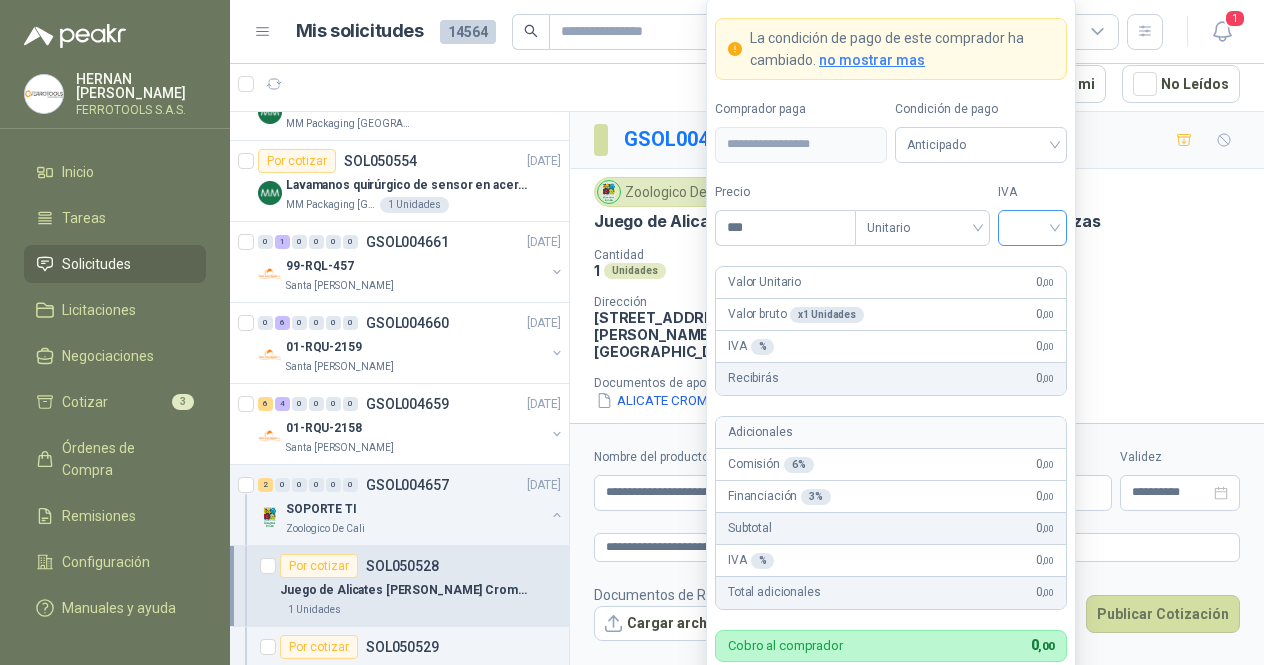 click at bounding box center [1032, 226] 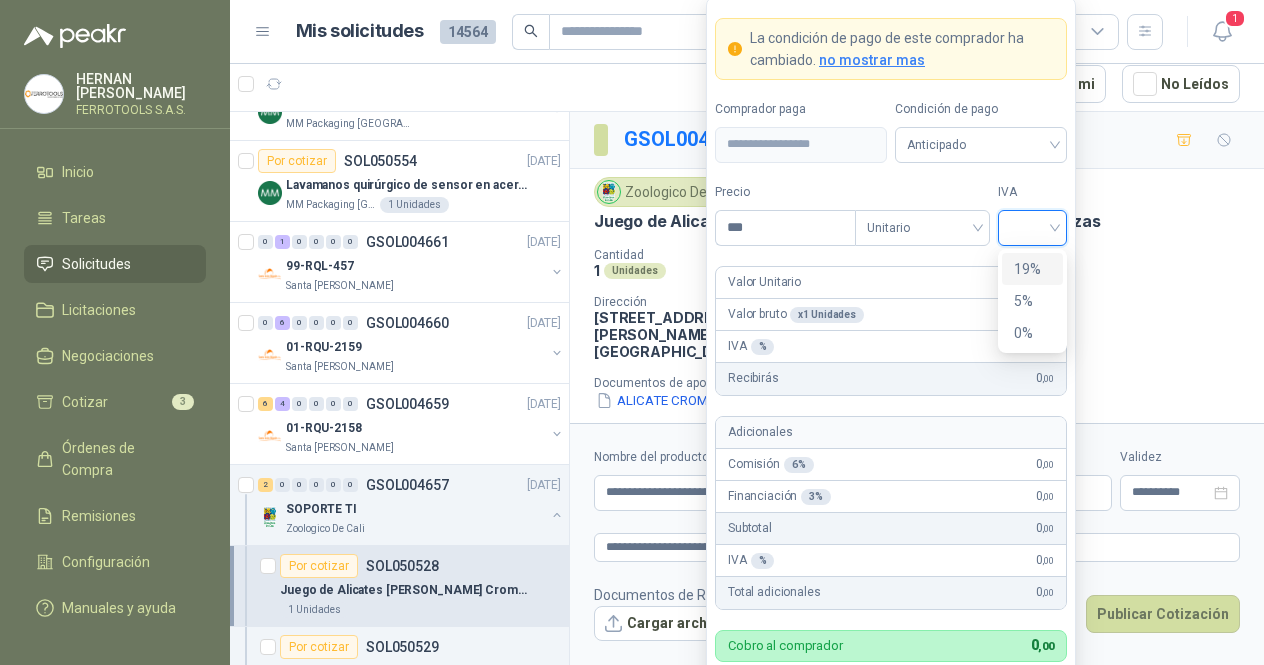 click on "19%" at bounding box center (1032, 269) 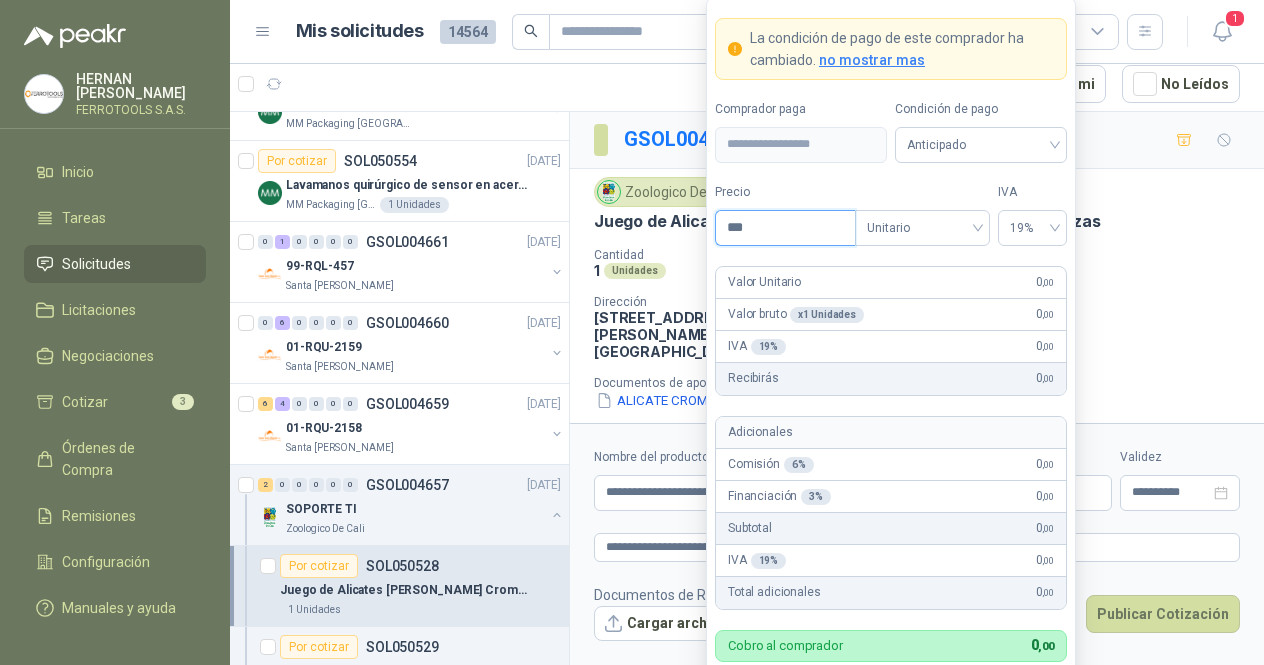 click on "***" at bounding box center (785, 228) 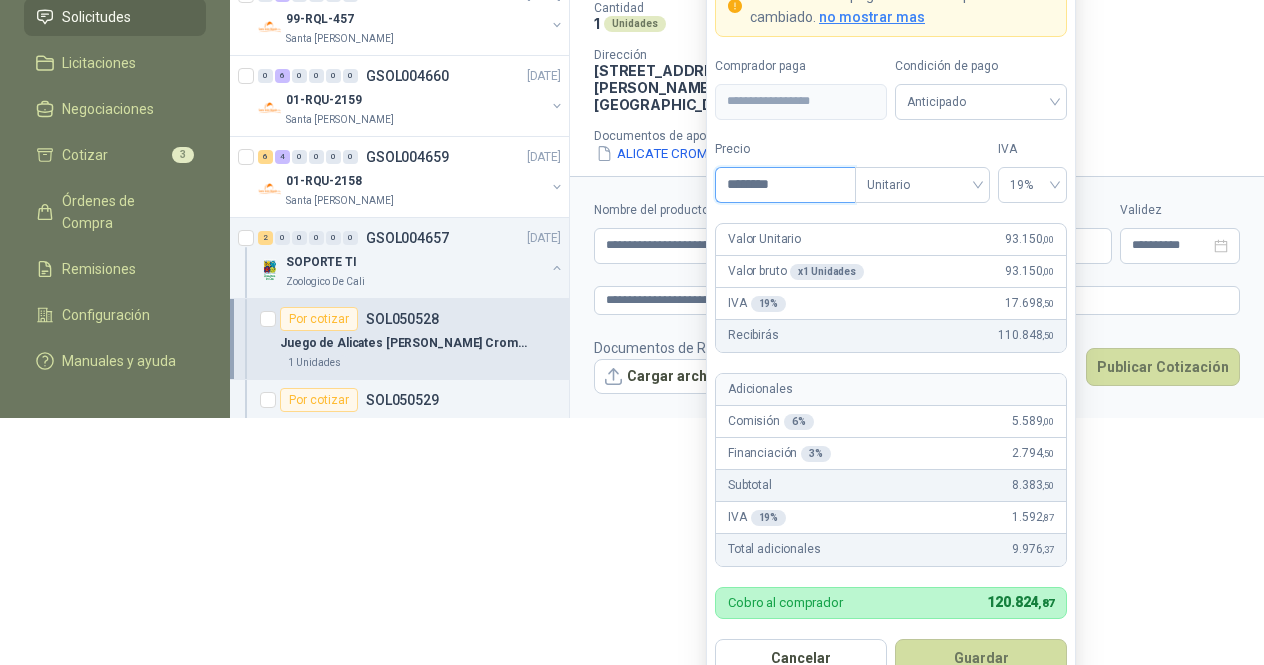 scroll, scrollTop: 270, scrollLeft: 0, axis: vertical 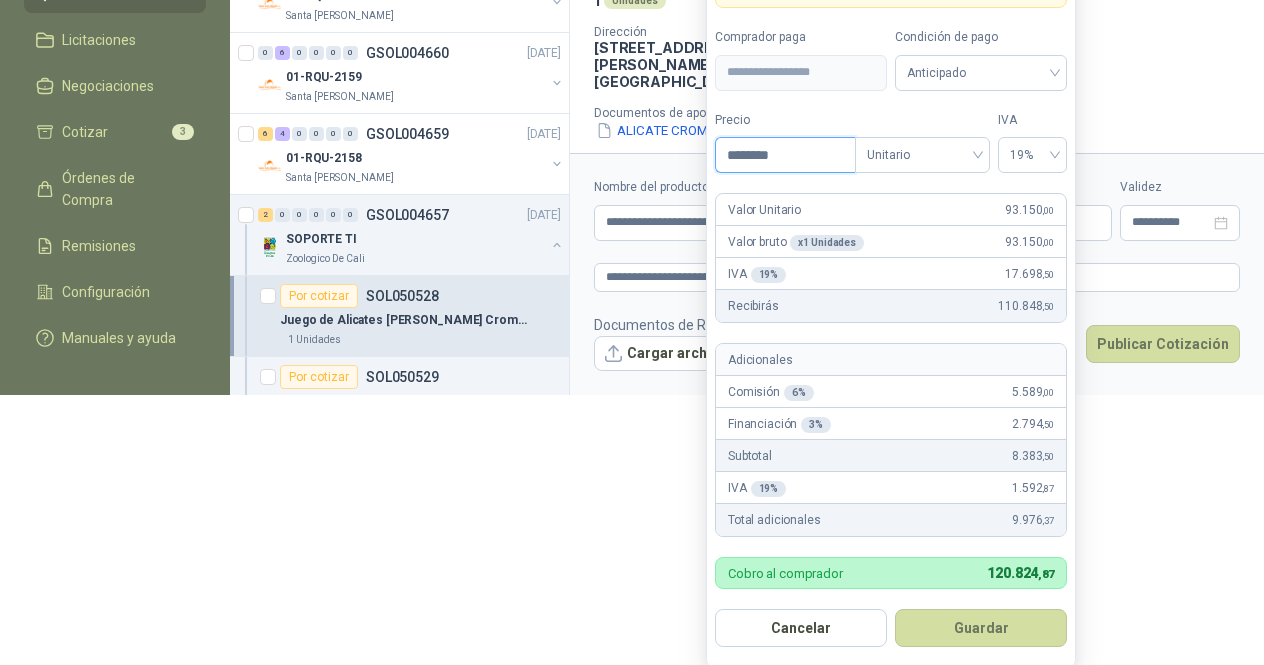 type on "********" 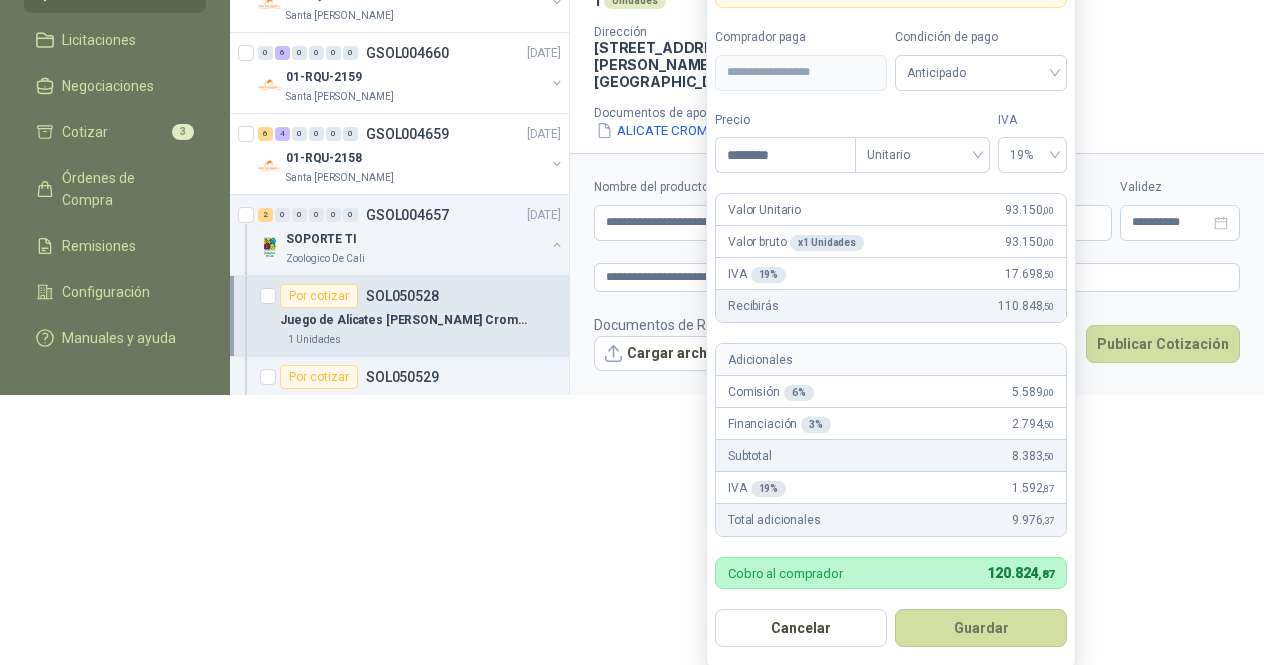 click on "[PERSON_NAME] FERROTOOLS S.A.S.   Inicio   Tareas   Solicitudes   Licitaciones   Negociaciones   Cotizar 3   Órdenes de Compra   Remisiones   Configuración   Manuales y ayuda Mis solicitudes 14564 Todas 1 1 - 50  de  9632 Asignado a mi No Leídos Por cotizar SOL050728 [DATE]   SILLA SECRETARIAL SIN BRAZOS Santa [PERSON_NAME] 3   Unidades Por cotizar SOL050727 [DATE]   MOTOBOMBA CENTRIFUGA FLOWPRESS 1.5HP-220 Almatec 1   Unidades 0   0   0   0   0   0   GSOL004668 [DATE]   GUANTE TIPO INGENIERO CORTO REFORZADO Almatec   Por adjudicar SOL050692 [DATE]   Lavadora Whirlpool Blanca de 25Kgs [PERSON_NAME] 1   Unidades 9   0   0   0   0   0   GSOL004666 [DATE]   12-RQU-482 Santa [PERSON_NAME]   46   0   0   0   0   0   GSOL004665 [DATE]   12-RQP-702 Santa [PERSON_NAME]   37   0   0   0   0   0   GSOL004664 [DATE]   01-RQG-3761 Santa [PERSON_NAME]   39   0   0   0   0   0   GSOL004663 [DATE]   OFICINA AGOSTO Perugia SAS   2   0   0   0   0   0   GSOL004662 [DATE]   MM Packaging Colombia S.a.S" at bounding box center [632, 62] 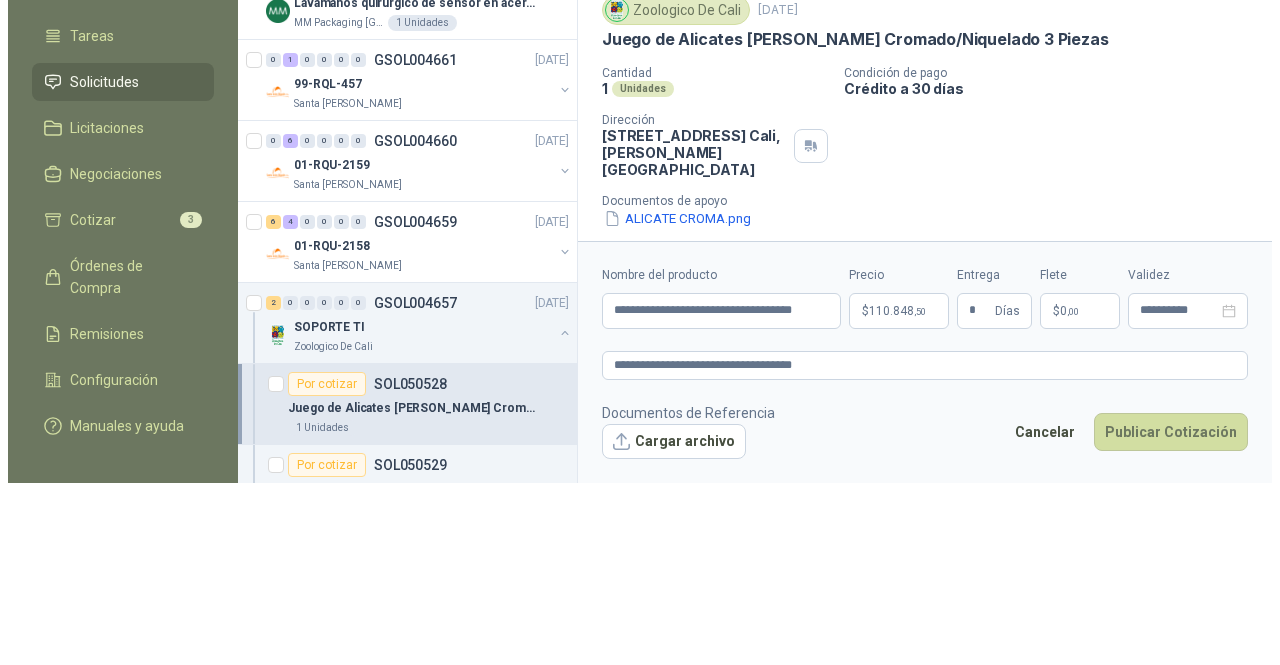scroll, scrollTop: 0, scrollLeft: 0, axis: both 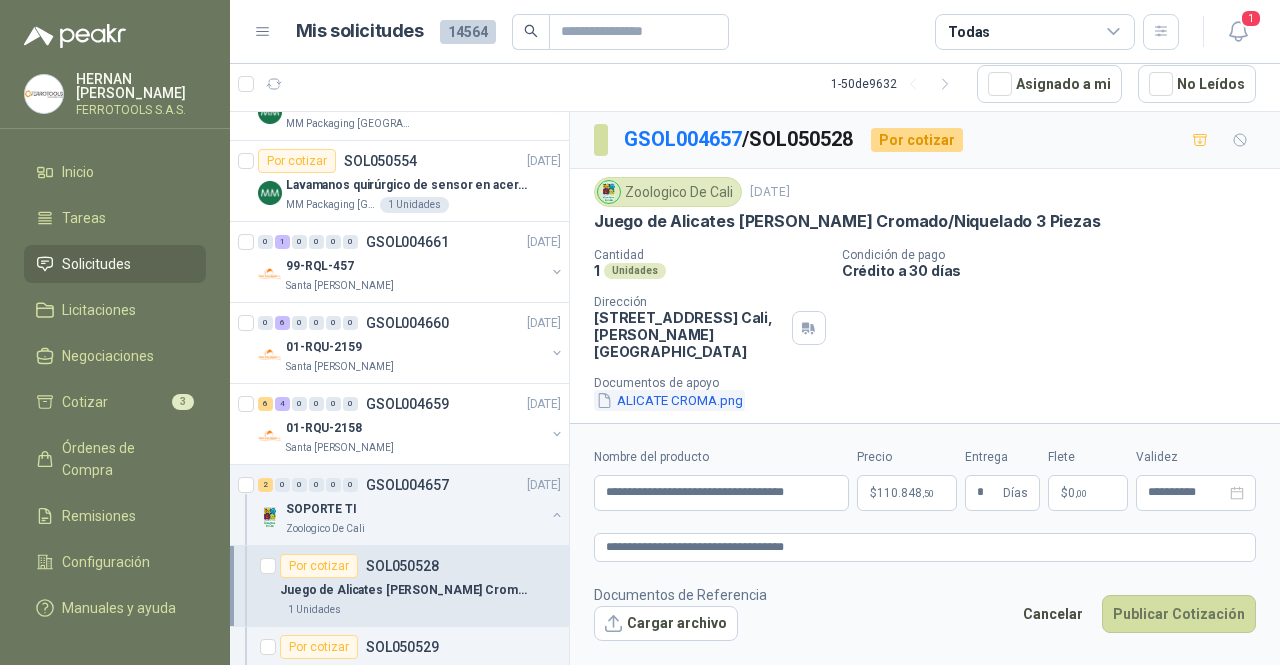 click on "ALICATE CROMA.png" at bounding box center [669, 400] 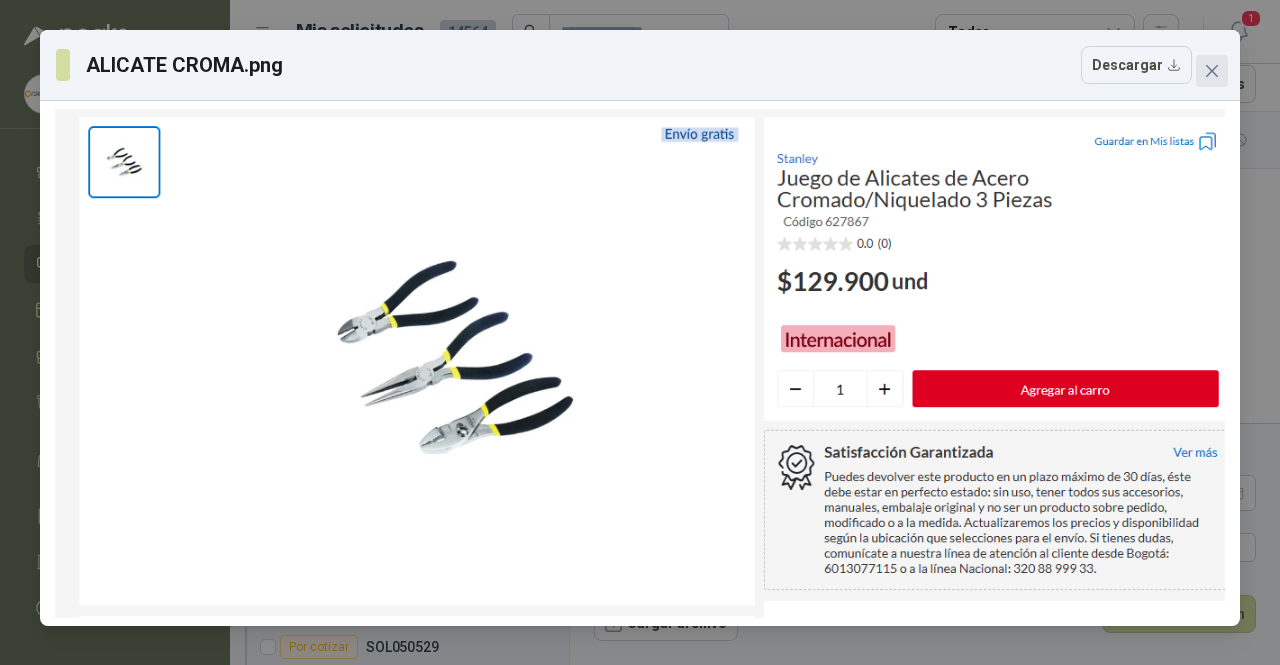 click at bounding box center (1212, 71) 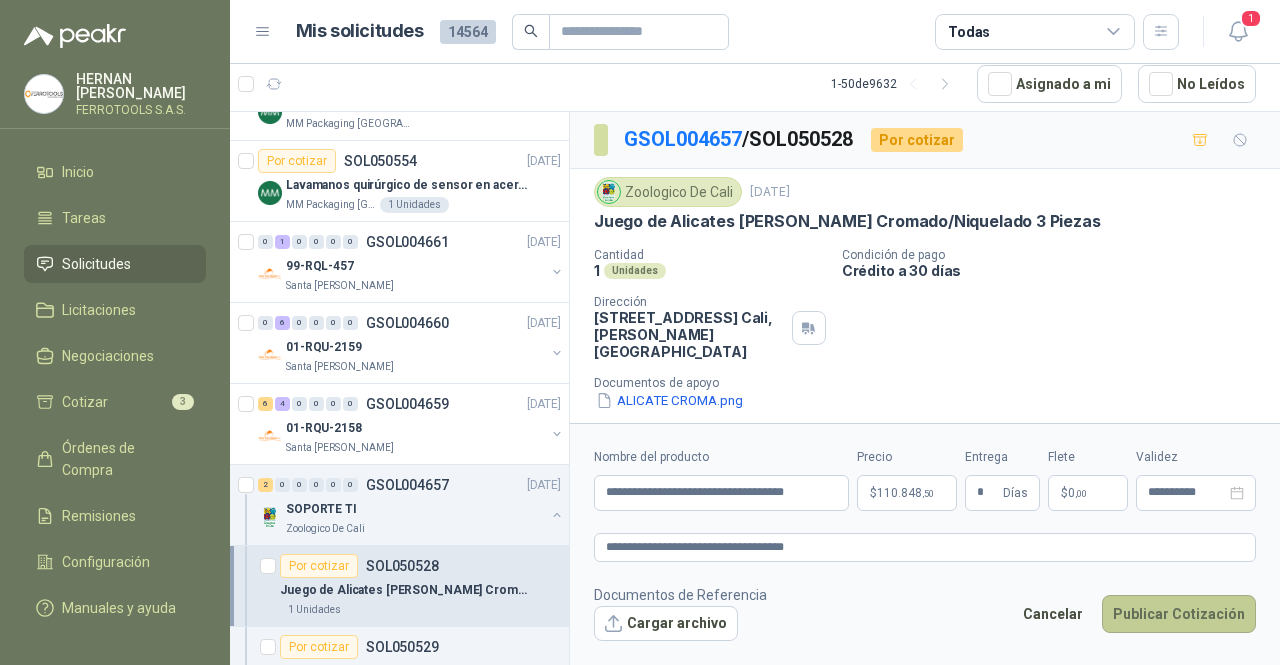 click on "Publicar Cotización" at bounding box center [1179, 614] 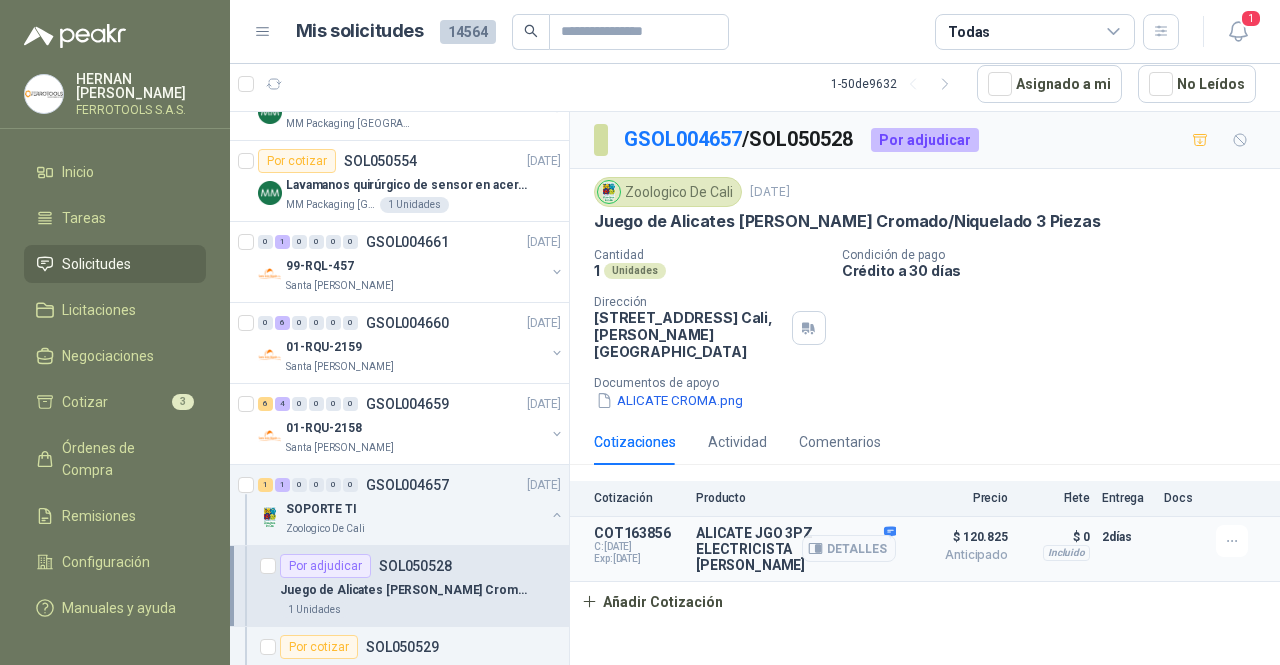 click on "COT163856 C:  [DATE] Exp:  [DATE] ALICATE JGO 3PZ ELECTRICISTA [PERSON_NAME]   Detalles $ 120.825 Anticipado $ 120.825 Anticipado Incluido   $ 0 Entrega:    2  días $ 0 Incluido   2  días" at bounding box center (925, 549) 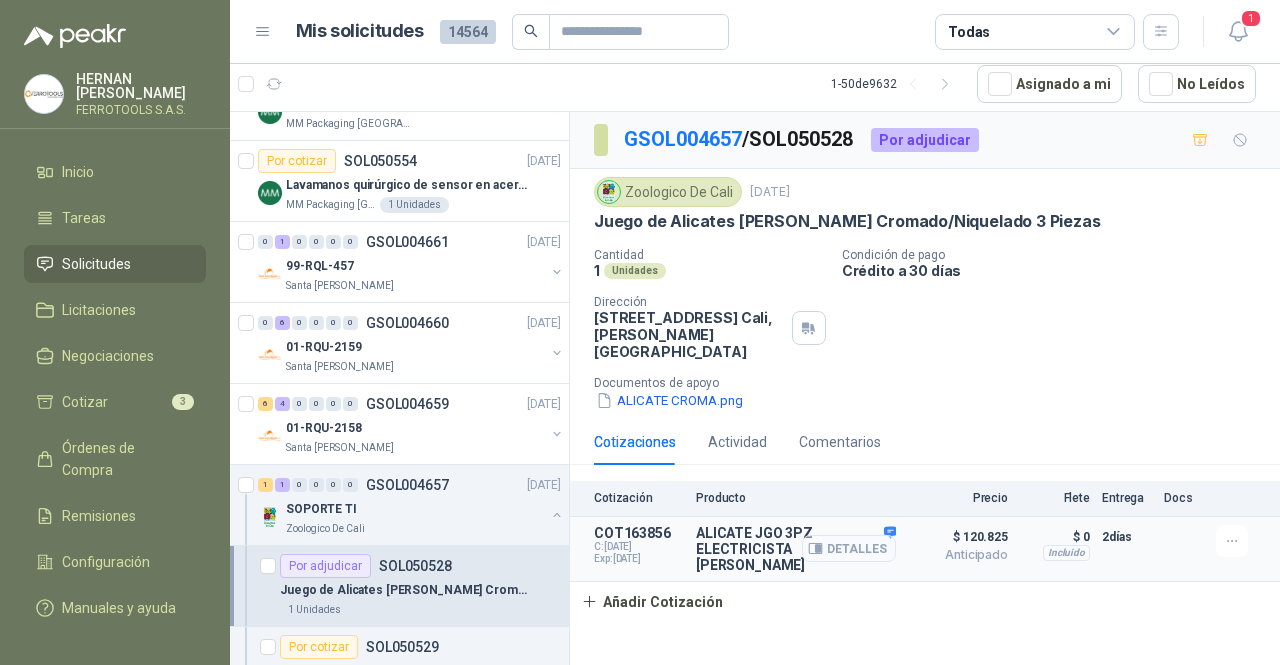 click on "Detalles" at bounding box center [849, 548] 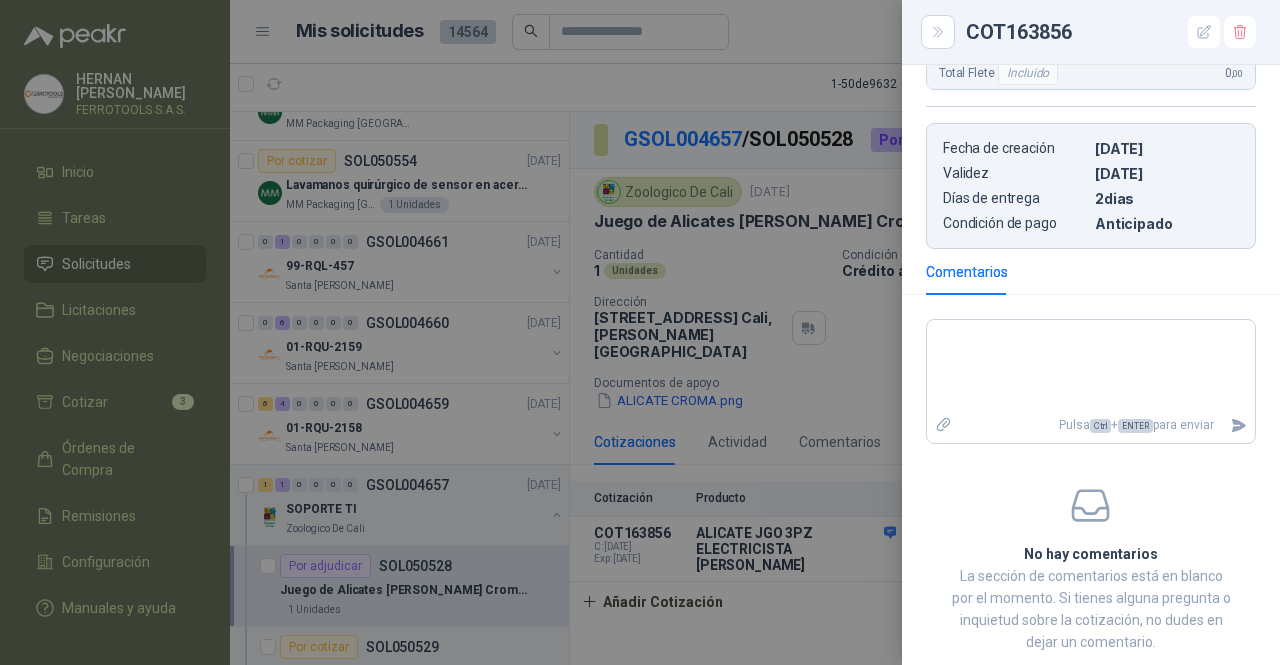 scroll, scrollTop: 800, scrollLeft: 0, axis: vertical 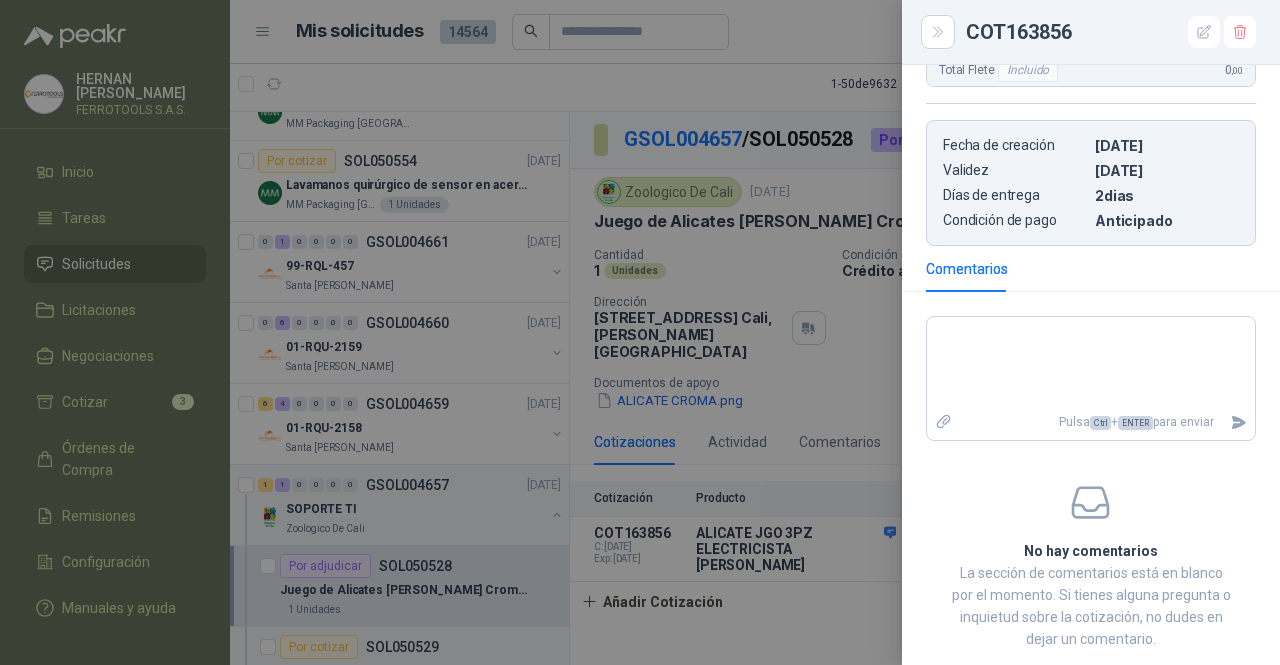 click at bounding box center [640, 332] 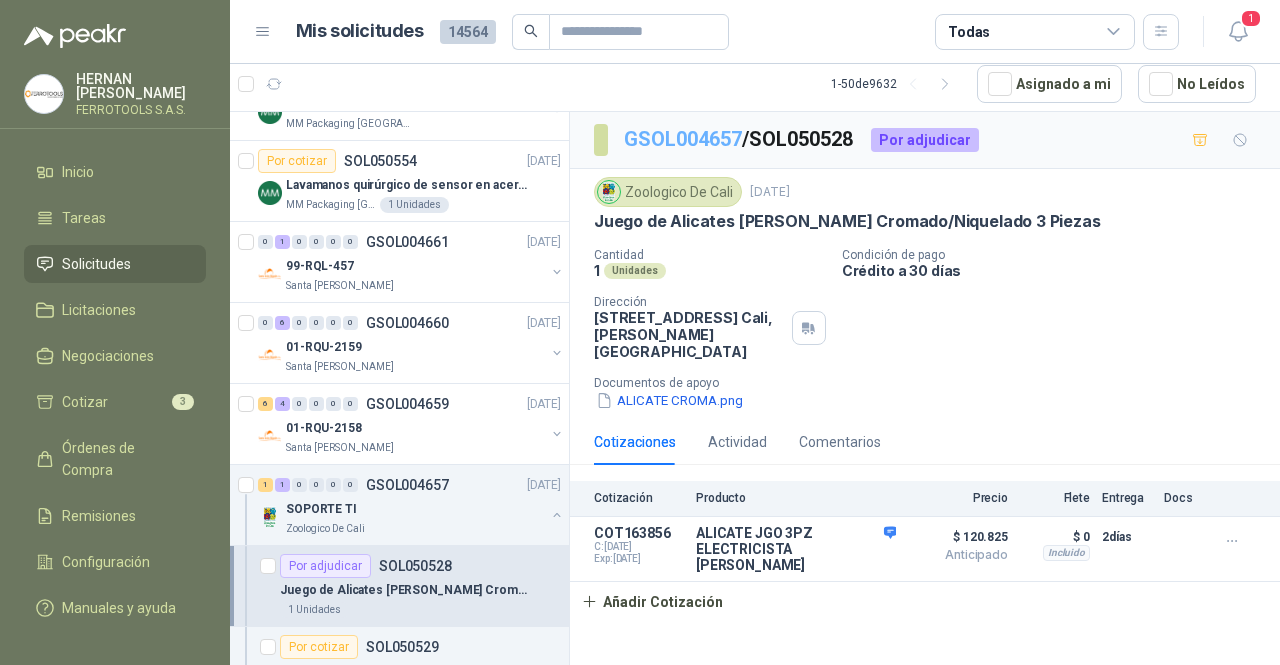 click on "GSOL004657" at bounding box center (683, 139) 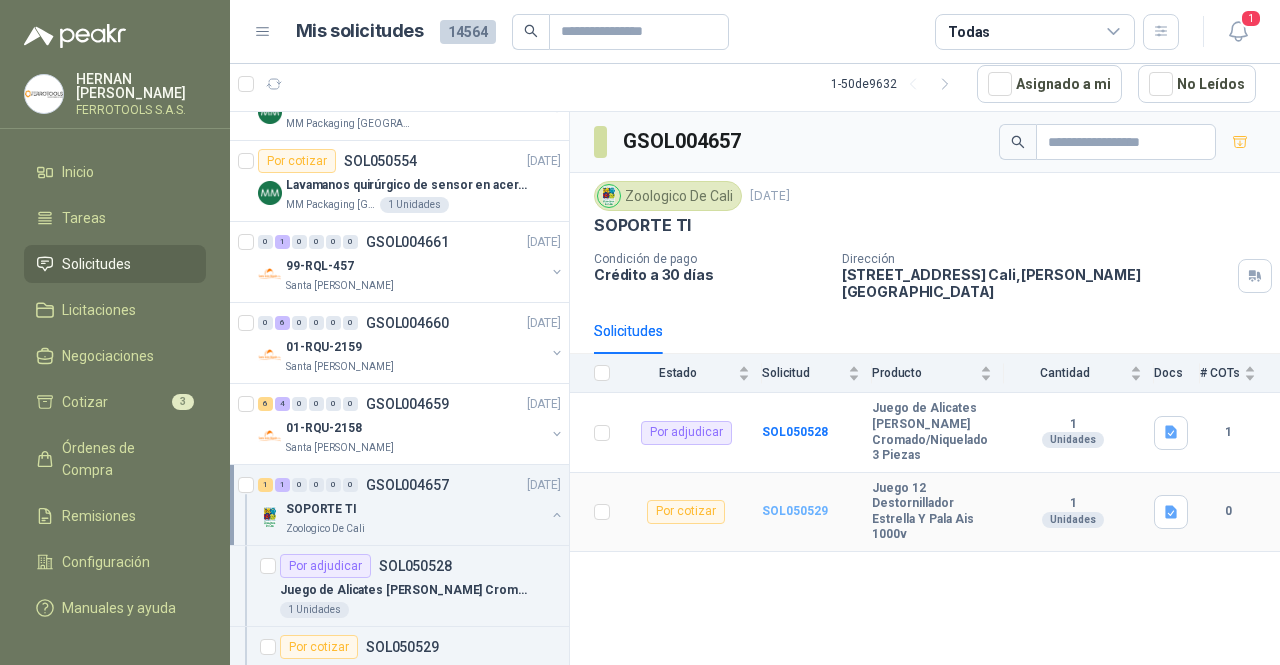 click on "SOL050529" at bounding box center [795, 511] 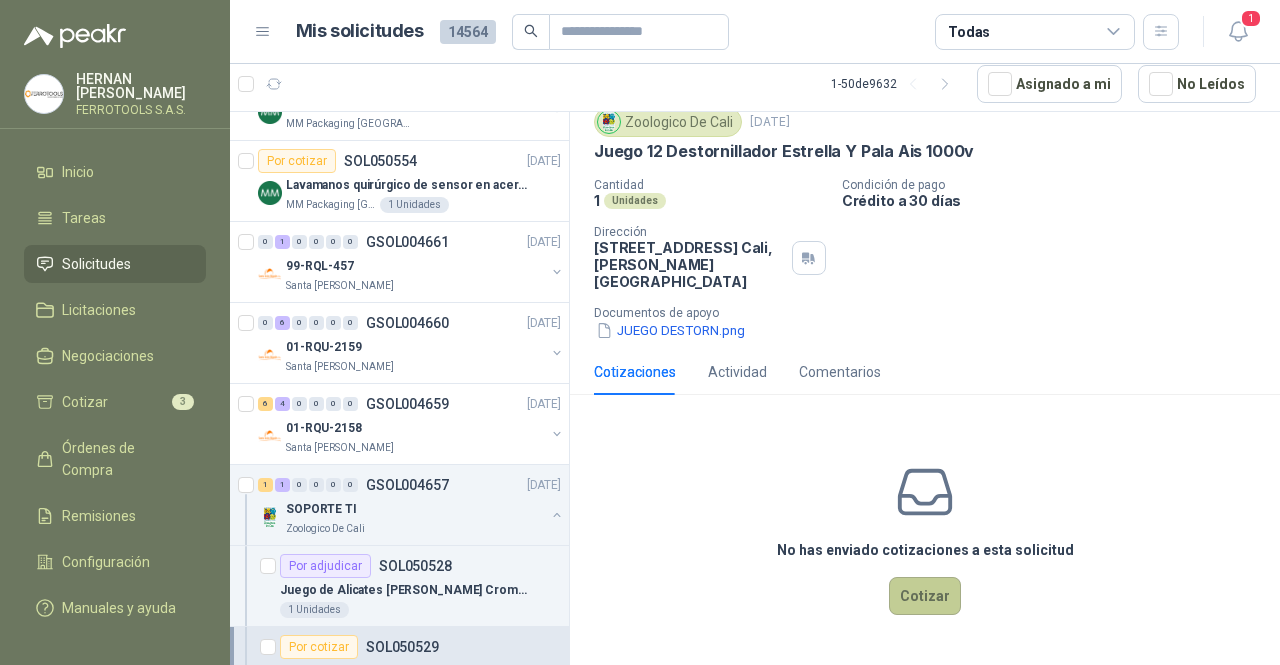 click on "Cotizar" at bounding box center [925, 596] 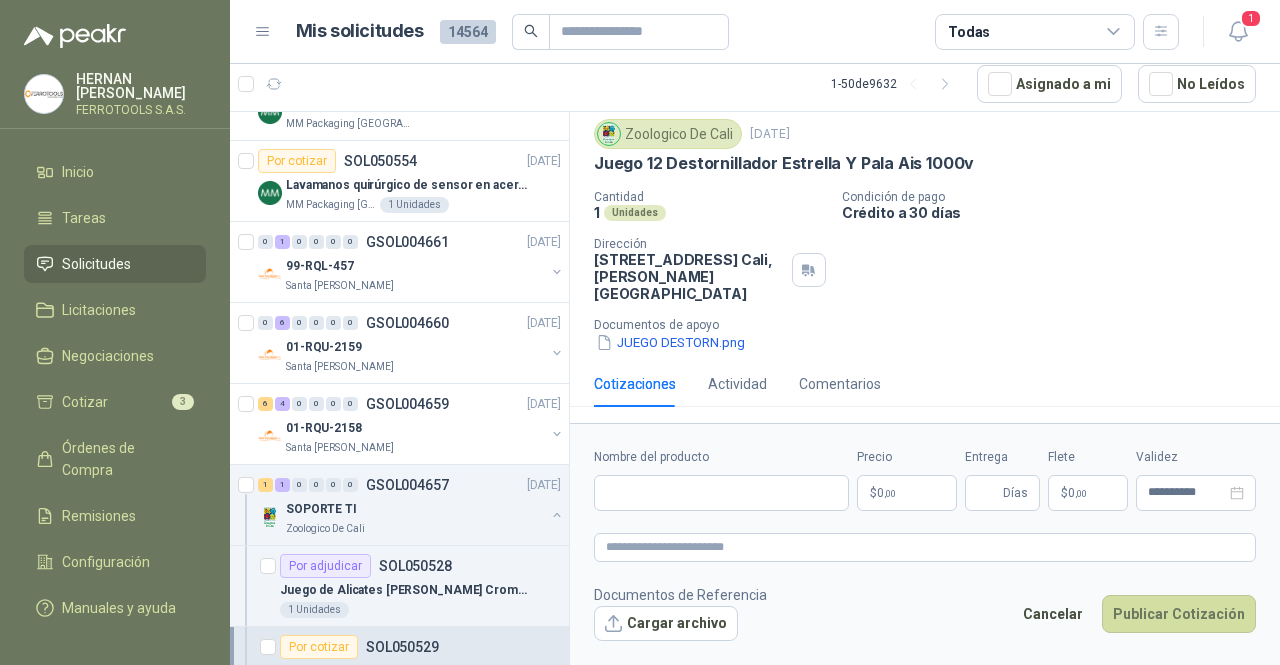 scroll, scrollTop: 60, scrollLeft: 0, axis: vertical 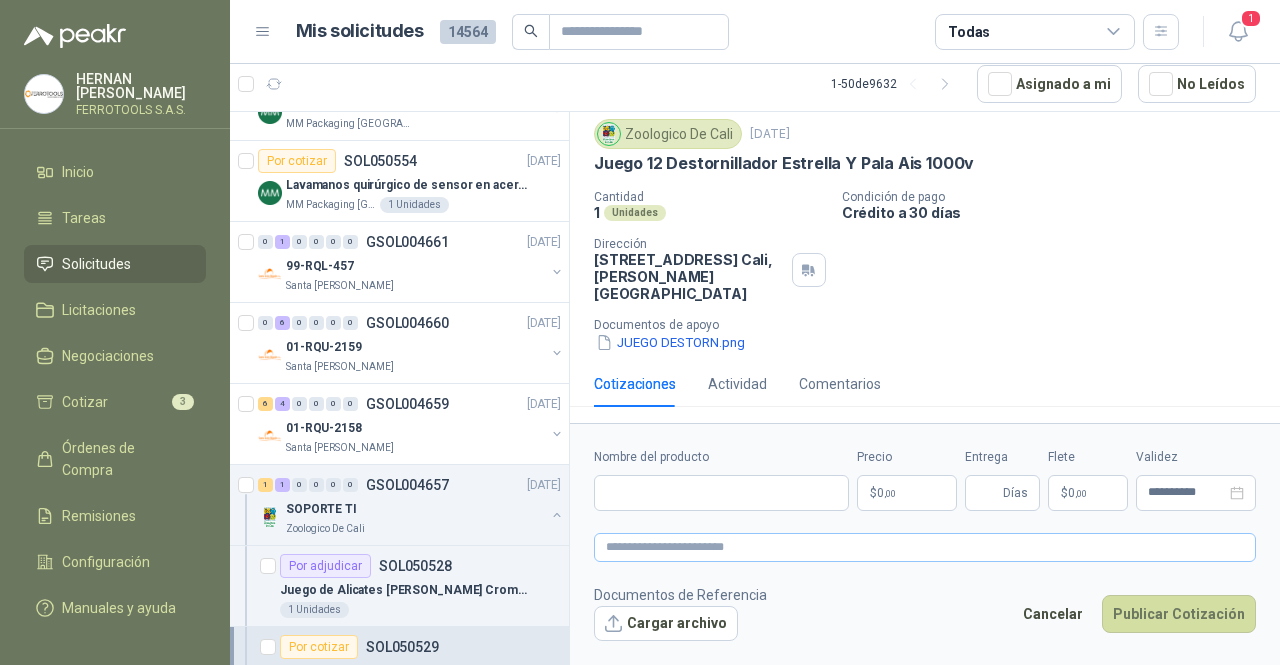 type 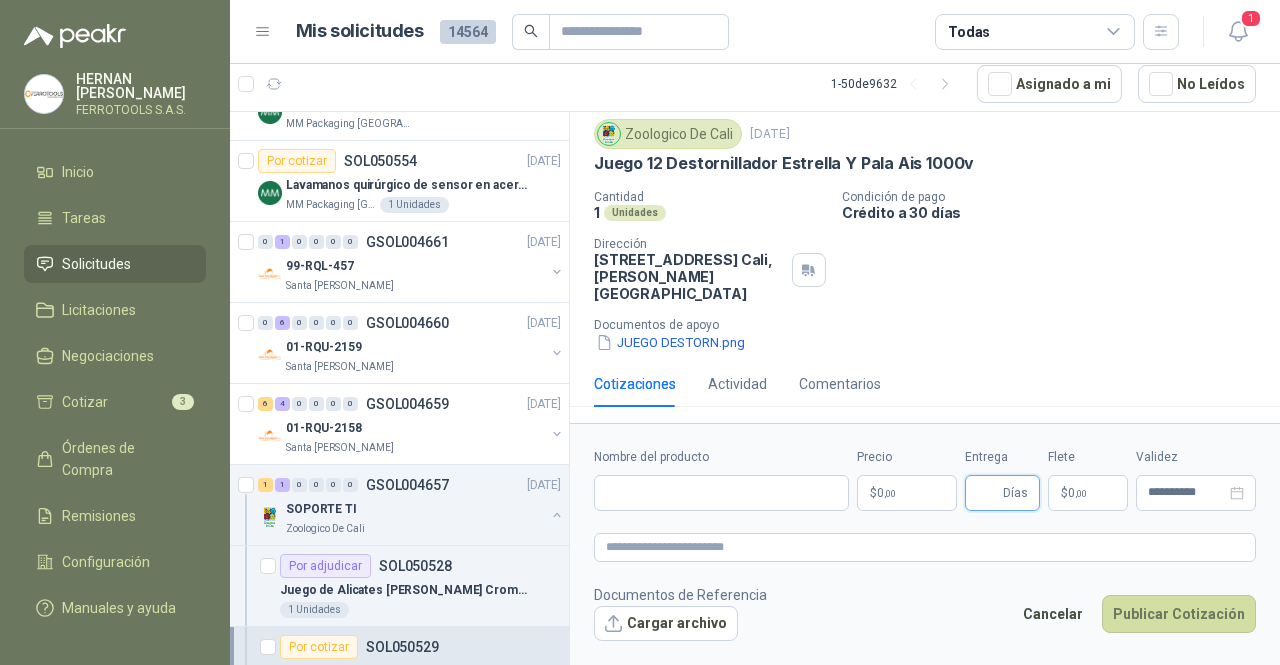 click on "Entrega" at bounding box center (988, 493) 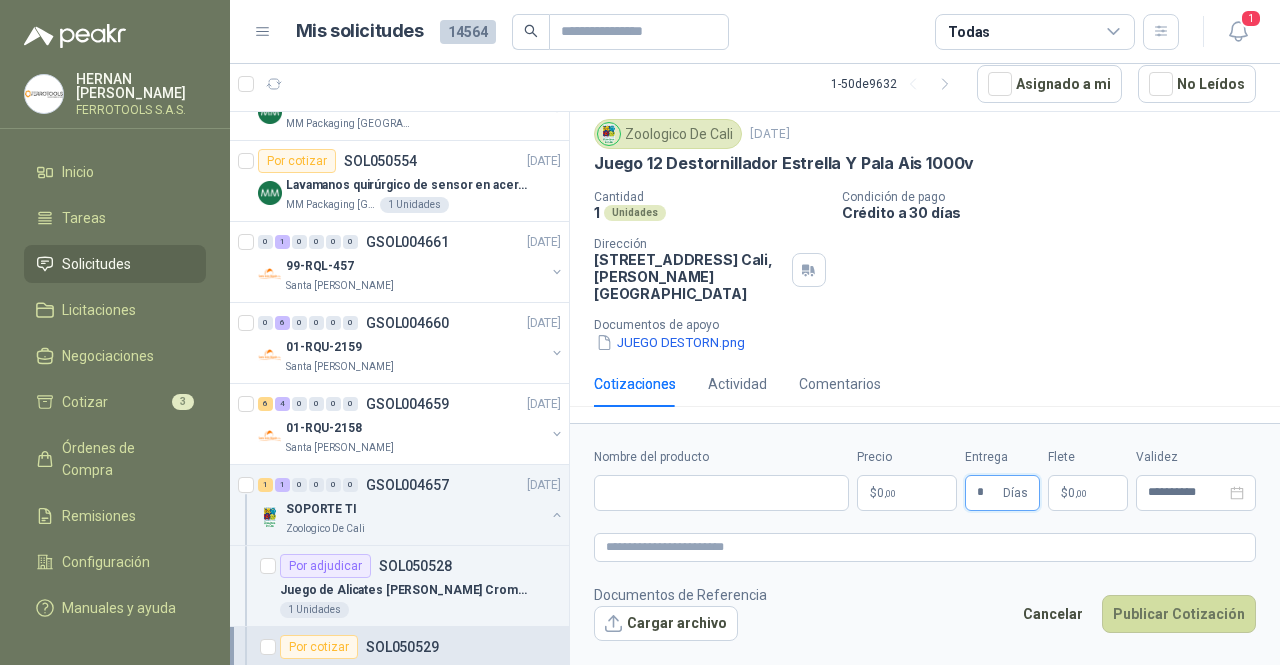 type on "*" 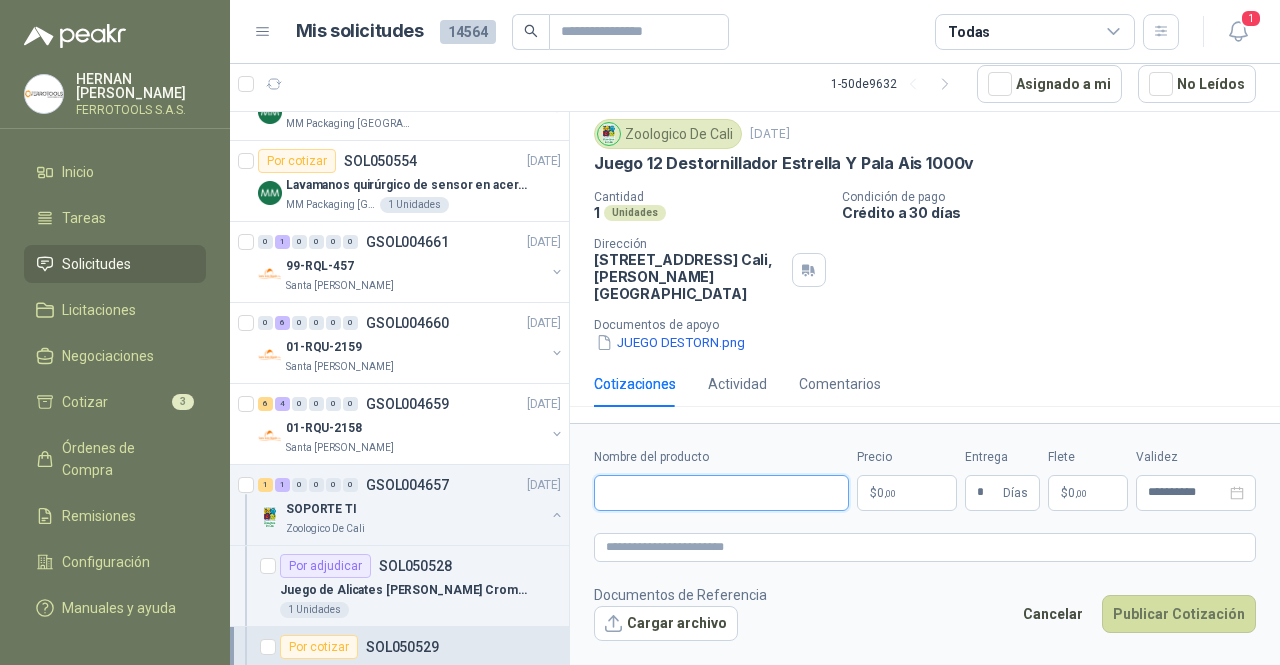 drag, startPoint x: 762, startPoint y: 491, endPoint x: 760, endPoint y: 530, distance: 39.051247 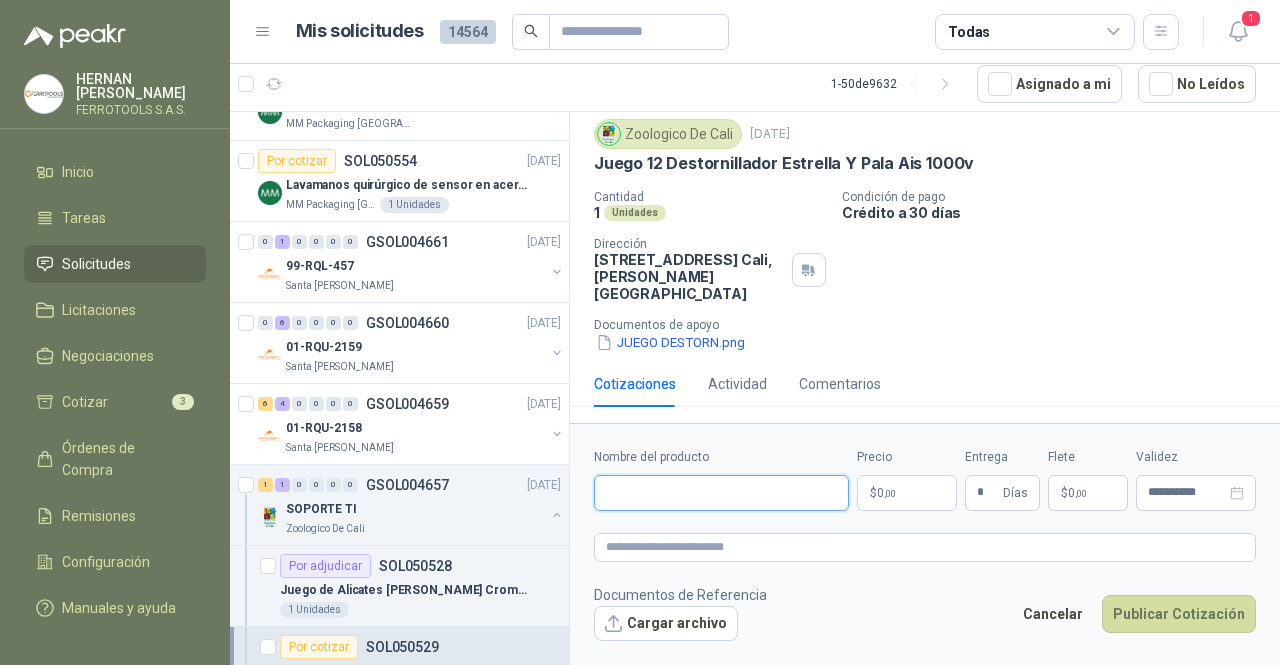 paste on "**********" 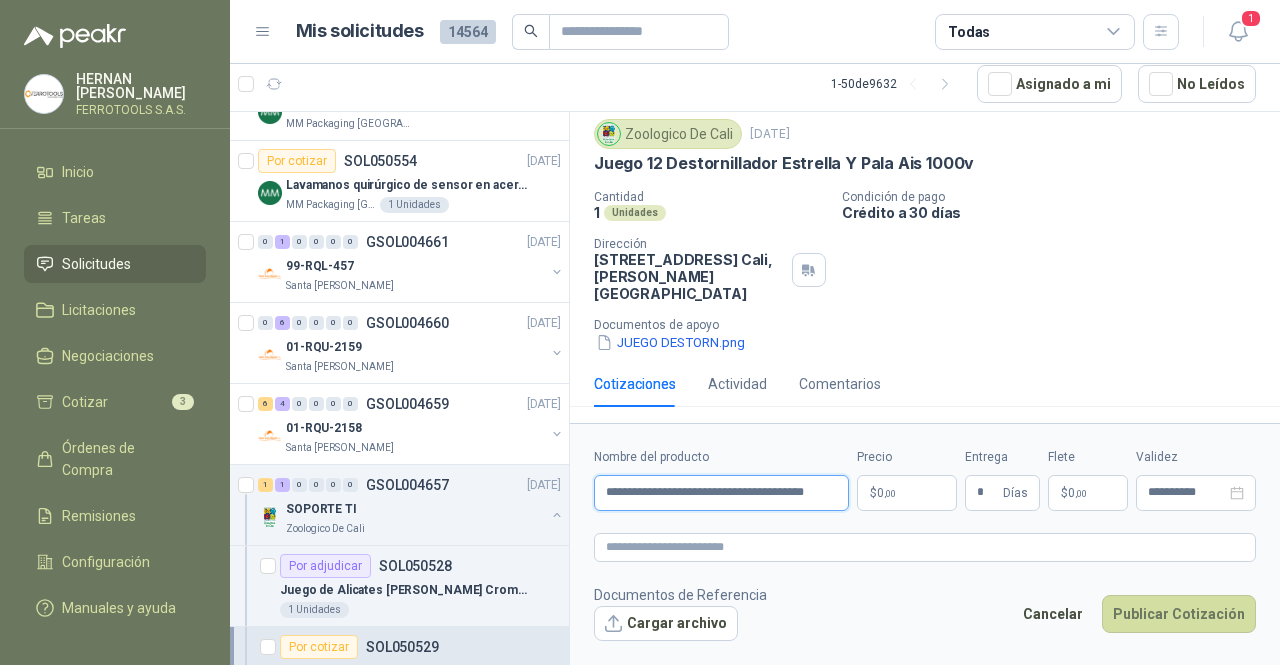 scroll, scrollTop: 0, scrollLeft: 31, axis: horizontal 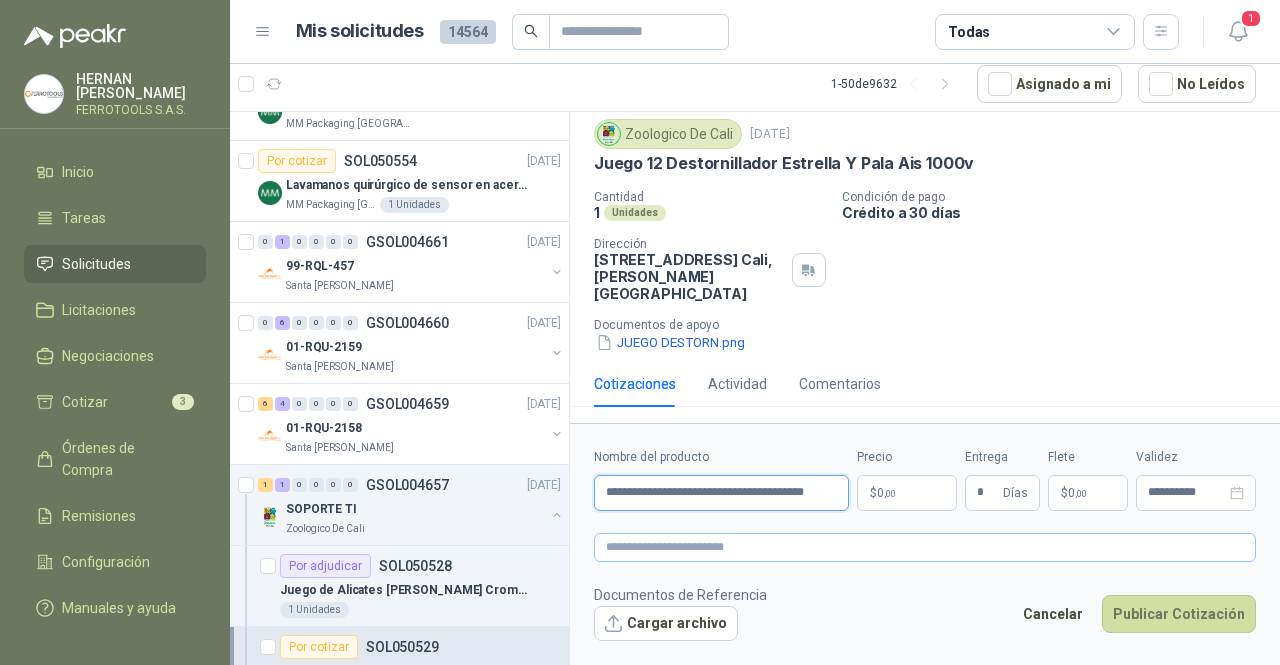 type on "**********" 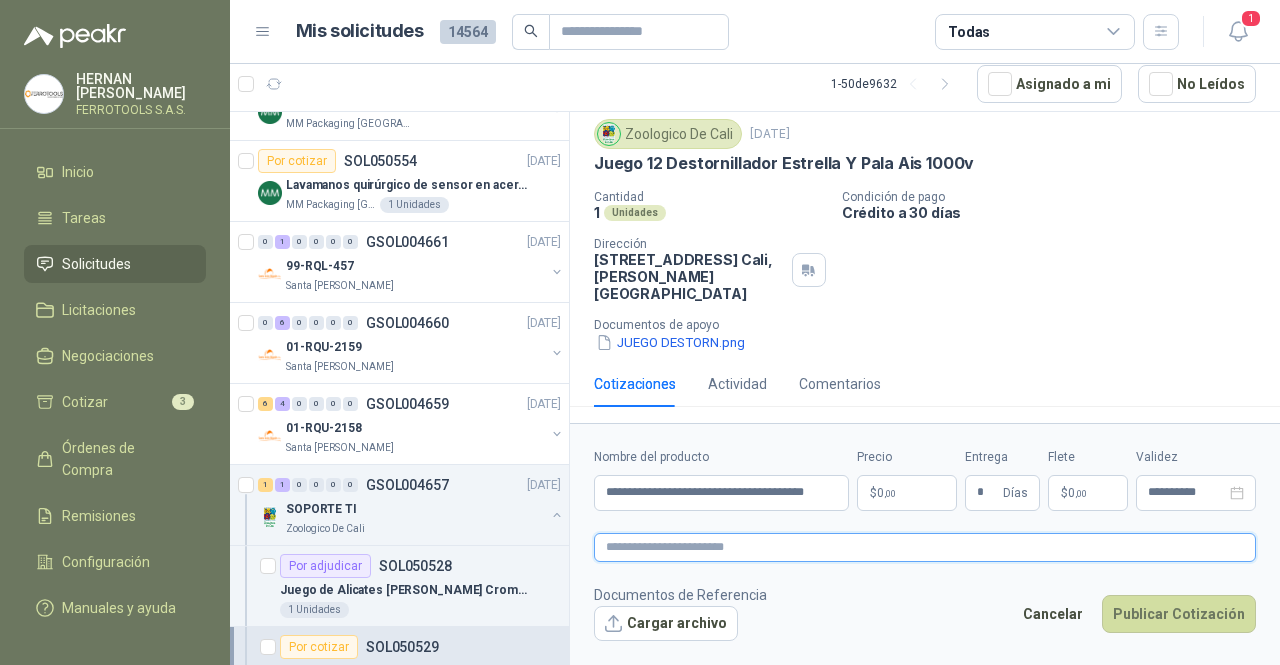 click at bounding box center (925, 547) 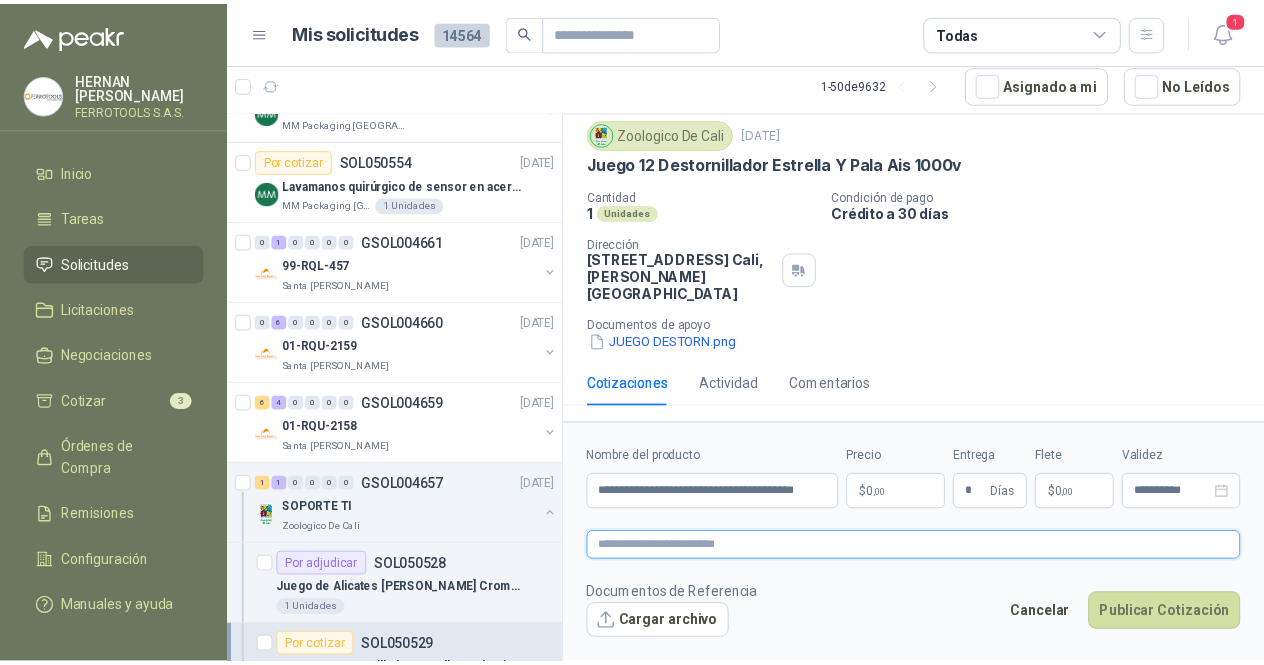 scroll, scrollTop: 0, scrollLeft: 0, axis: both 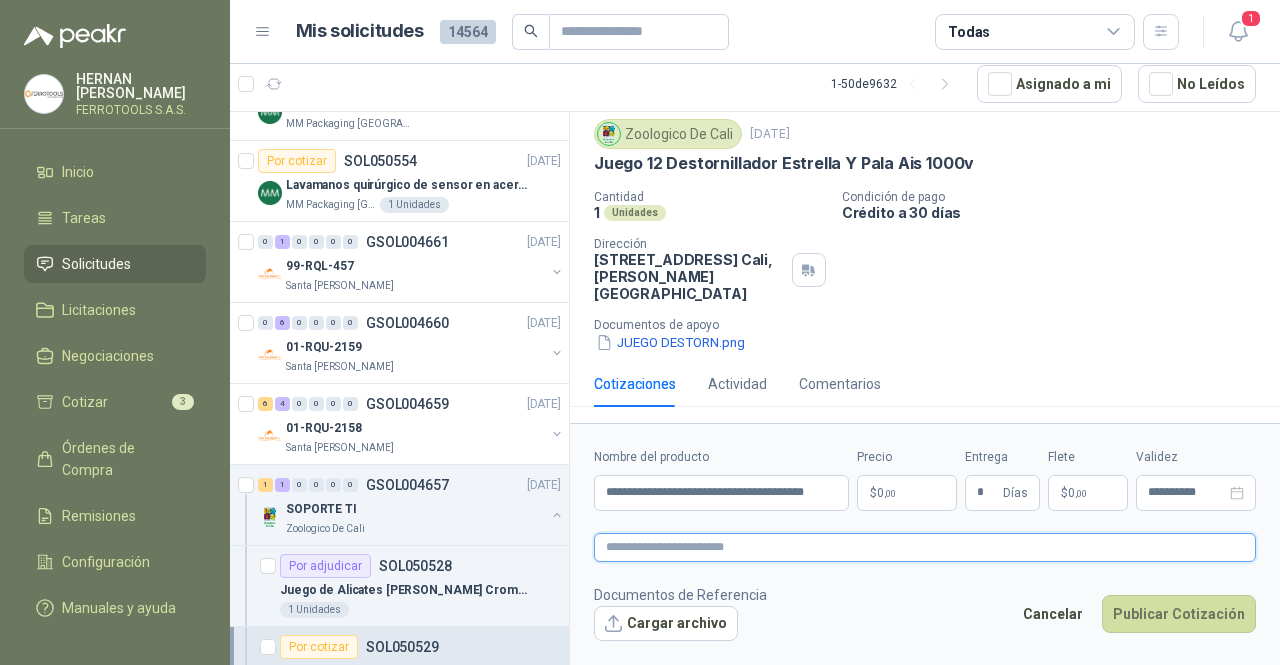 paste on "**********" 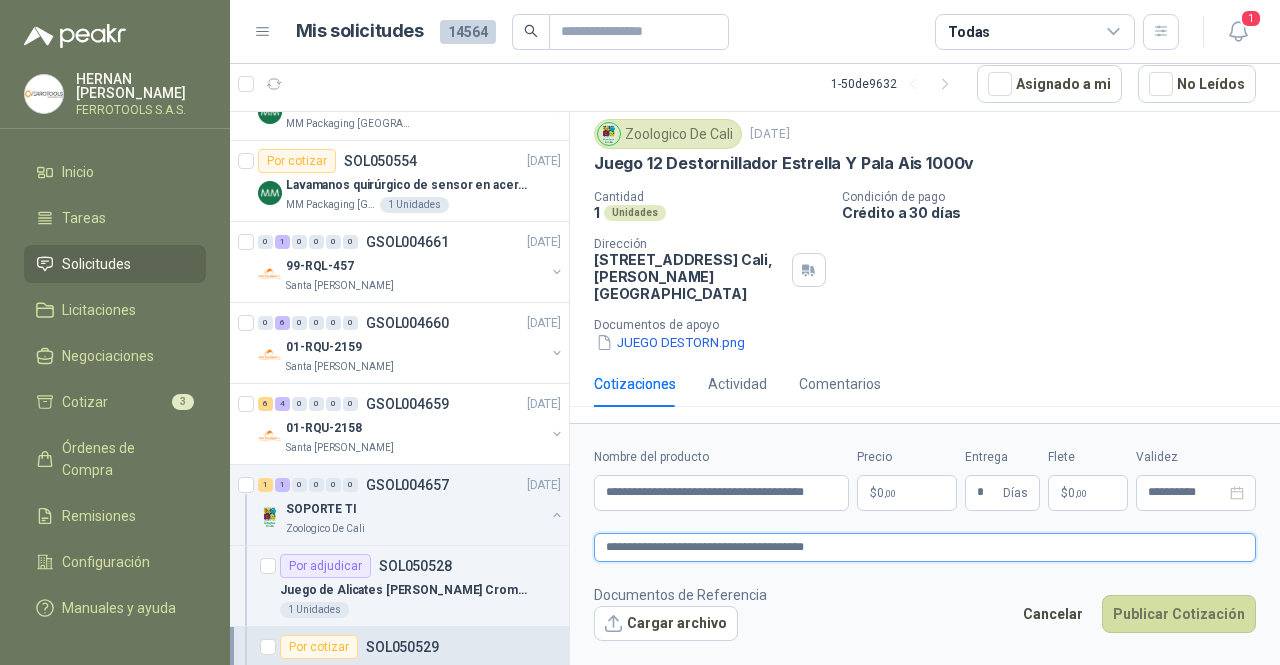 type on "**********" 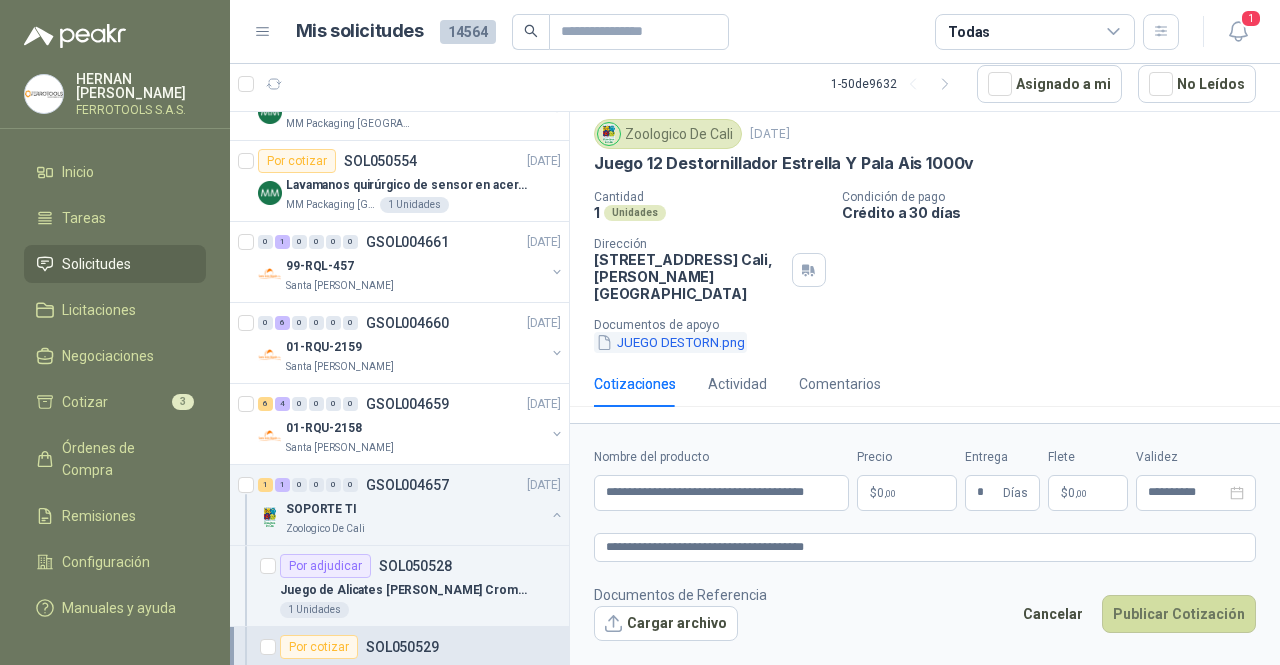 click on "JUEGO DESTORN.png" at bounding box center (670, 342) 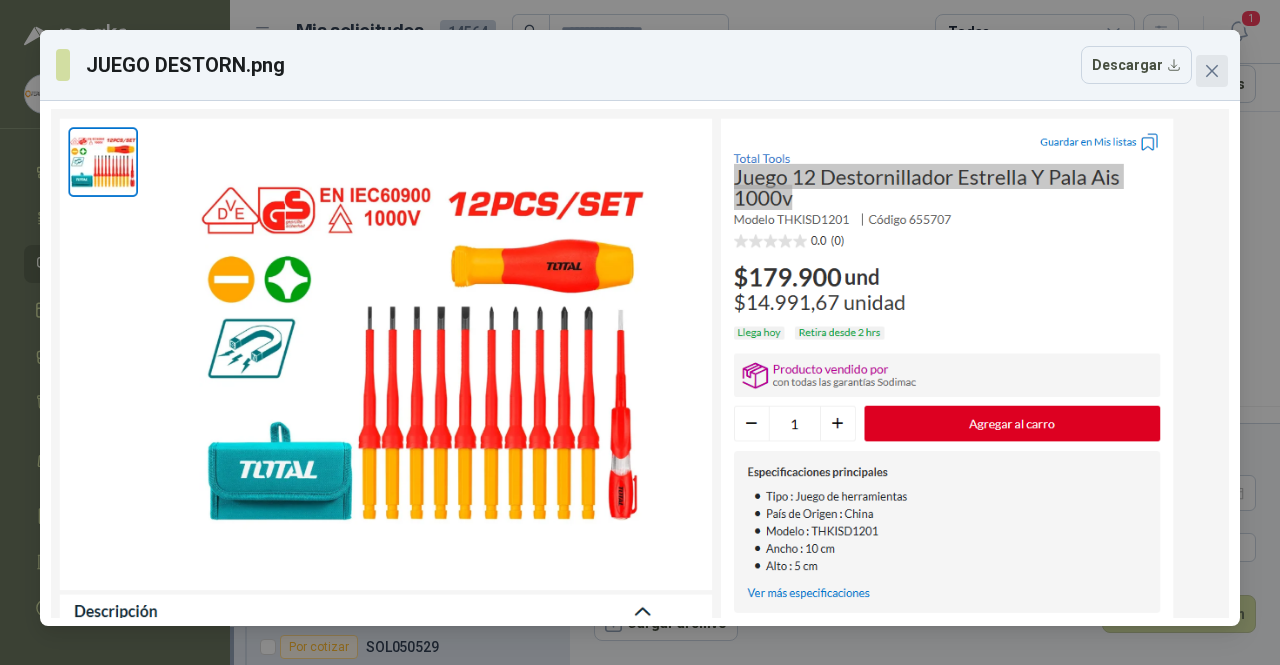 click 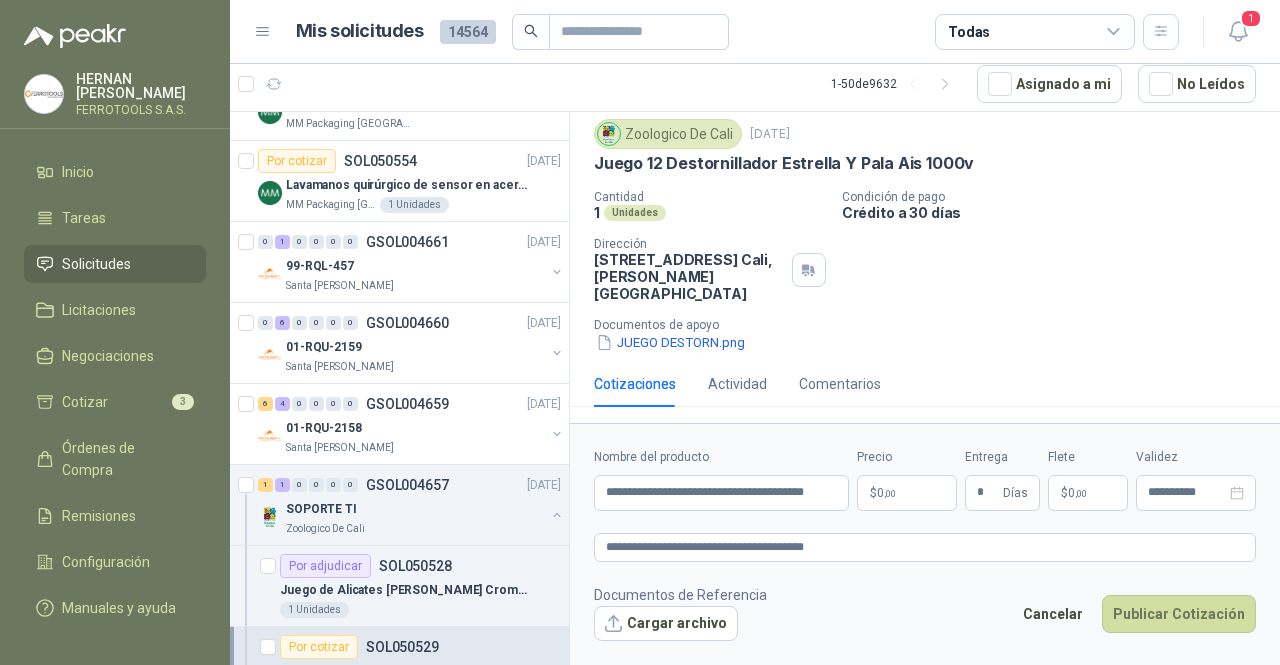 click on "$  0 ,00" at bounding box center (907, 493) 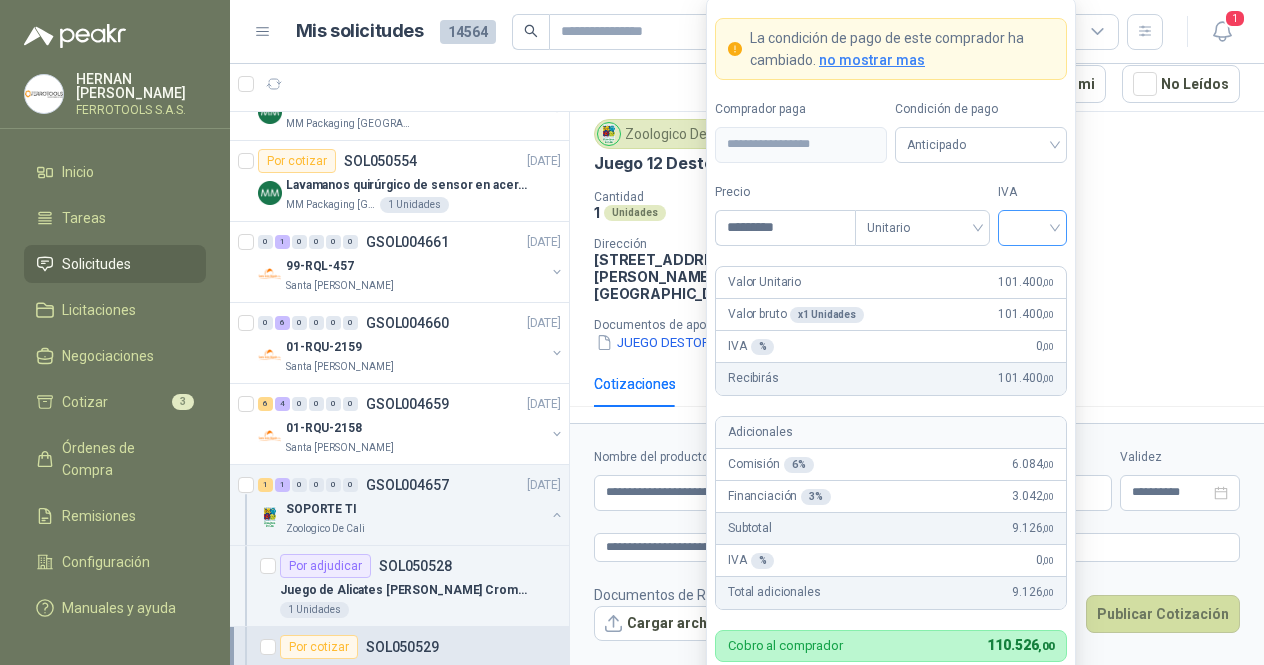 click at bounding box center [1032, 226] 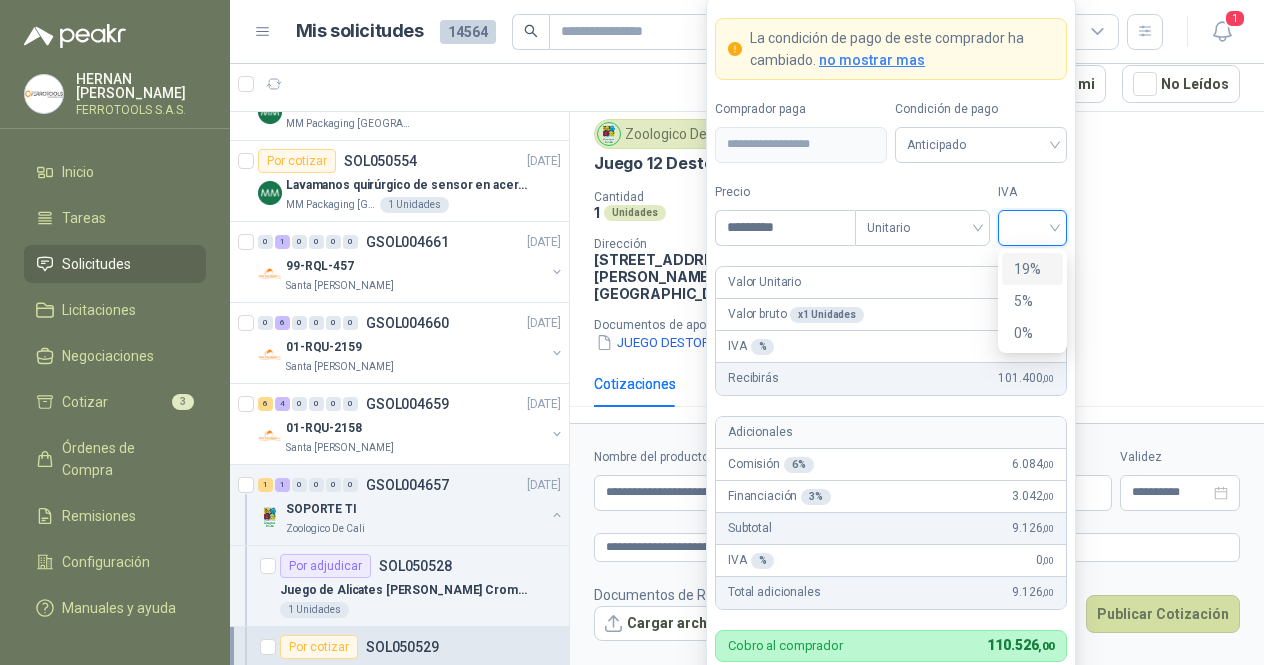 click on "19%" at bounding box center [1032, 269] 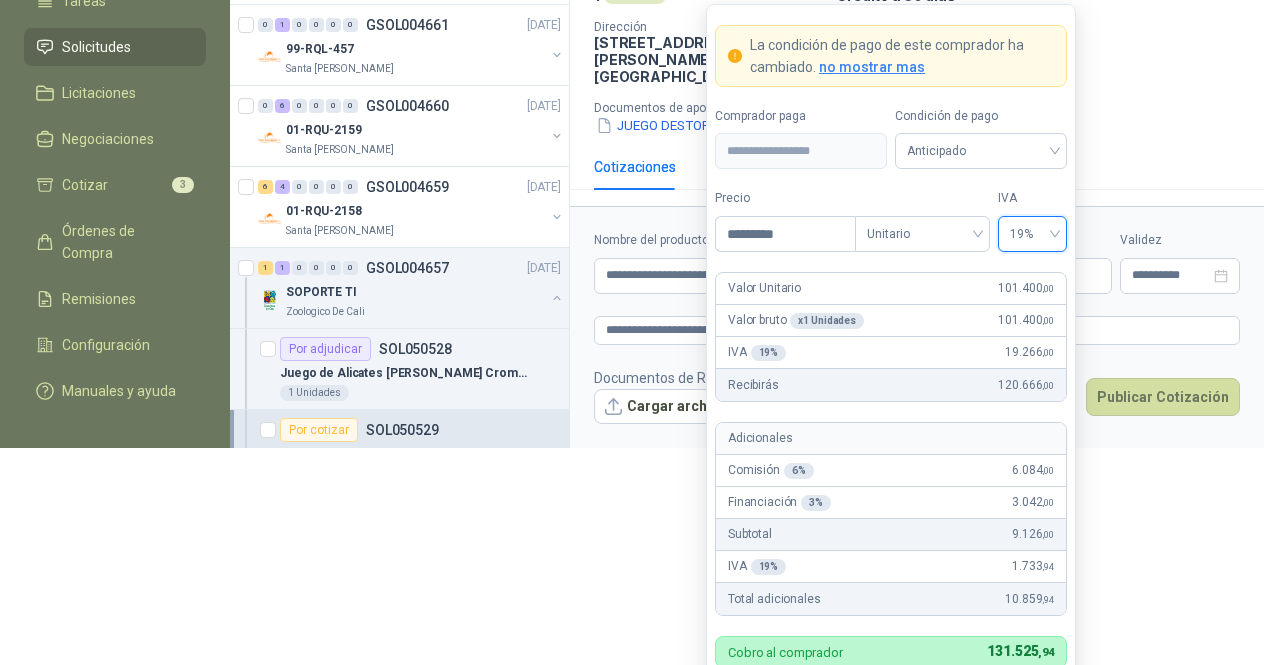 scroll, scrollTop: 223, scrollLeft: 0, axis: vertical 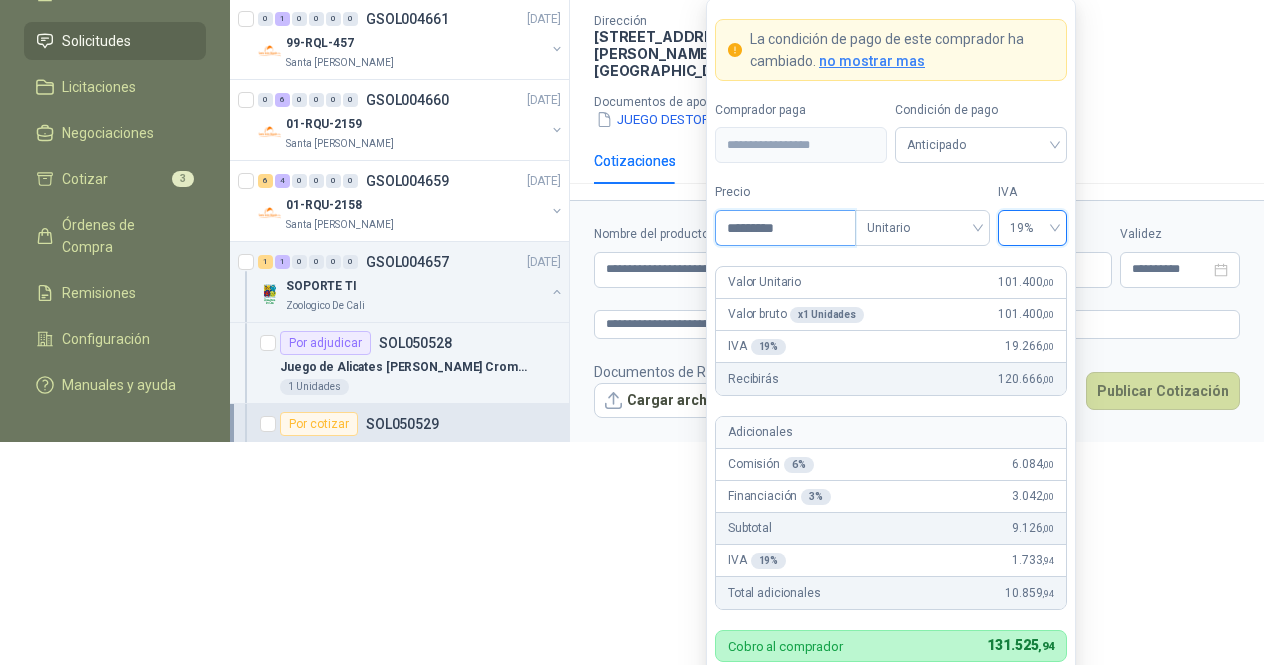 click on "*********" at bounding box center [785, 228] 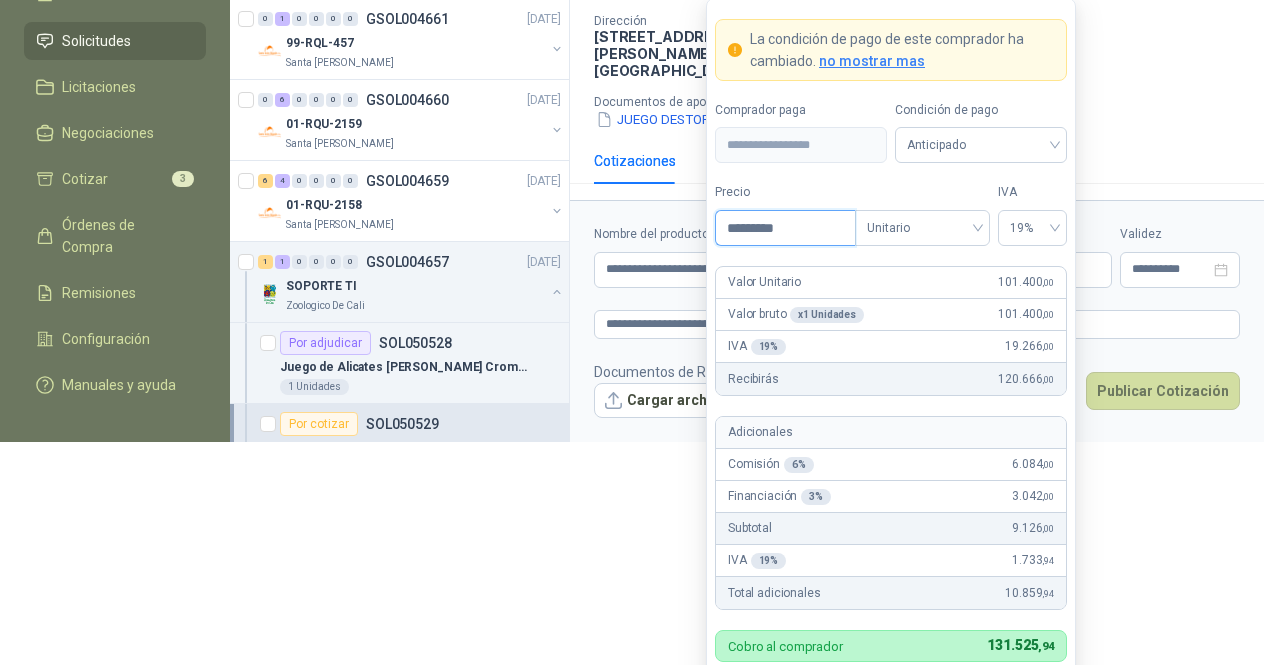 click on "*********" at bounding box center (785, 228) 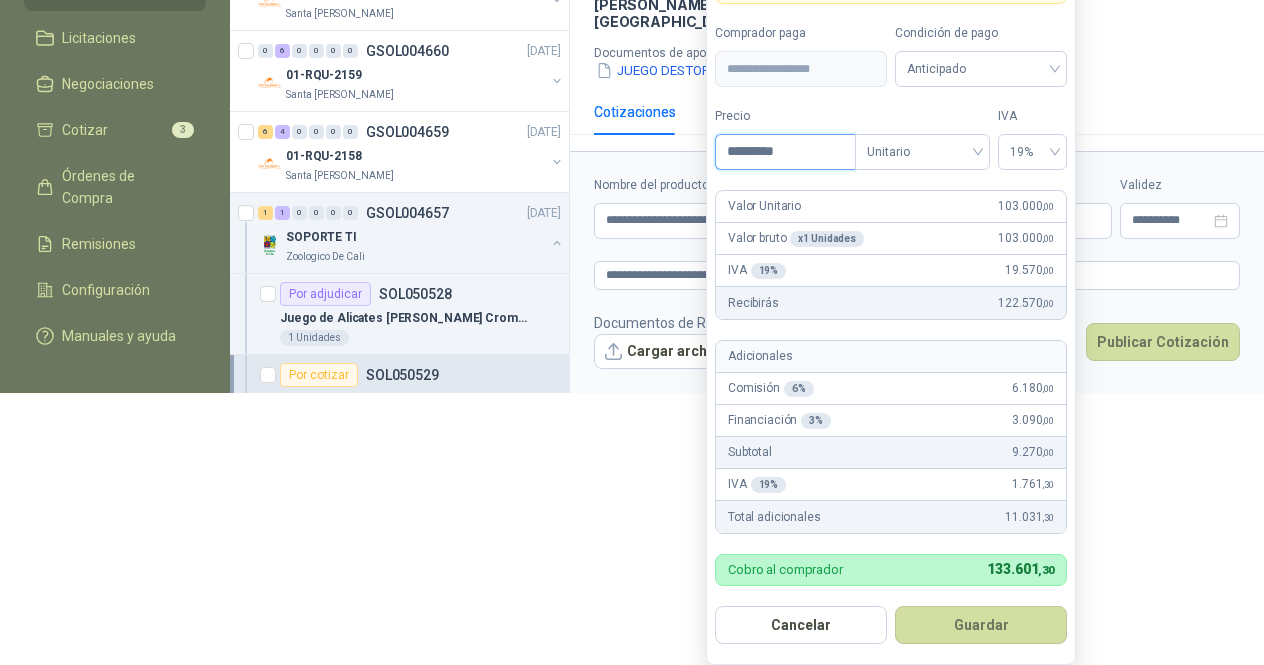 scroll, scrollTop: 19, scrollLeft: 0, axis: vertical 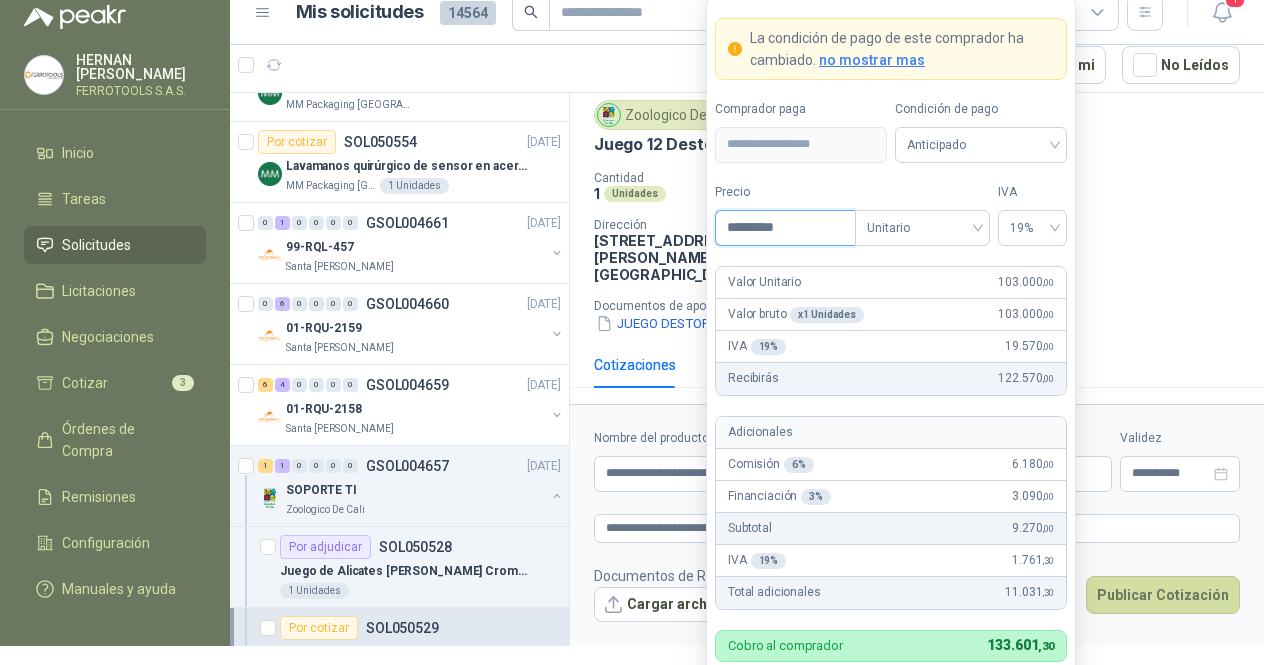 type on "*********" 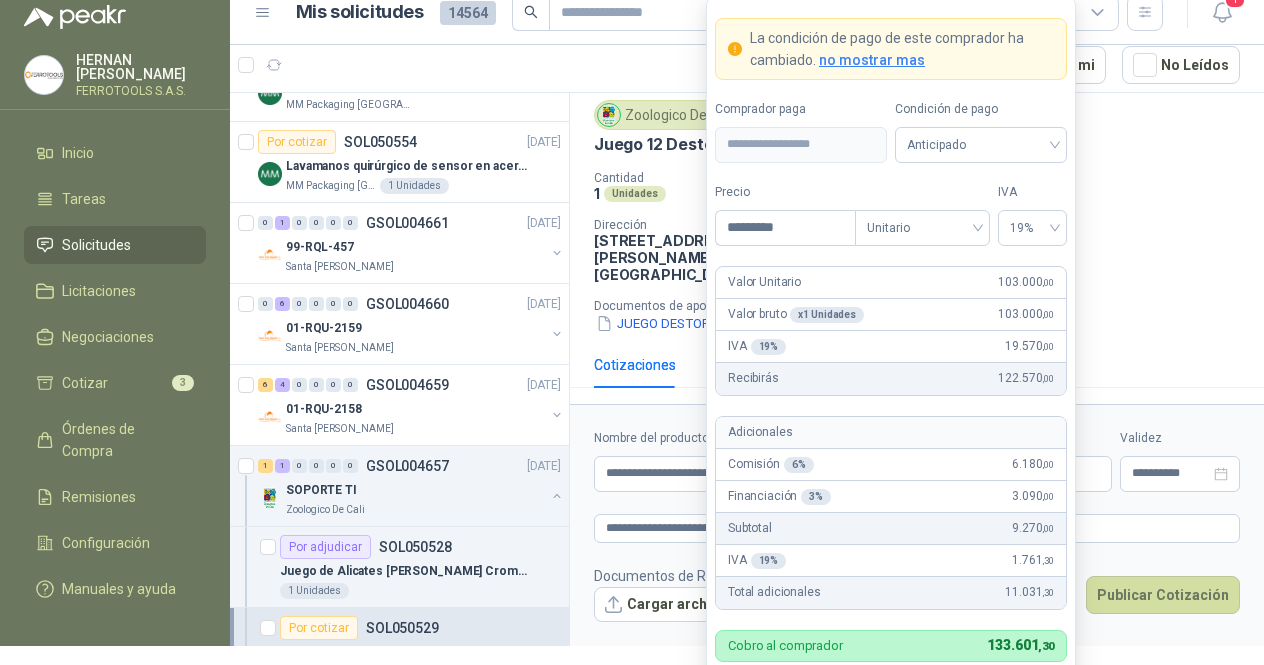click on "no mostrar mas" at bounding box center (872, 60) 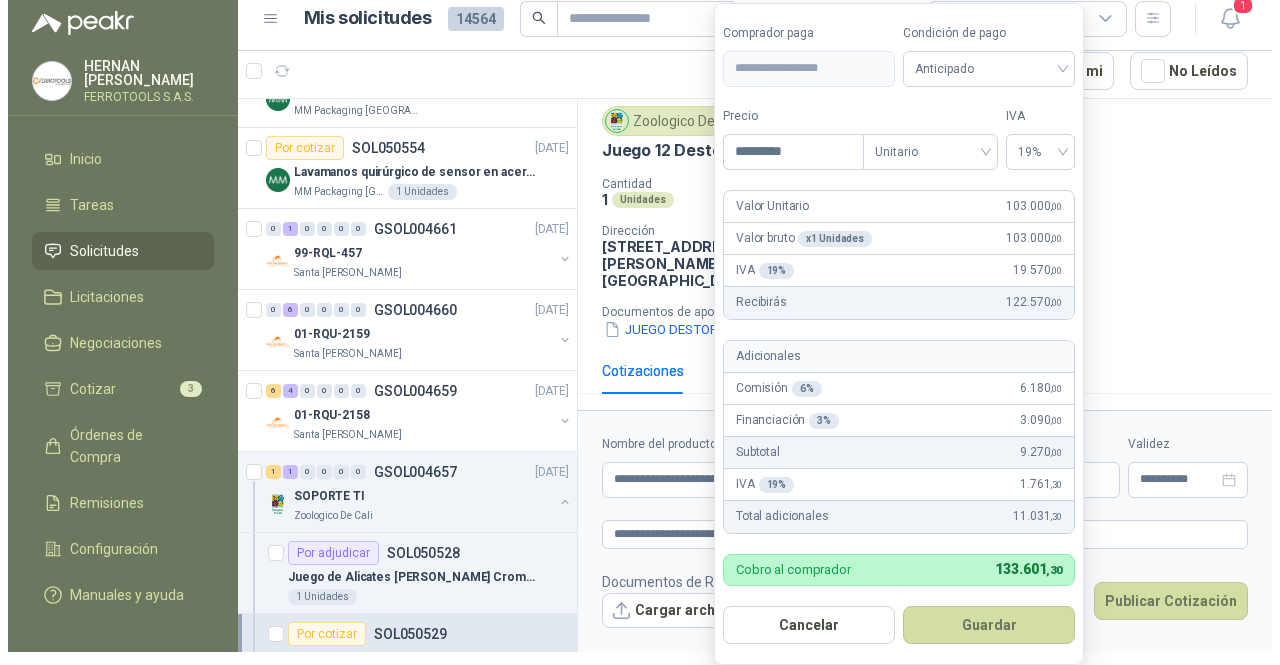 scroll, scrollTop: 0, scrollLeft: 0, axis: both 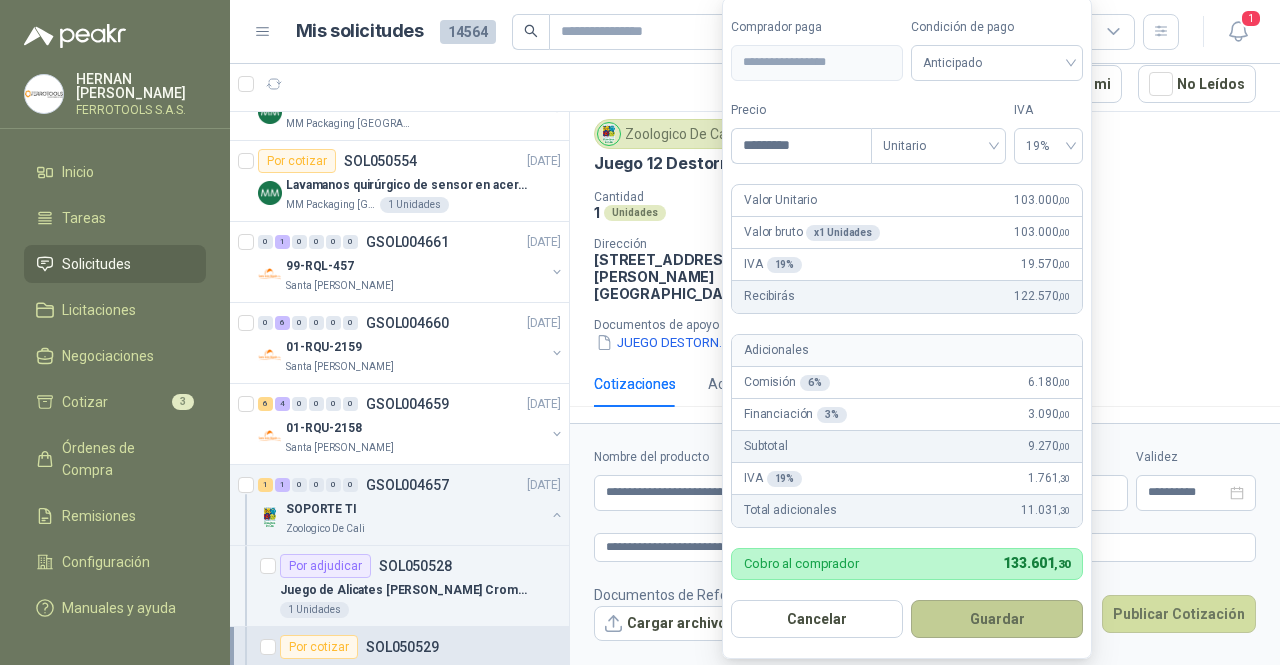 click on "Guardar" at bounding box center (997, 619) 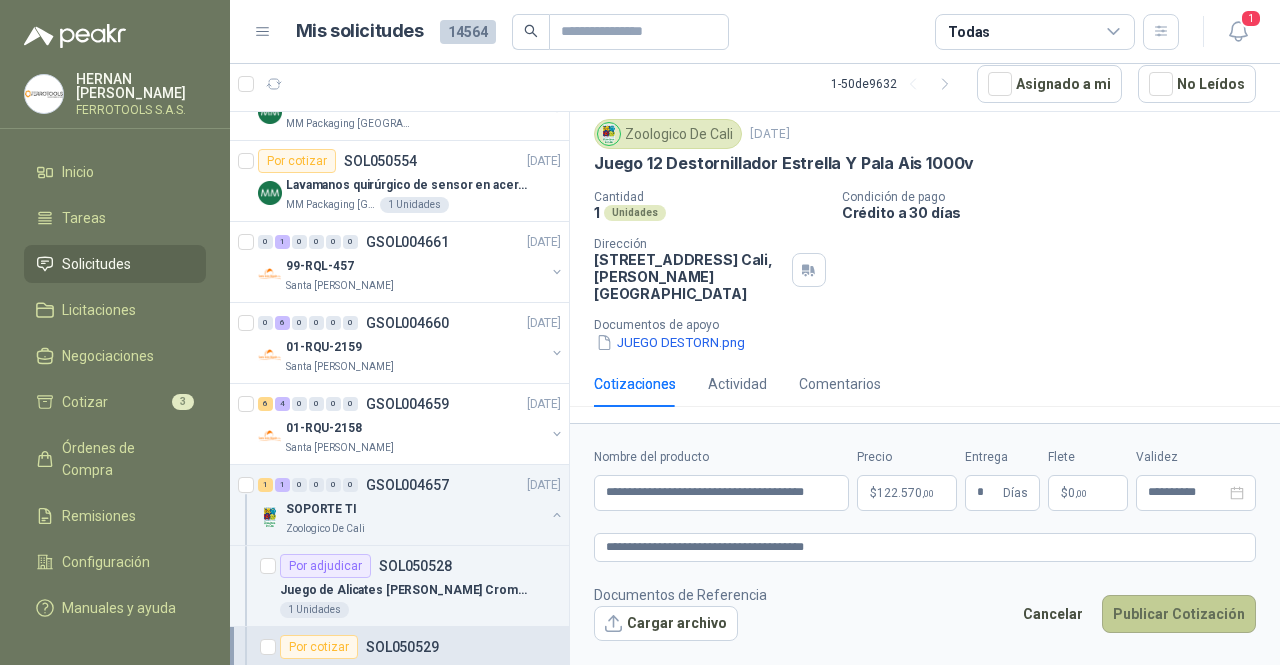 click on "Publicar Cotización" at bounding box center [1179, 614] 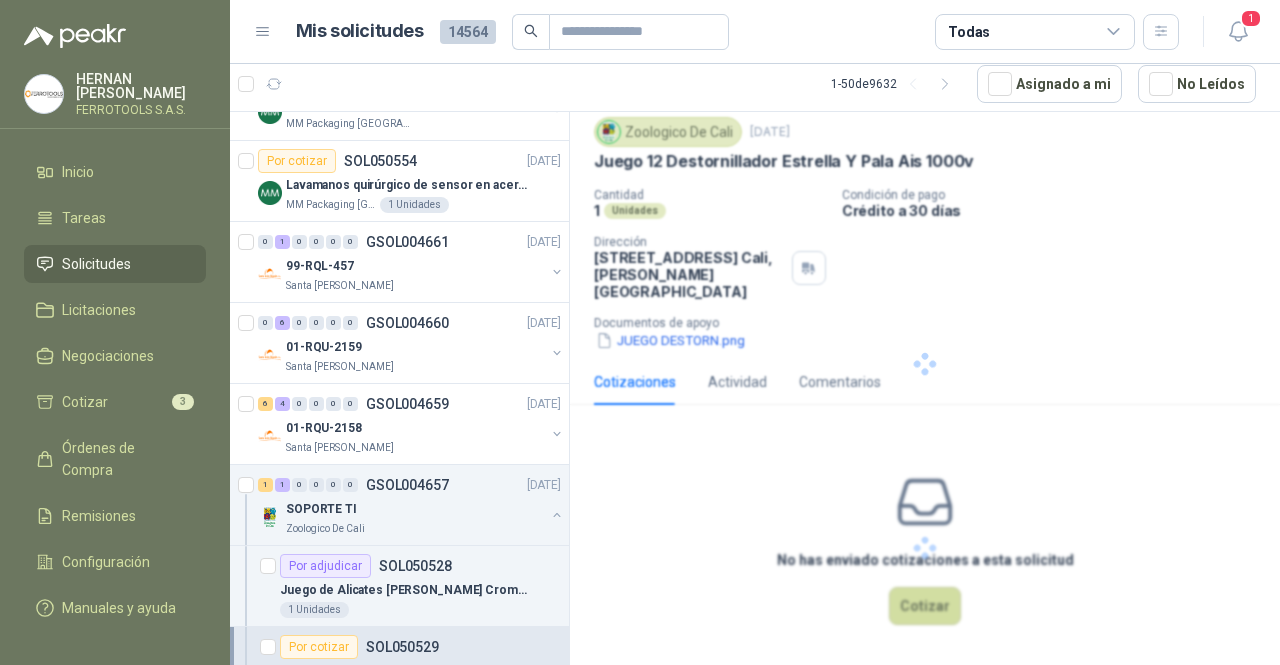scroll, scrollTop: 0, scrollLeft: 0, axis: both 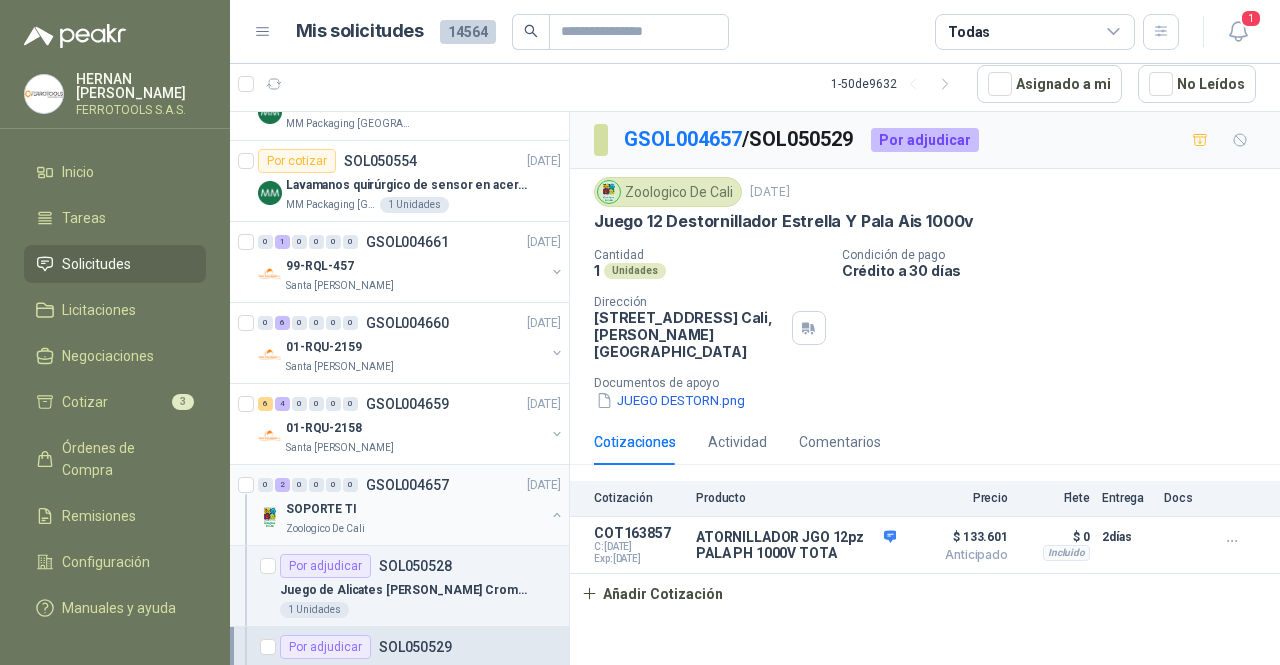 click on "Zoologico De Cali" at bounding box center [415, 529] 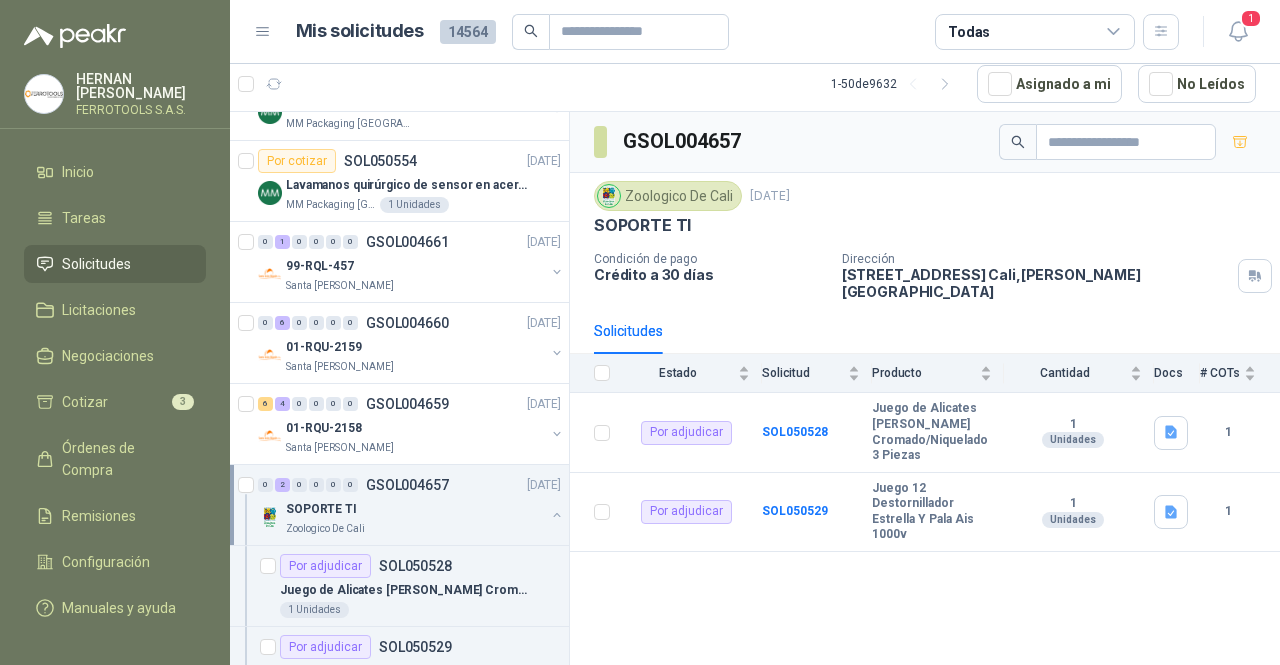 click at bounding box center (557, 515) 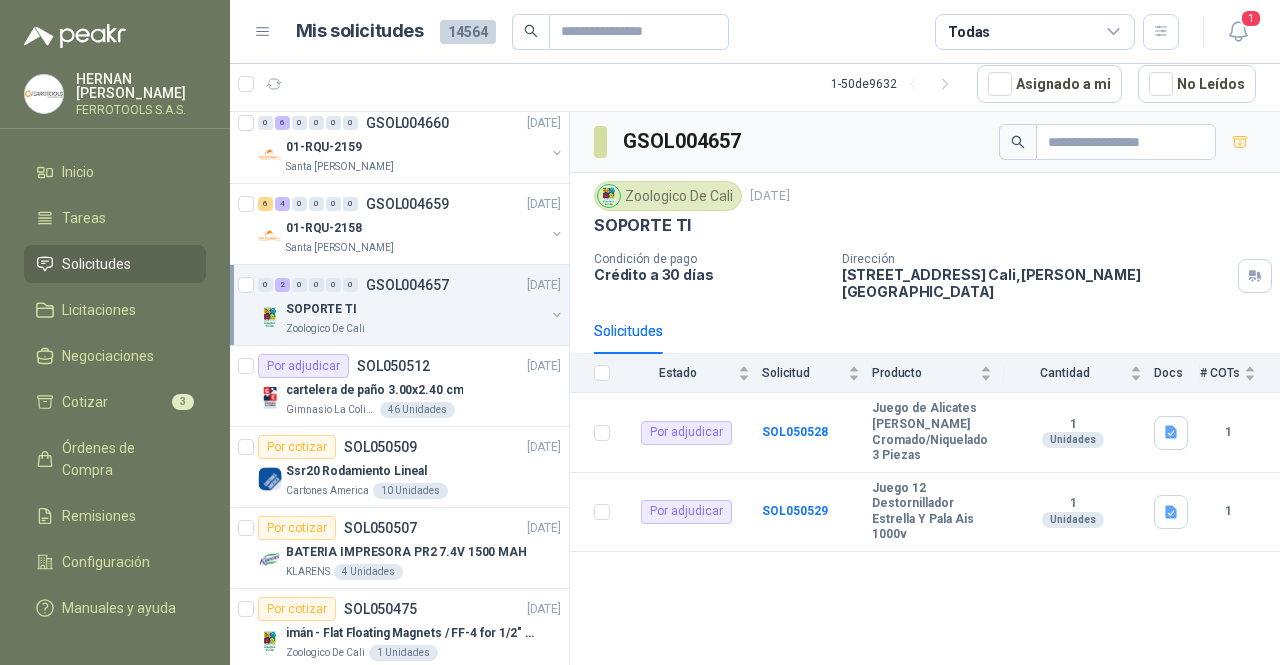 scroll, scrollTop: 1000, scrollLeft: 0, axis: vertical 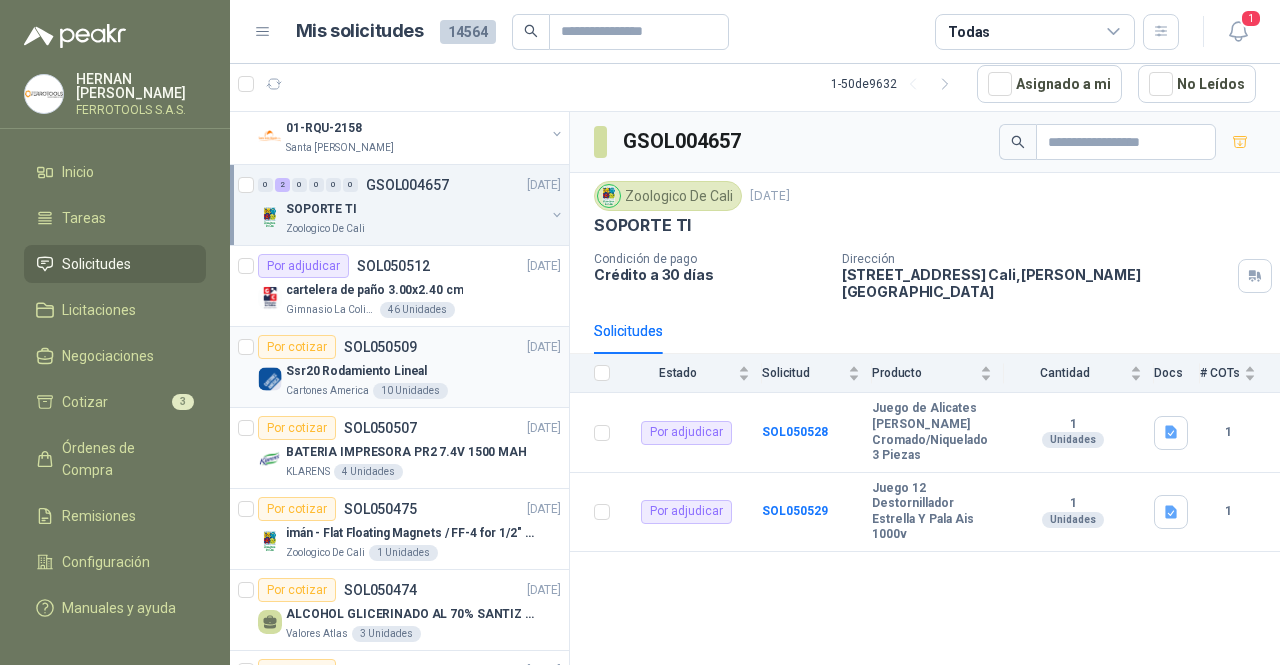click on "Ssr20 Rodamiento Lineal" at bounding box center (423, 371) 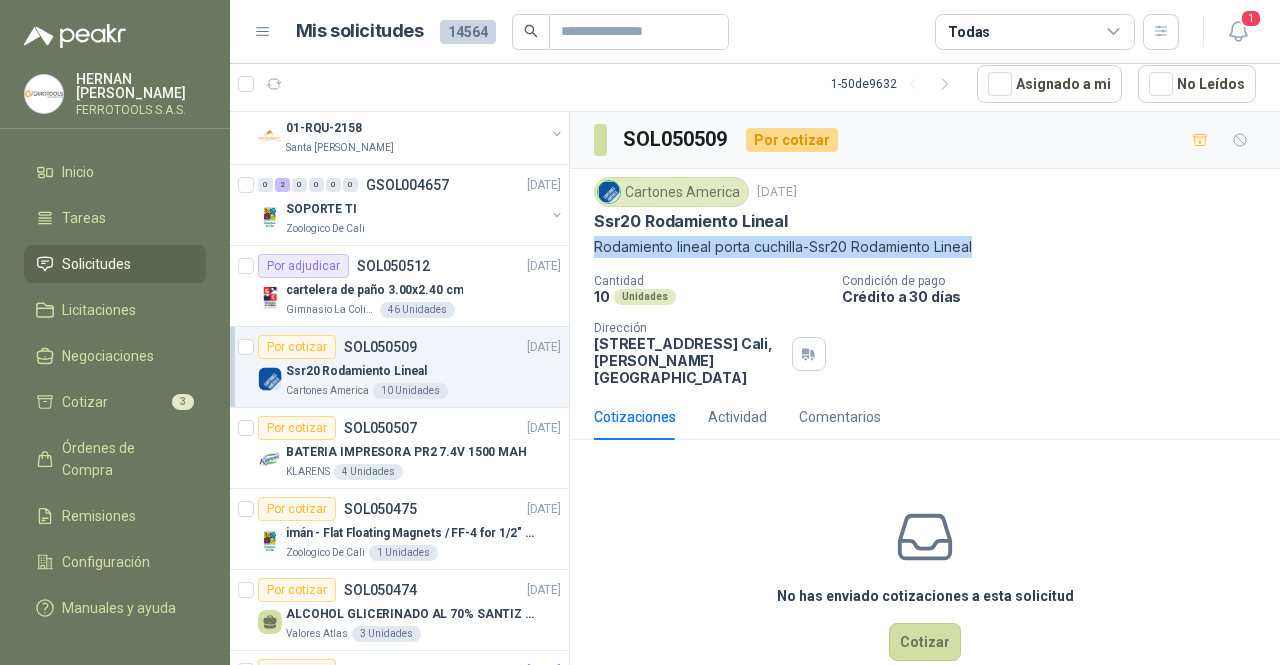 drag, startPoint x: 1004, startPoint y: 240, endPoint x: 578, endPoint y: 249, distance: 426.09506 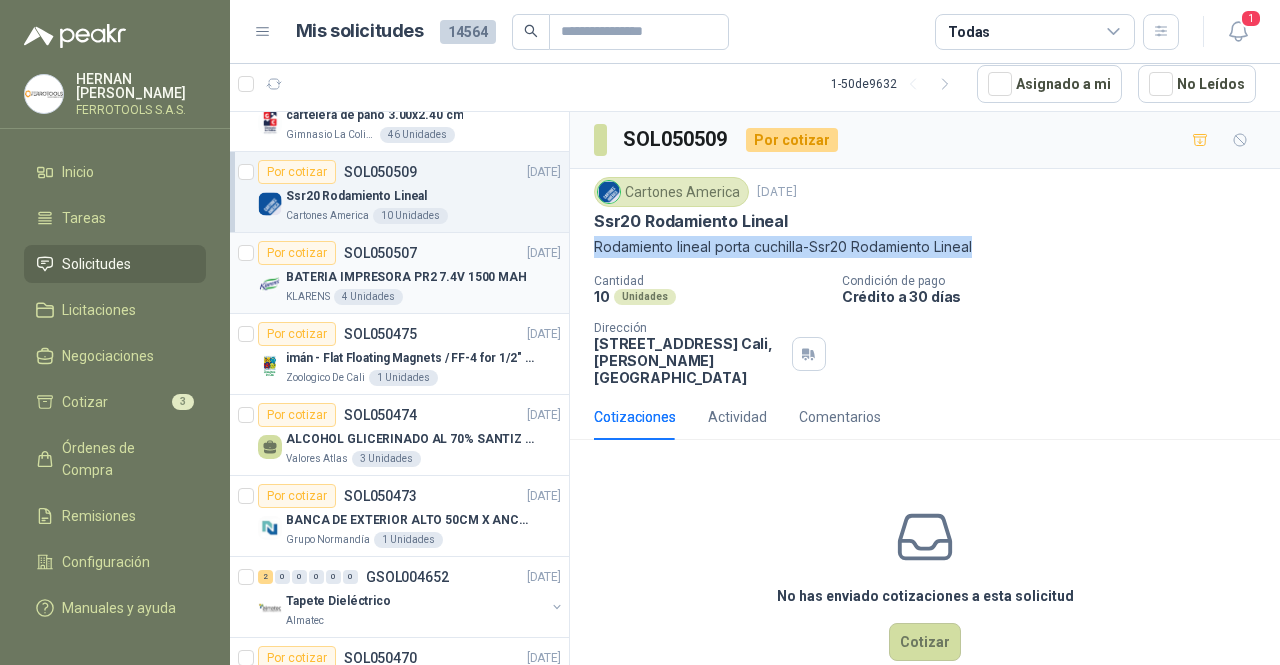 scroll, scrollTop: 1200, scrollLeft: 0, axis: vertical 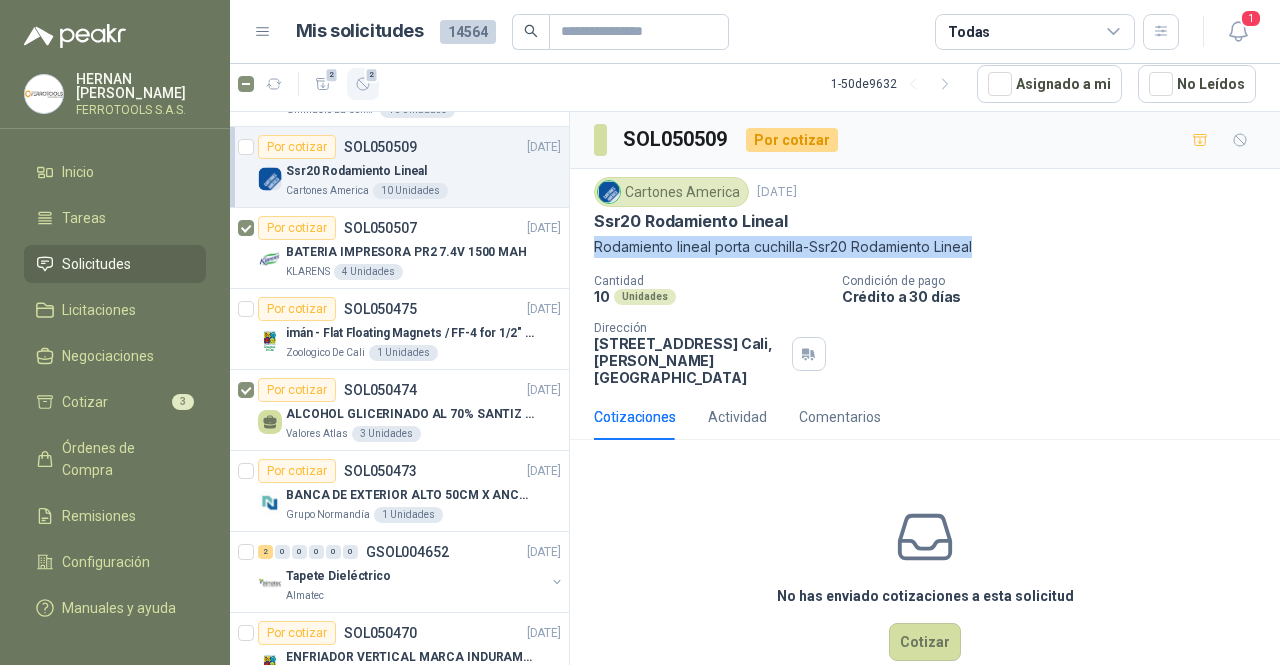 click 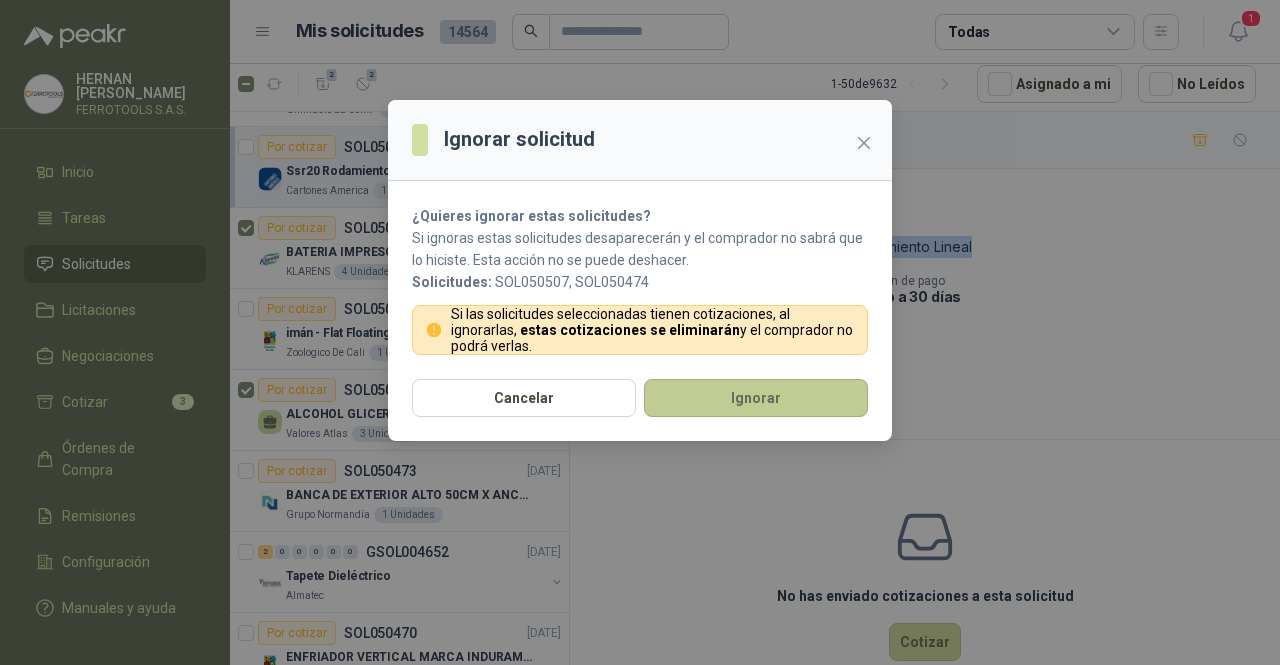 click on "Ignorar" at bounding box center [756, 398] 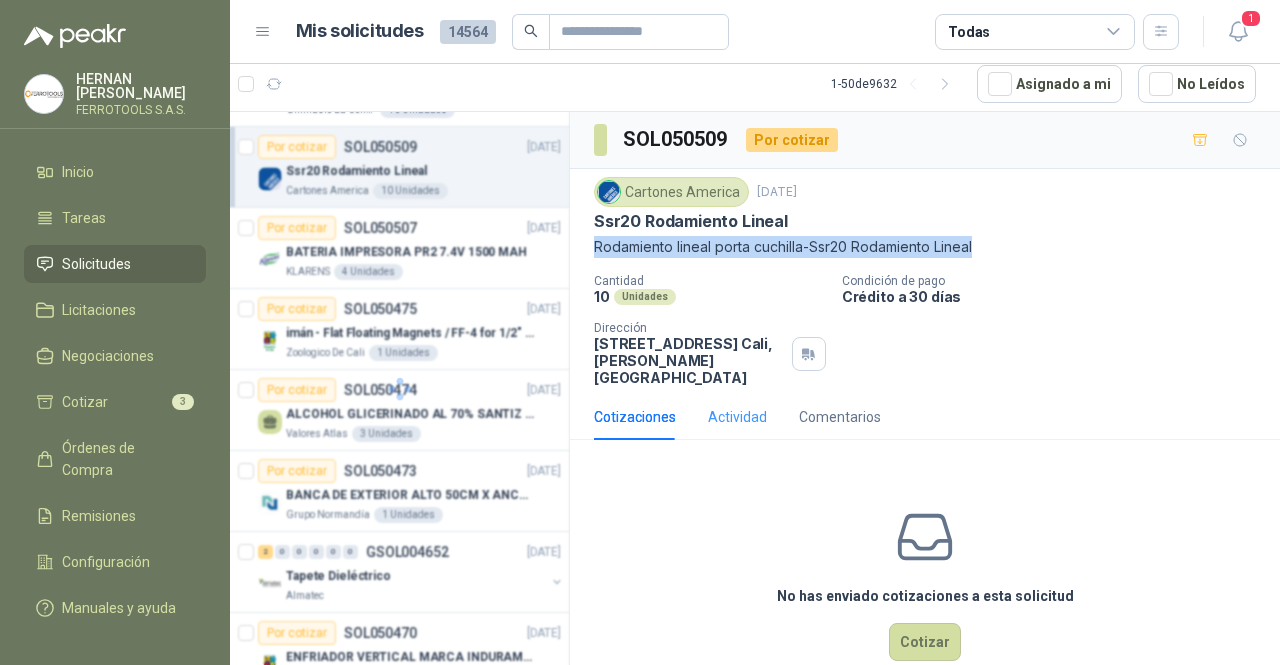 scroll, scrollTop: 1281, scrollLeft: 0, axis: vertical 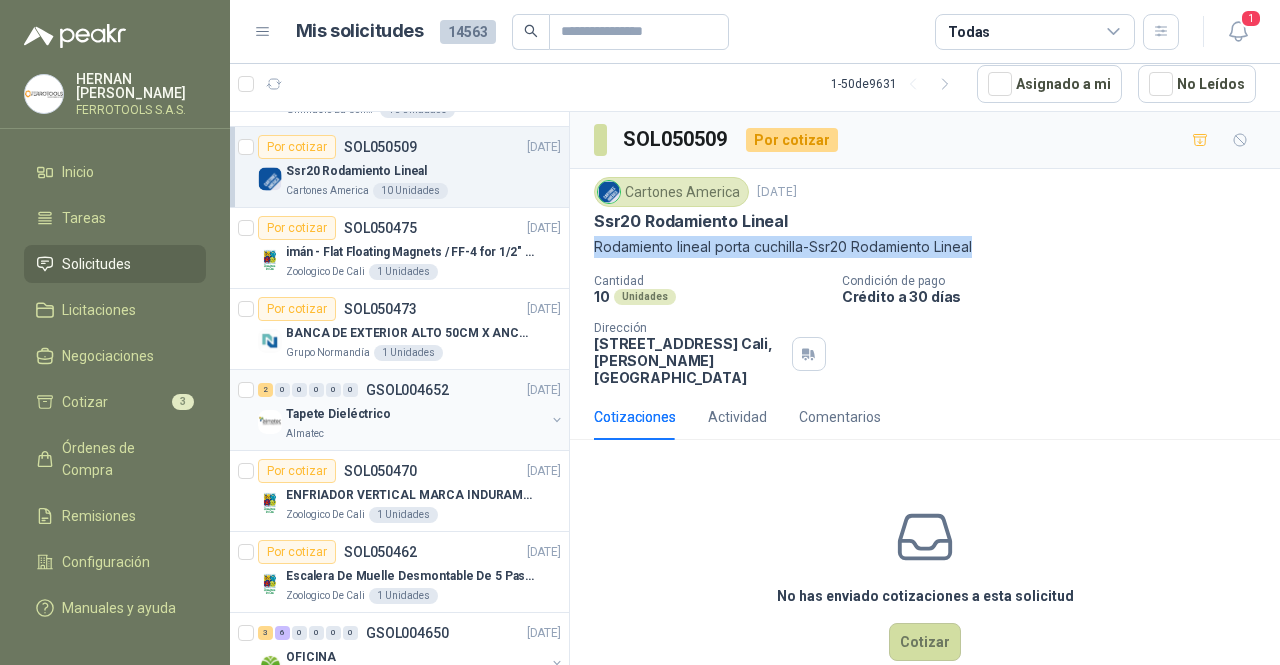 click on "Almatec" at bounding box center (415, 434) 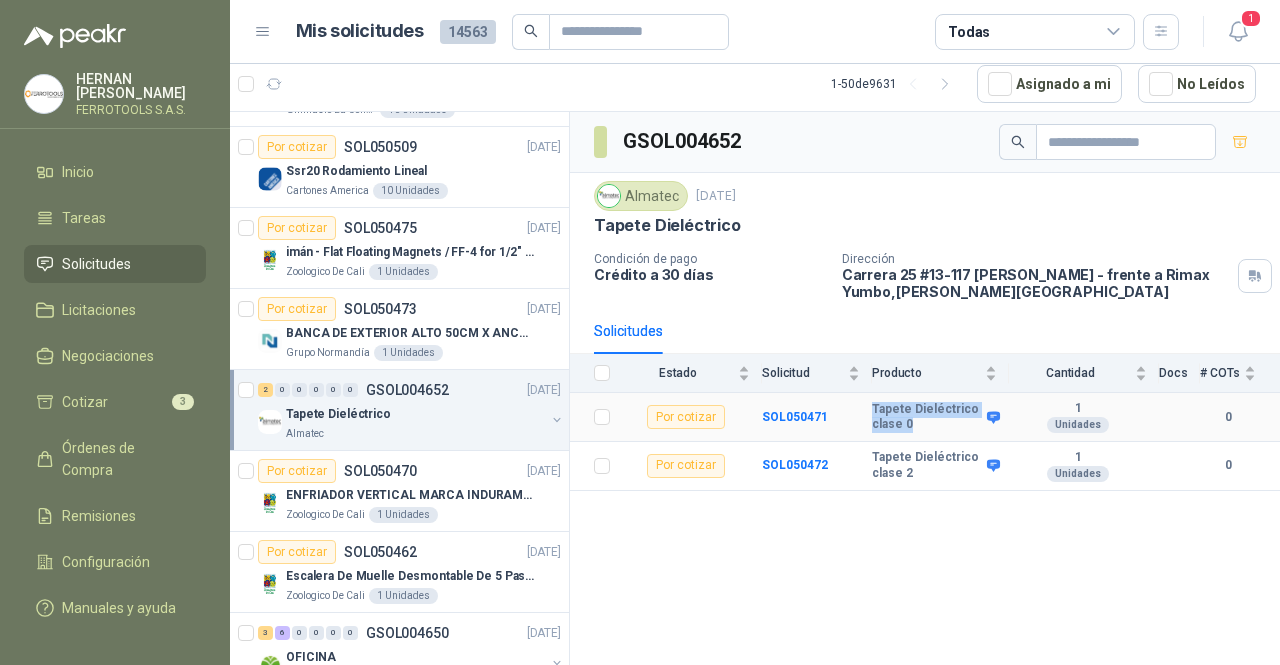drag, startPoint x: 915, startPoint y: 425, endPoint x: 870, endPoint y: 406, distance: 48.8467 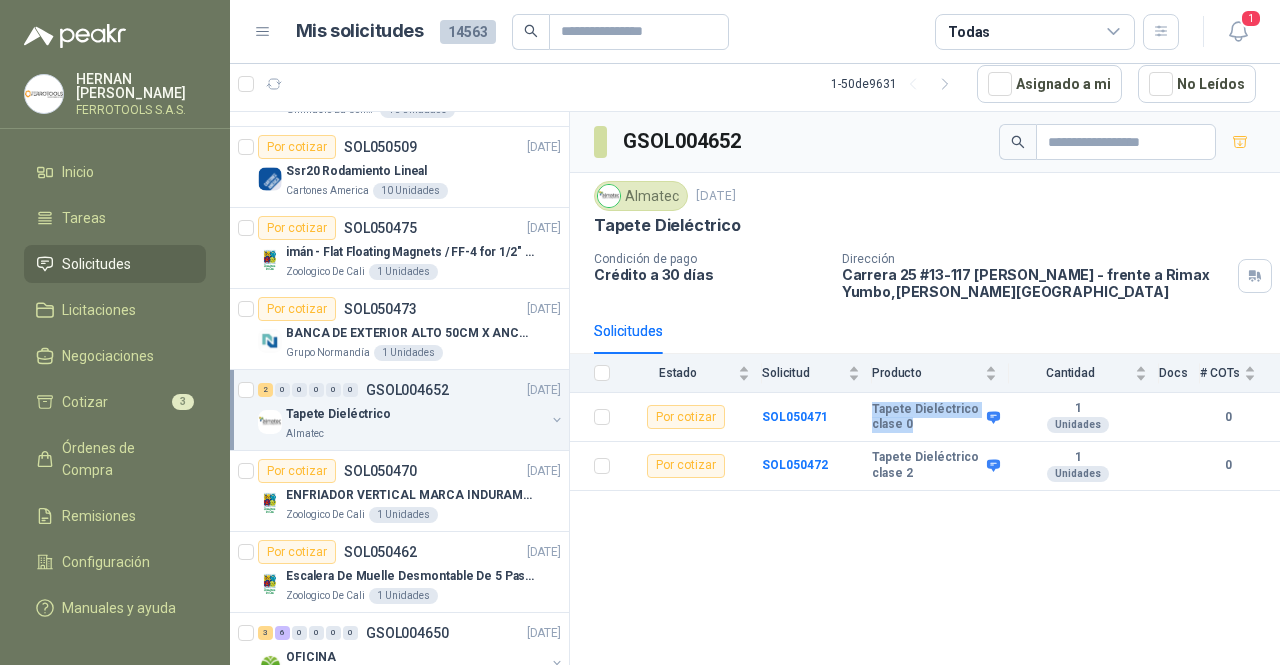 scroll, scrollTop: 1581, scrollLeft: 0, axis: vertical 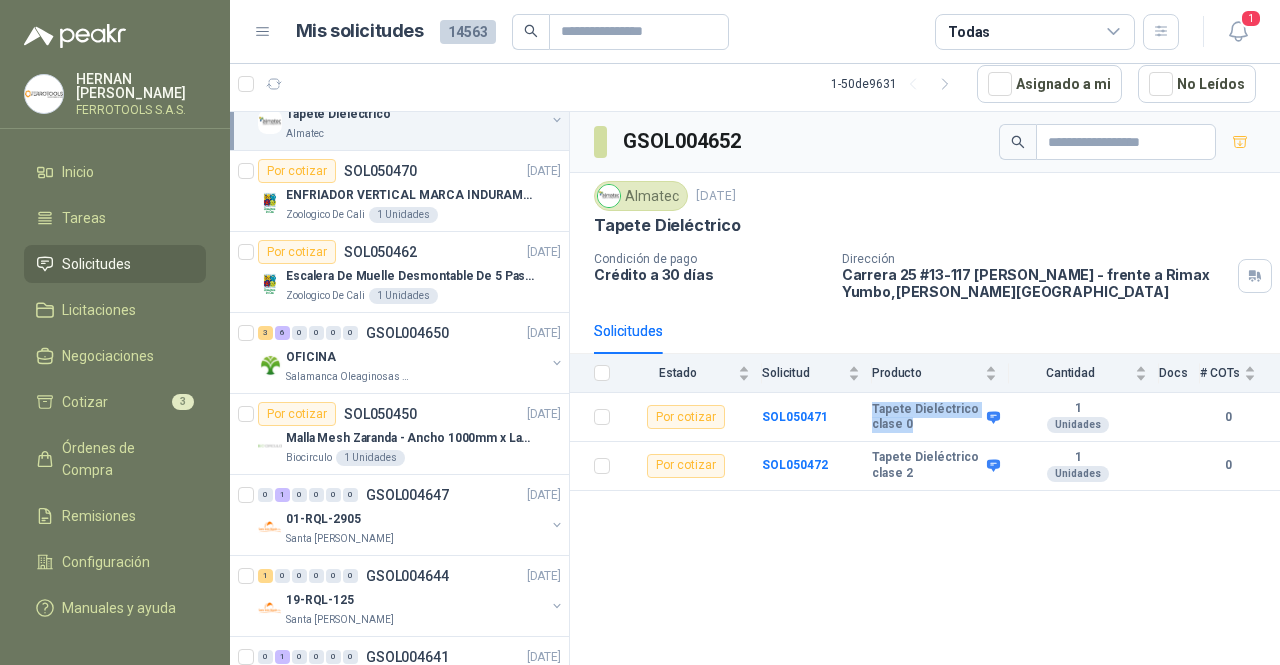 copy on "Tapete Dieléctrico clase 0" 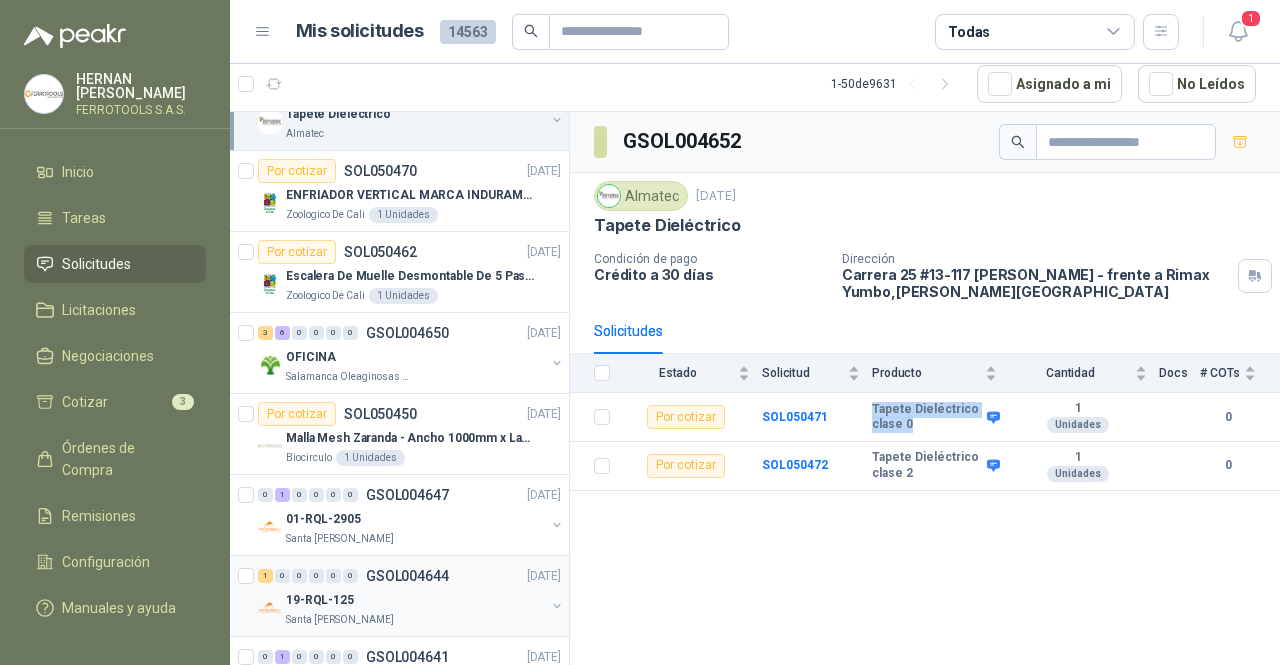scroll, scrollTop: 1781, scrollLeft: 0, axis: vertical 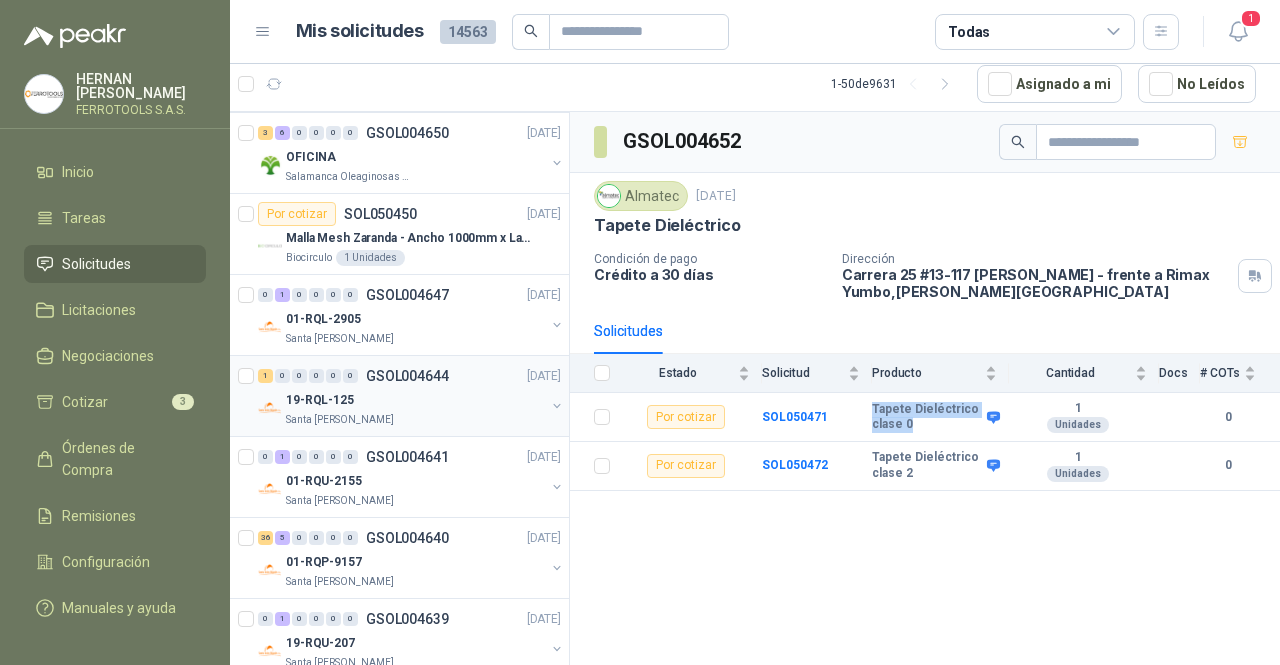 click on "Santa [PERSON_NAME]" at bounding box center (415, 420) 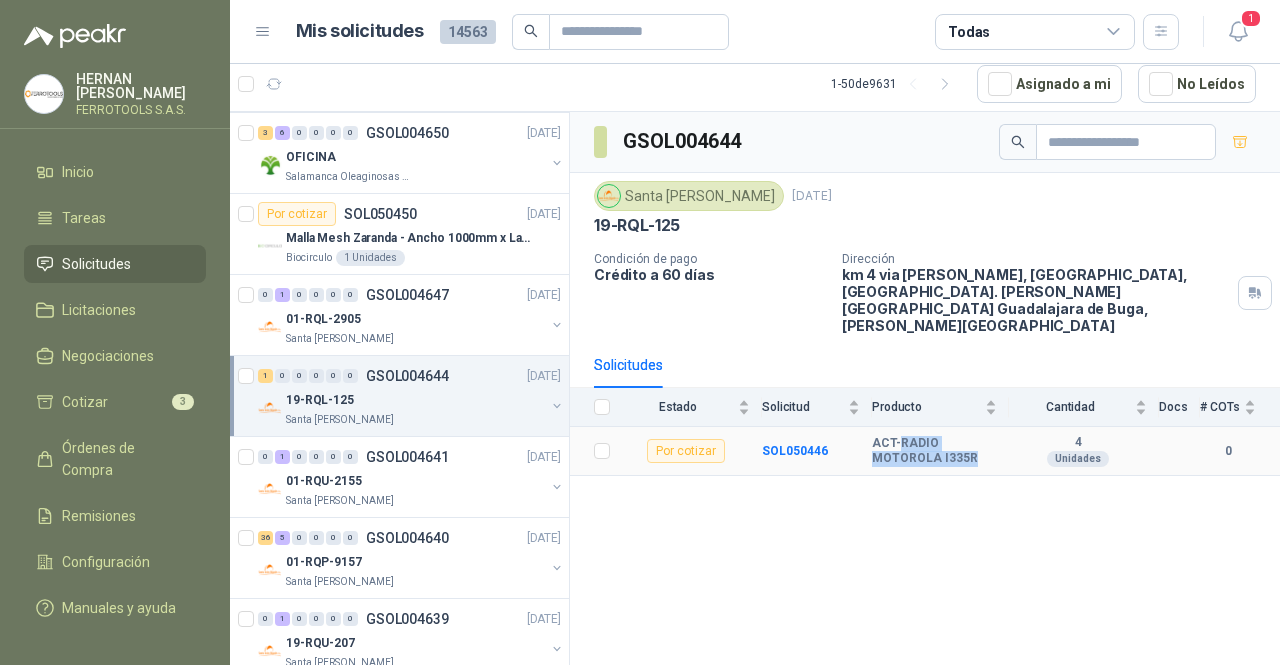 drag, startPoint x: 983, startPoint y: 446, endPoint x: 902, endPoint y: 431, distance: 82.37718 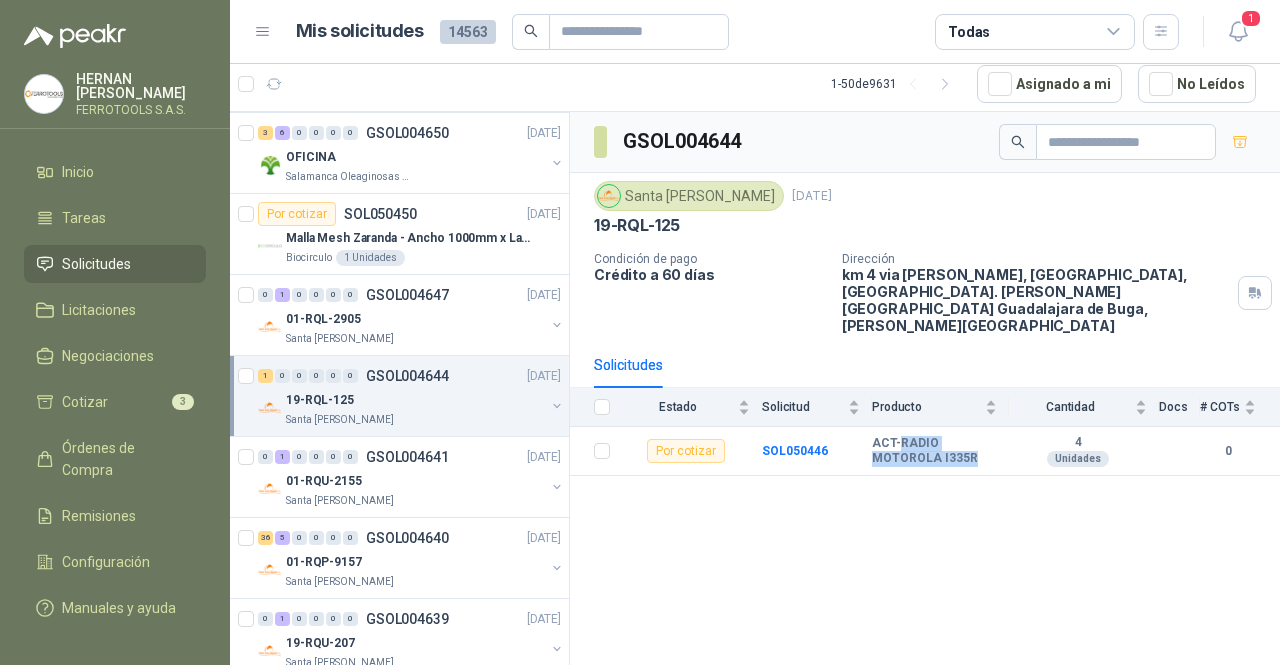 copy on "RADIO MOTOROLA I335R" 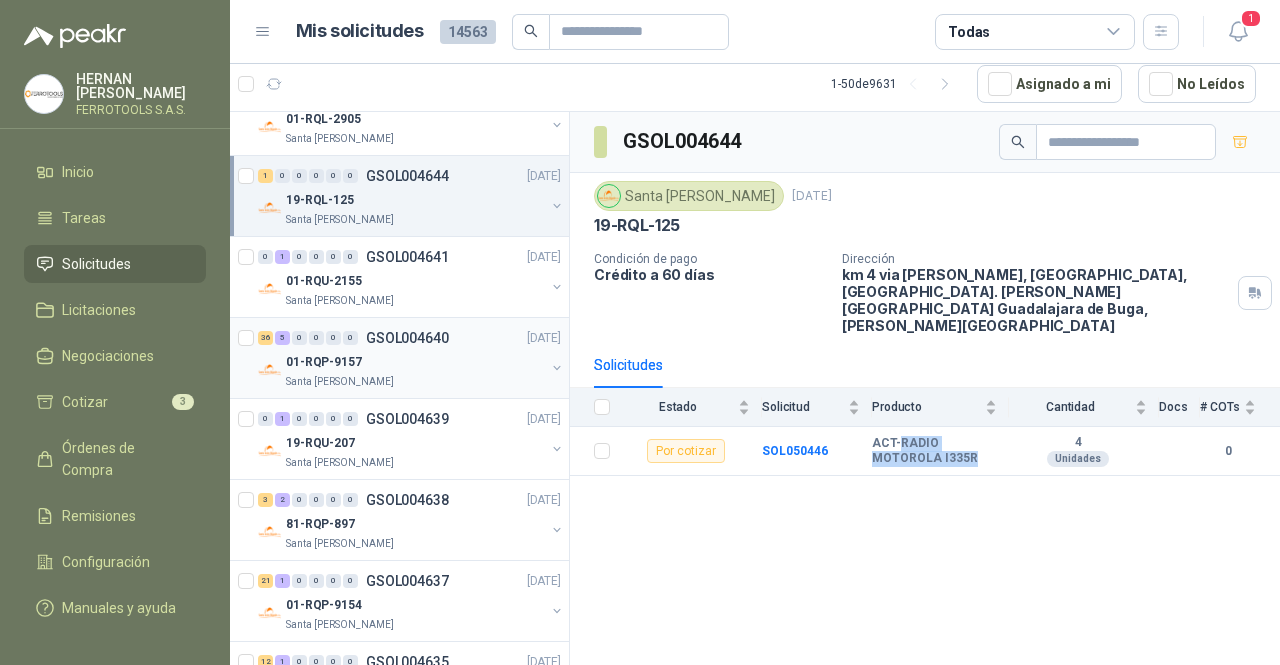scroll, scrollTop: 1881, scrollLeft: 0, axis: vertical 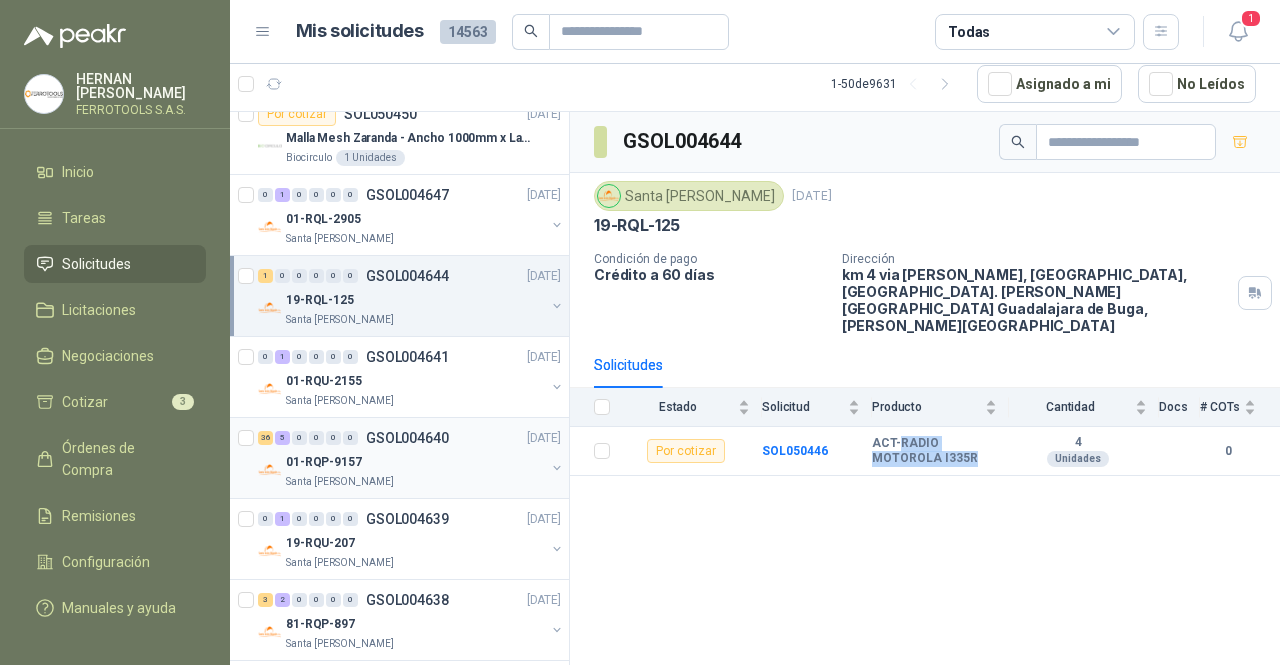 click on "Santa [PERSON_NAME]" at bounding box center [415, 482] 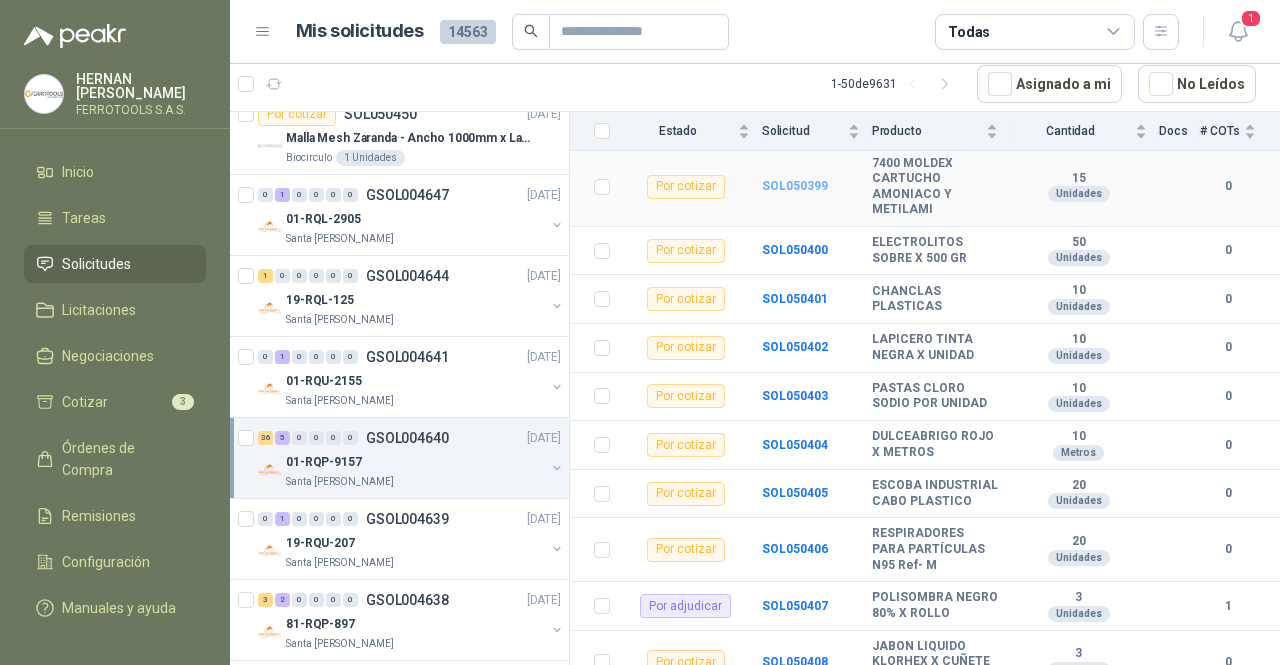 scroll, scrollTop: 500, scrollLeft: 0, axis: vertical 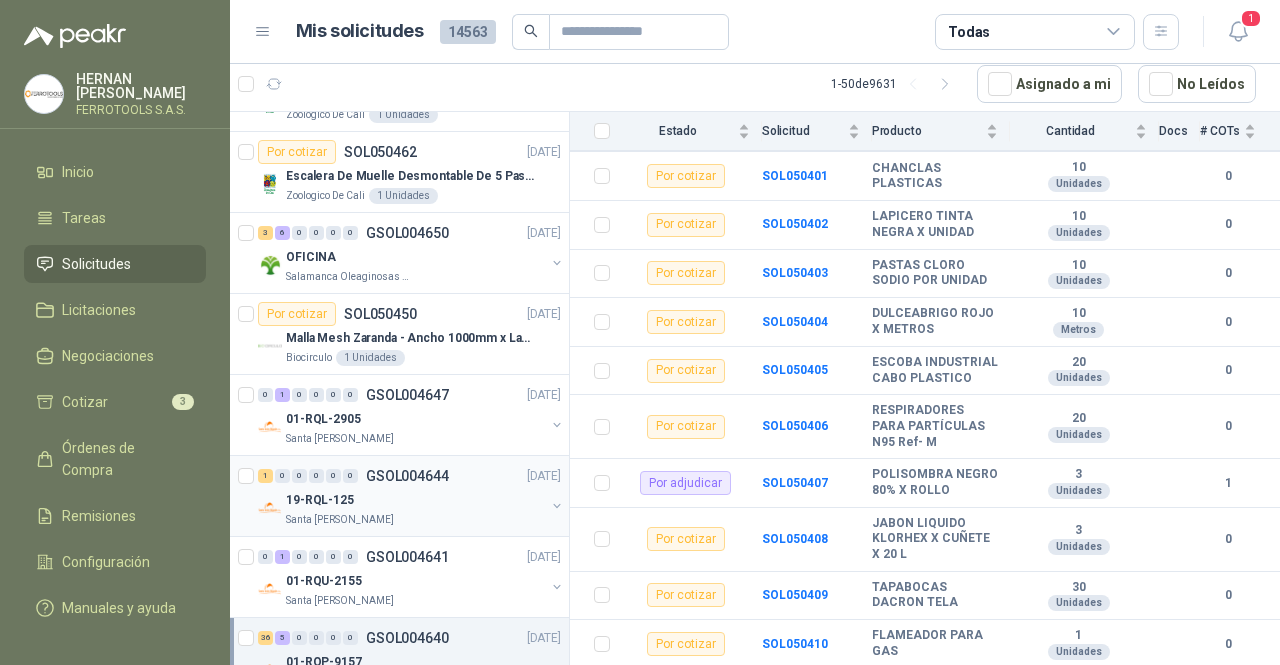 click on "19-RQL-125" at bounding box center [415, 500] 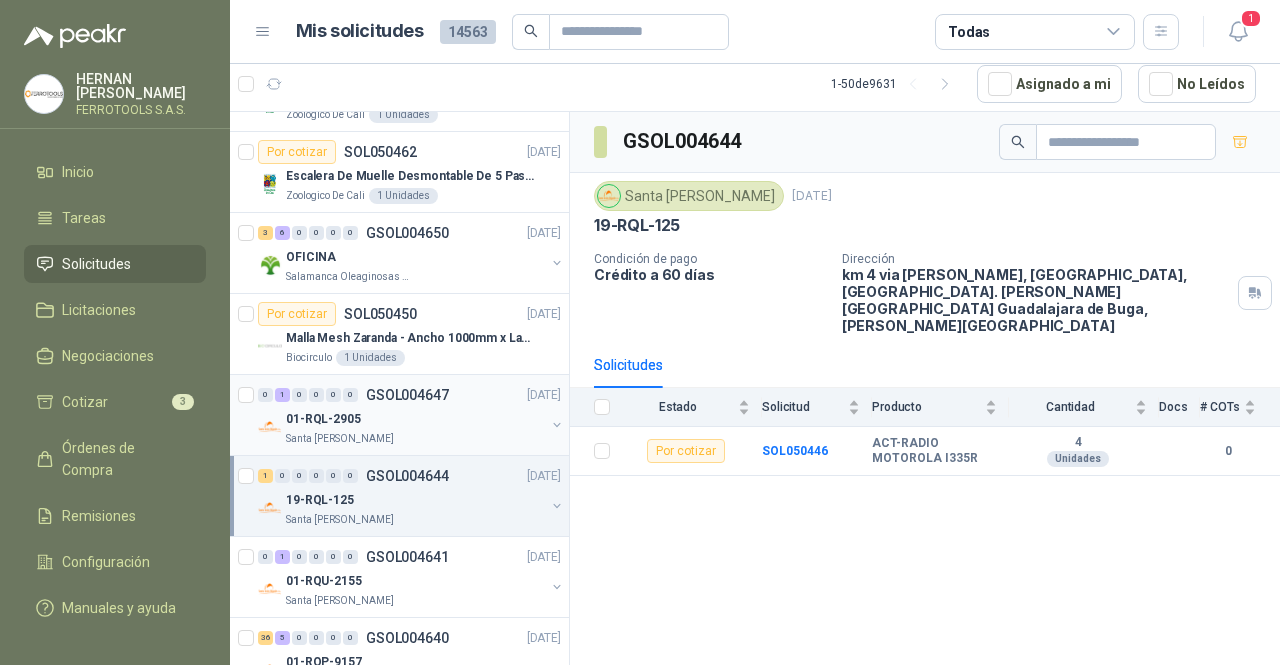 scroll, scrollTop: 1581, scrollLeft: 0, axis: vertical 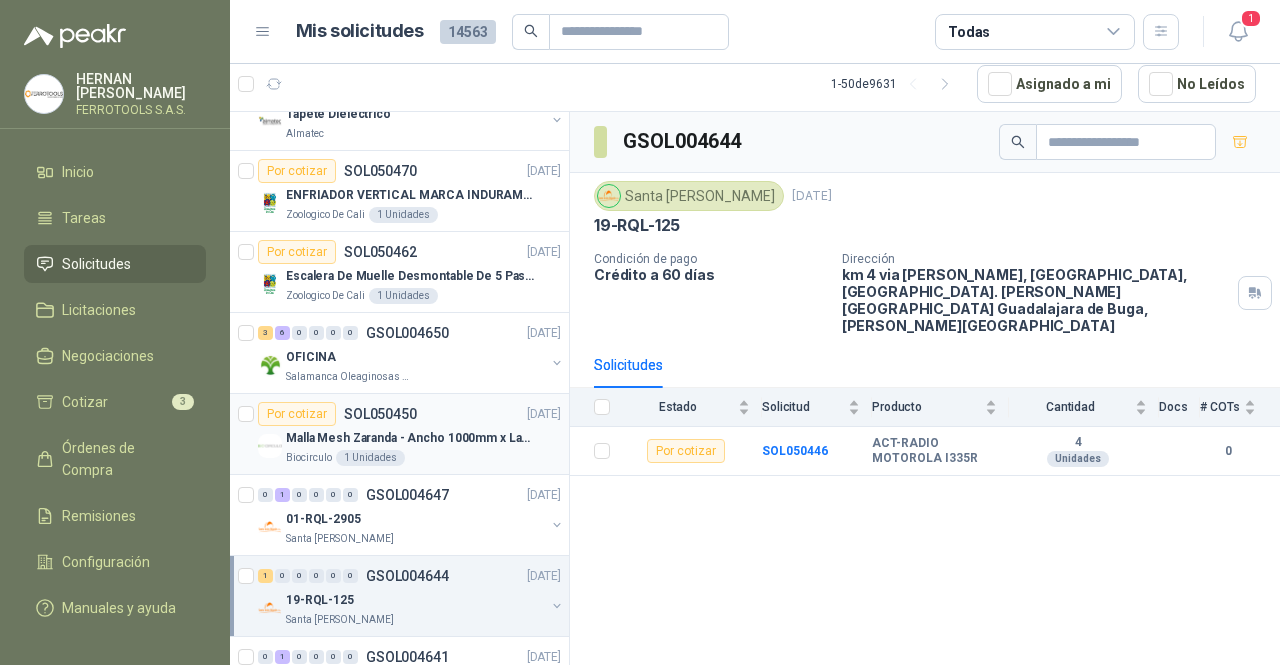 click on "Malla Mesh Zaranda - Ancho 1000mm x Largo 2500mm / Abertura de 10mm" at bounding box center [410, 438] 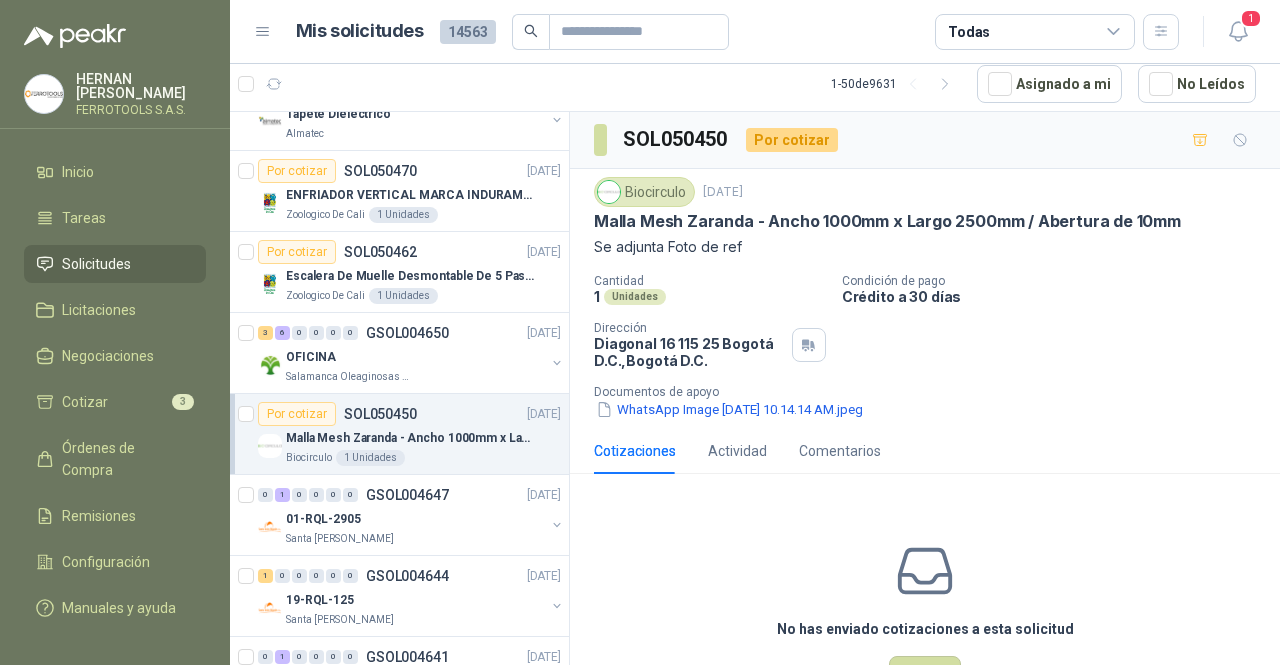 scroll, scrollTop: 1481, scrollLeft: 0, axis: vertical 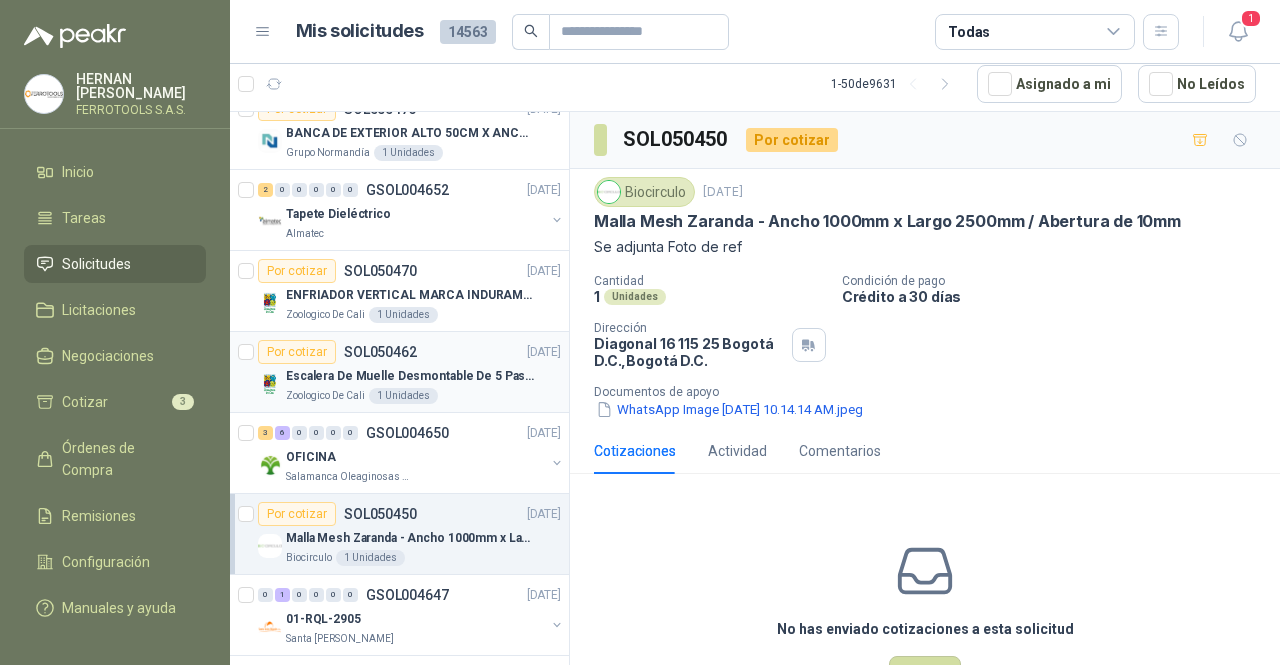 click on "Escalera De Muelle Desmontable De 5 Pasos, Capacida..." at bounding box center [410, 376] 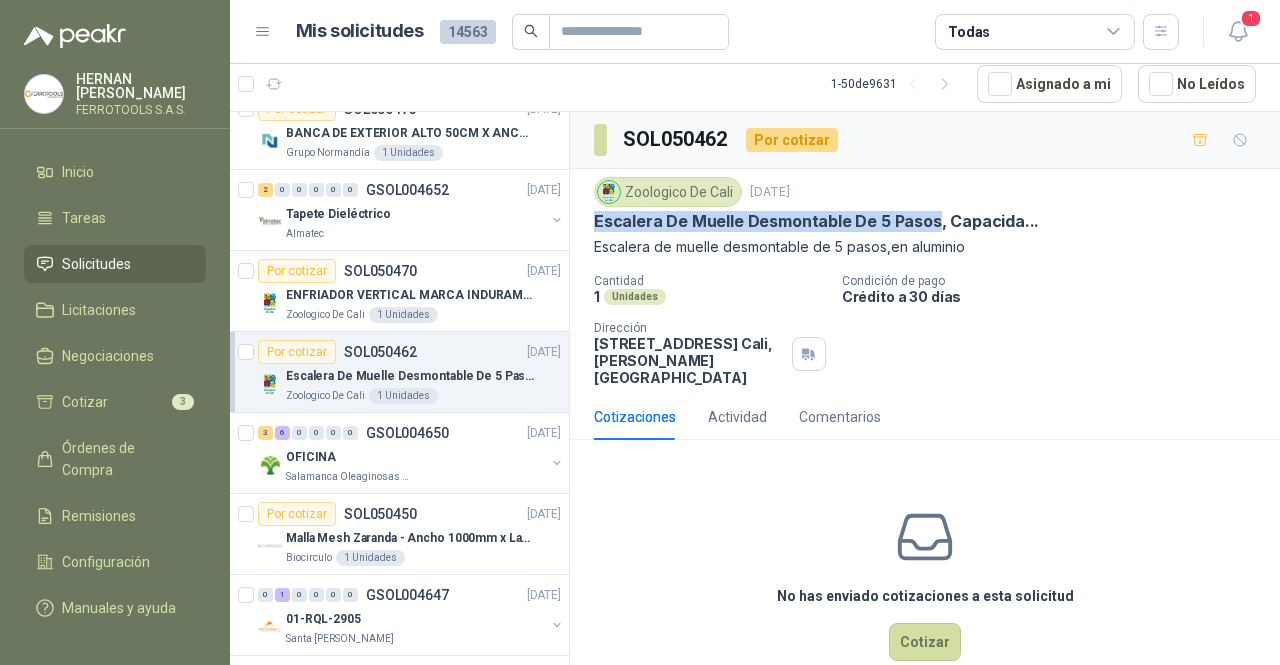 drag, startPoint x: 596, startPoint y: 222, endPoint x: 929, endPoint y: 214, distance: 333.09607 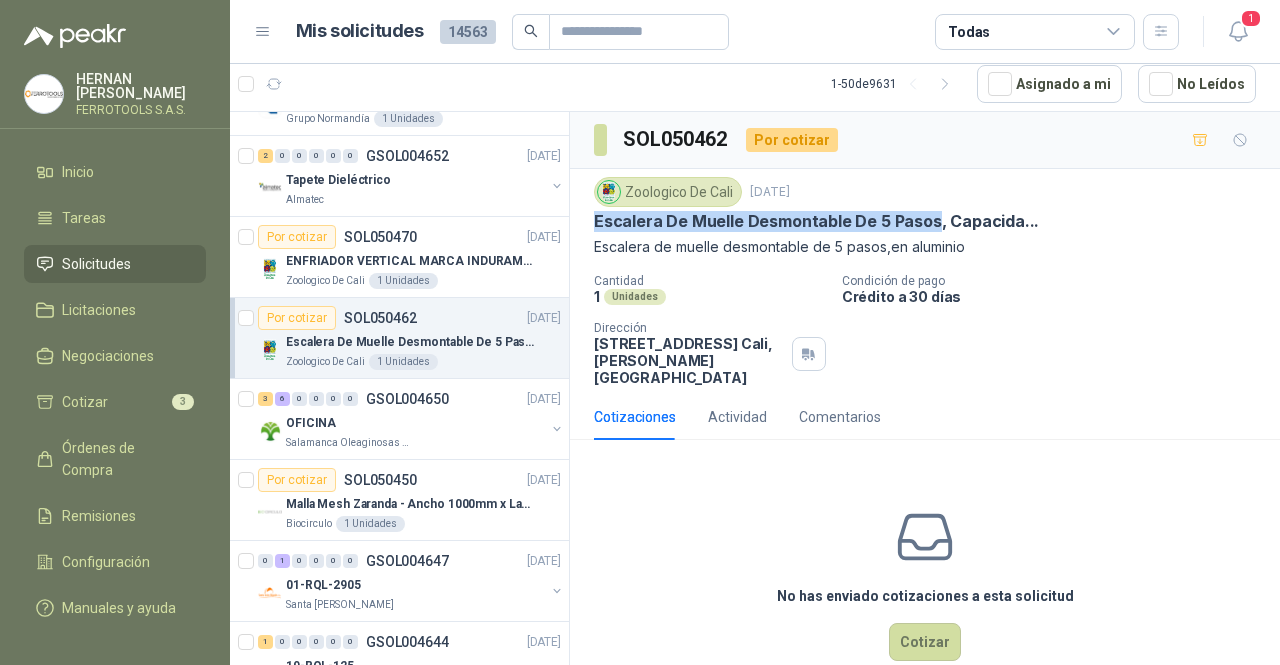 scroll, scrollTop: 1581, scrollLeft: 0, axis: vertical 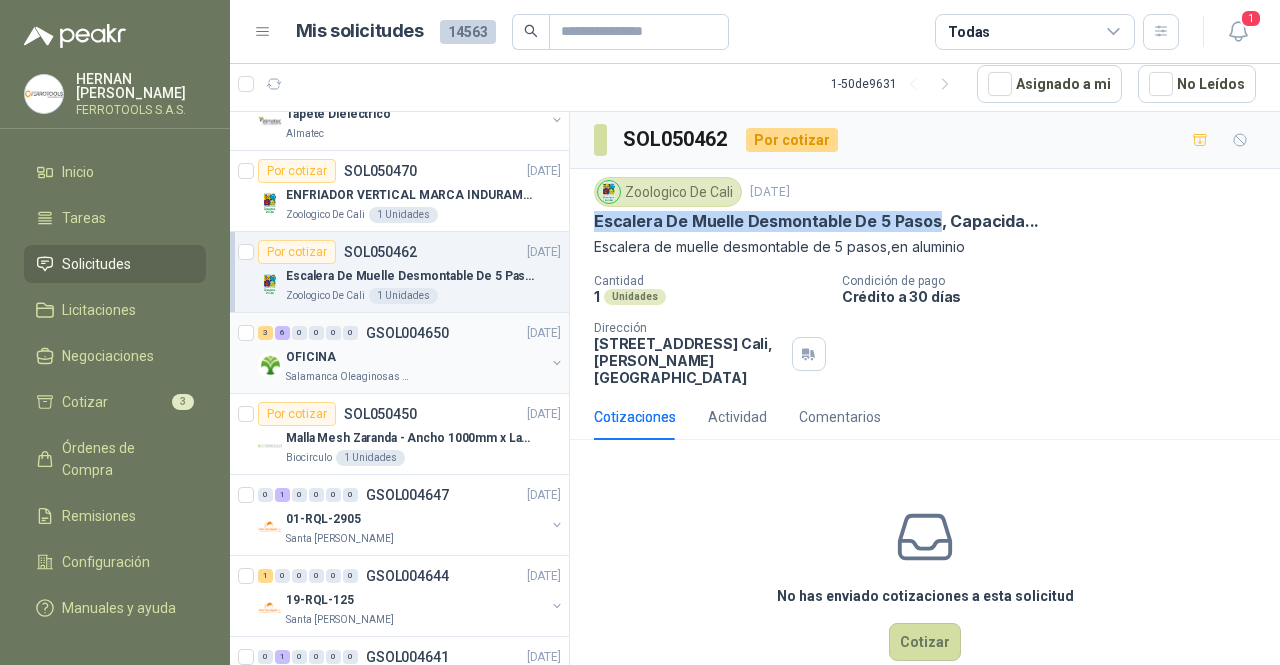 click on "Salamanca Oleaginosas SAS" at bounding box center [415, 377] 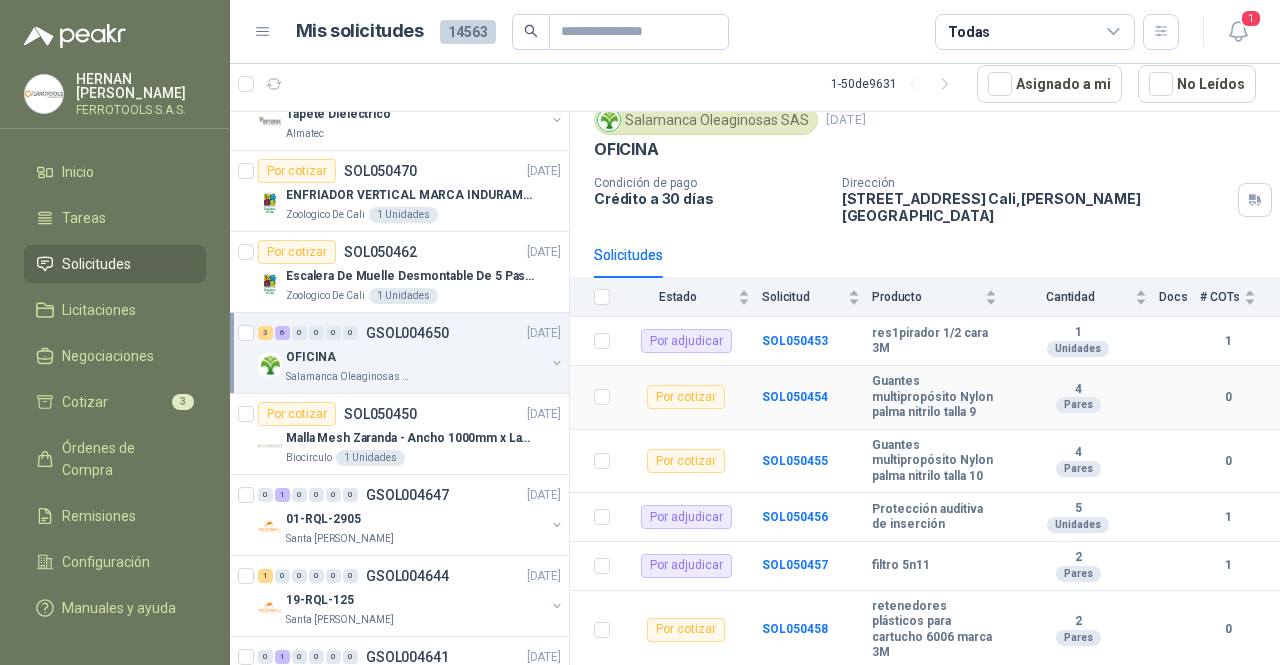 scroll, scrollTop: 100, scrollLeft: 0, axis: vertical 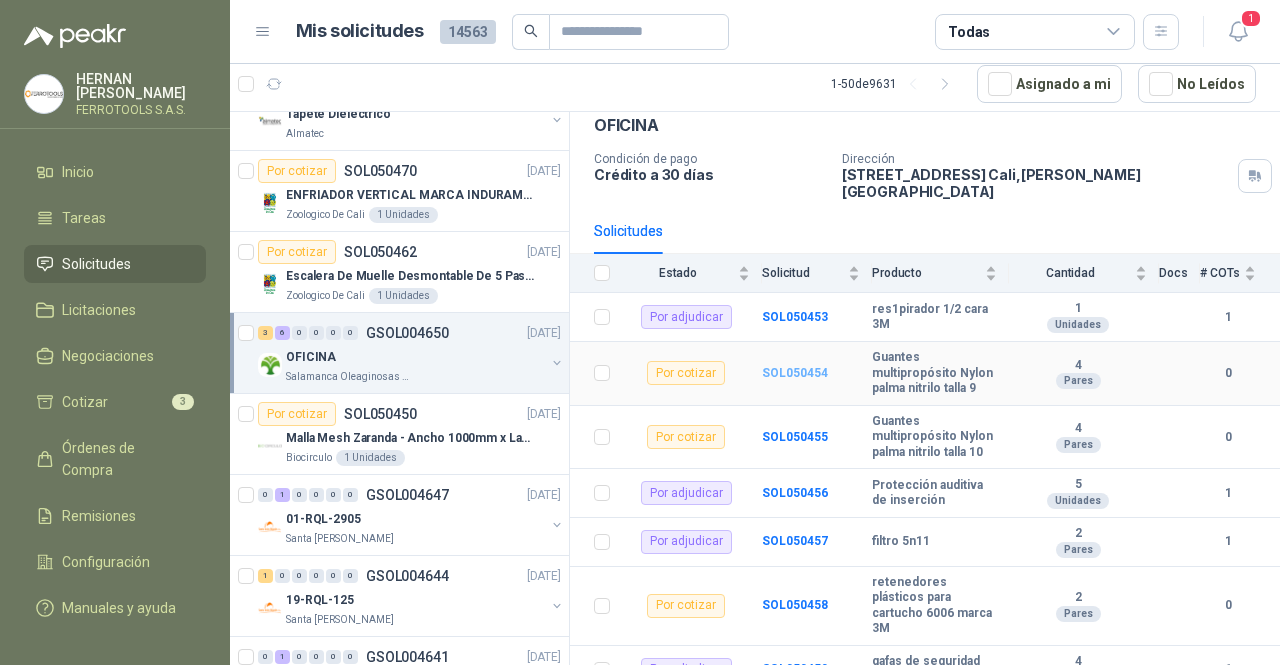 click on "SOL050454" at bounding box center (795, 373) 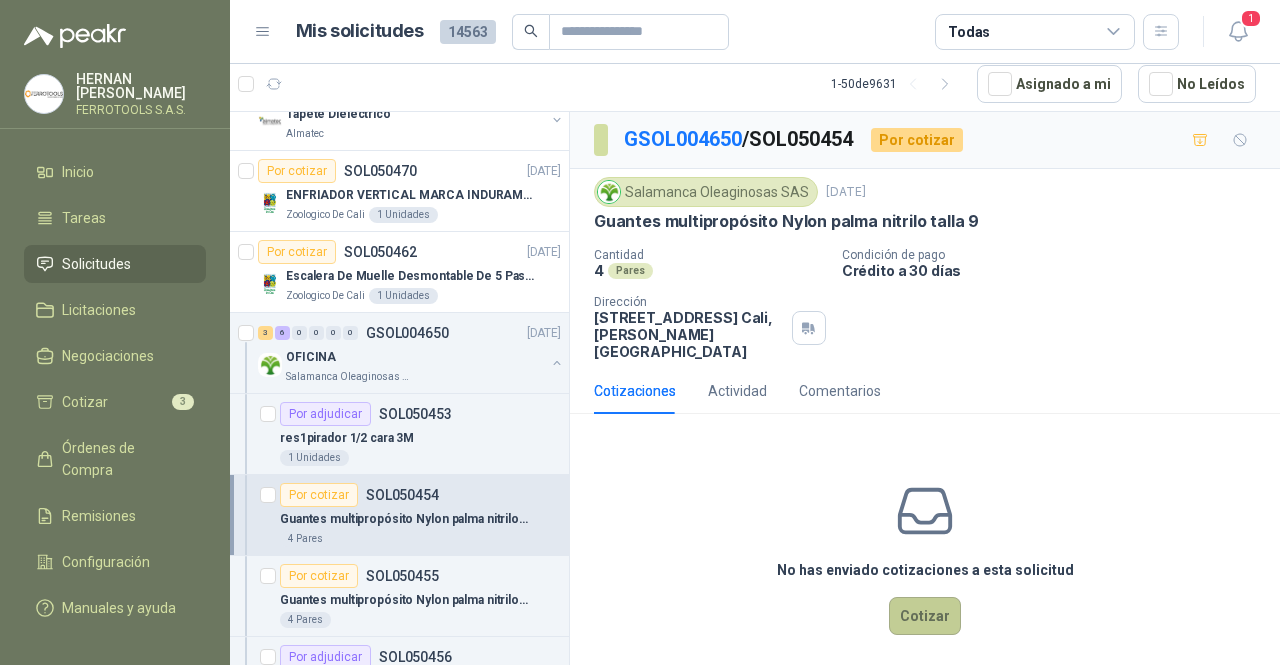 click on "Cotizar" at bounding box center (925, 616) 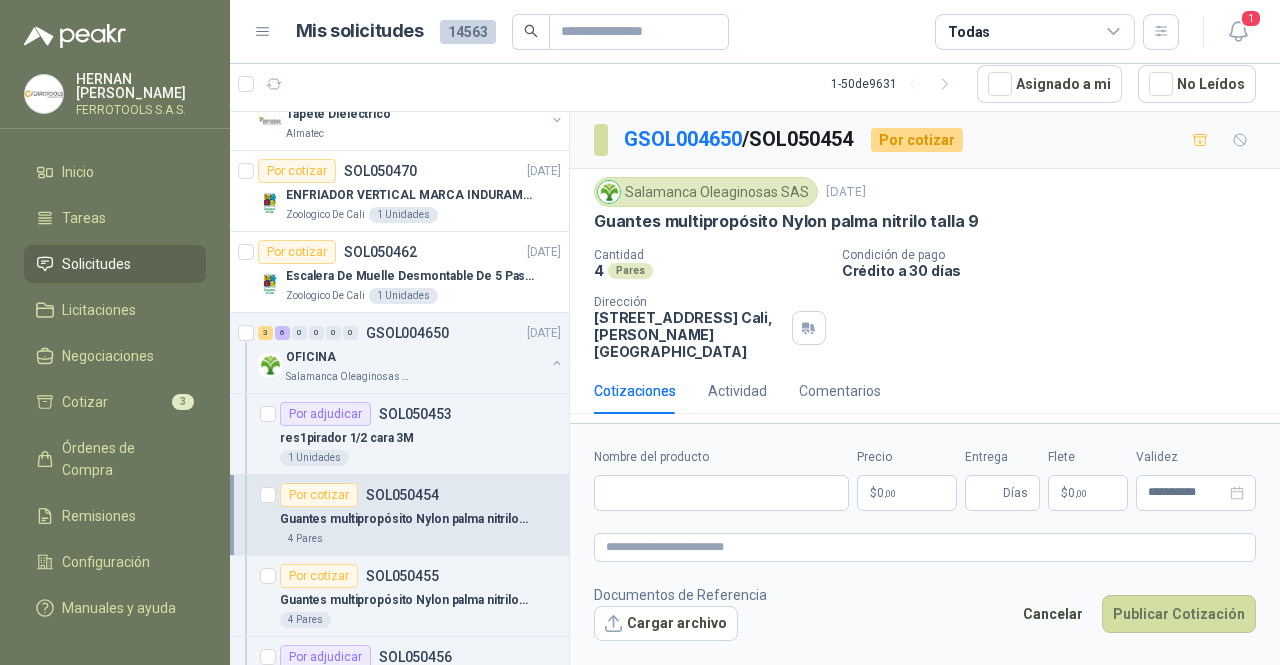 type 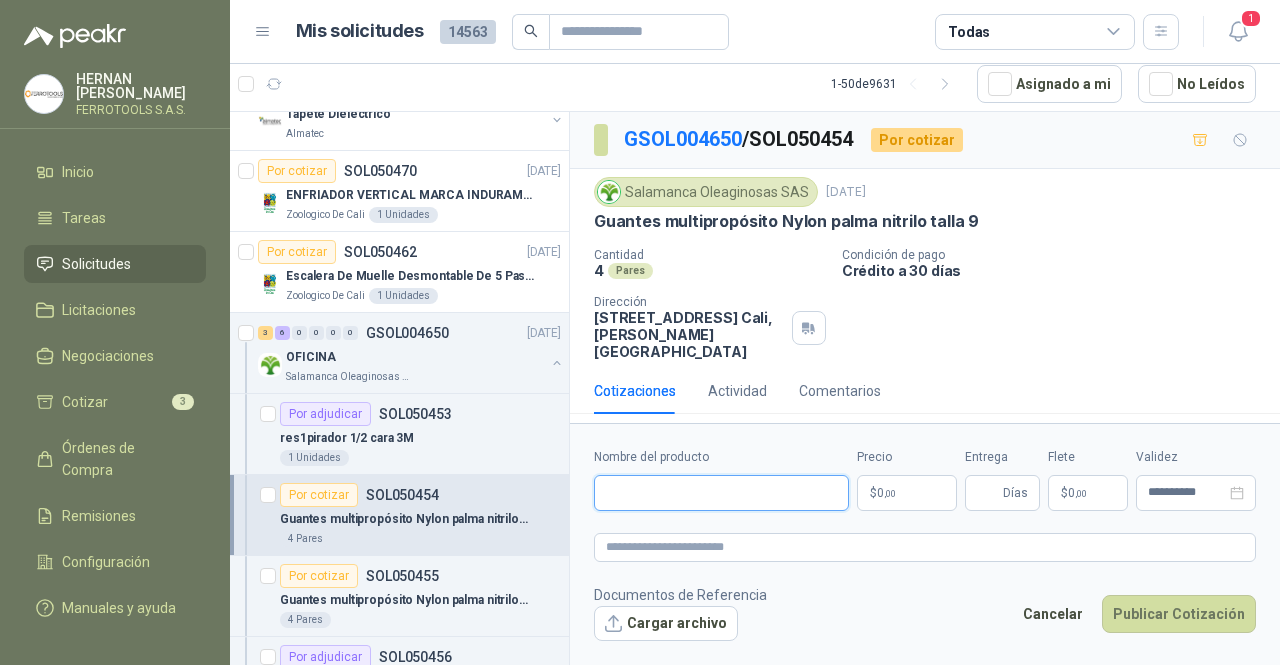 click on "Nombre del producto" at bounding box center (721, 493) 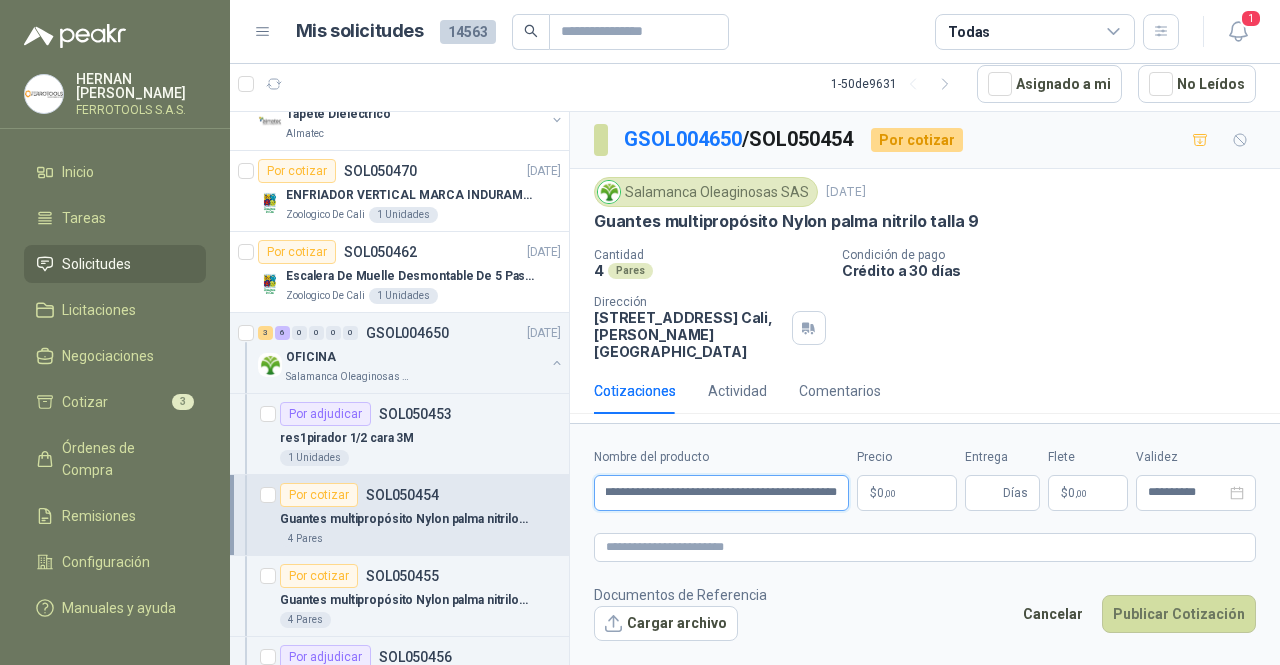 scroll, scrollTop: 0, scrollLeft: 72, axis: horizontal 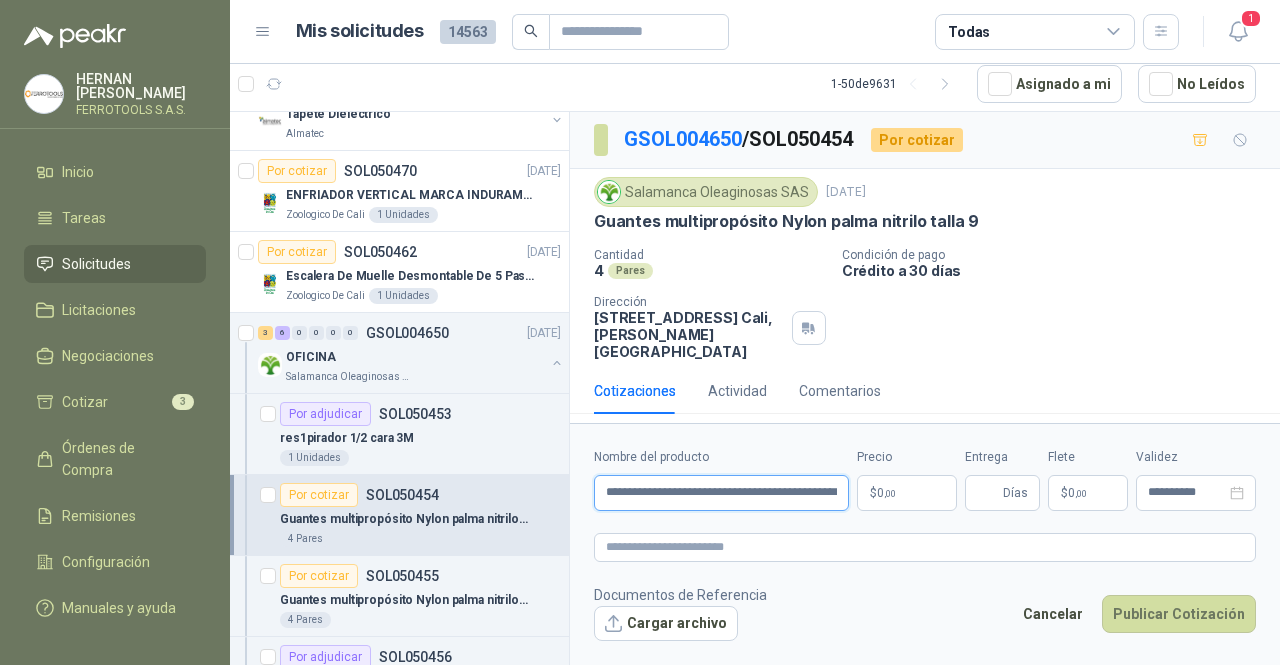 drag, startPoint x: 839, startPoint y: 485, endPoint x: 377, endPoint y: 507, distance: 462.5235 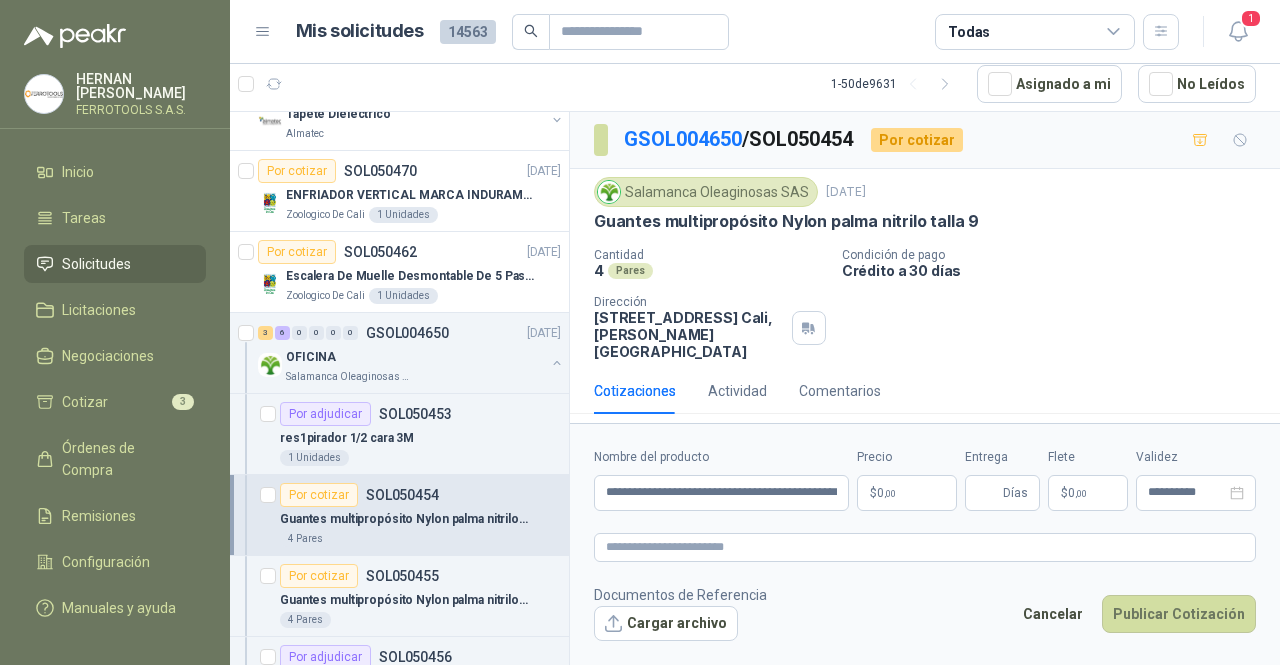 click on "**********" at bounding box center [925, 544] 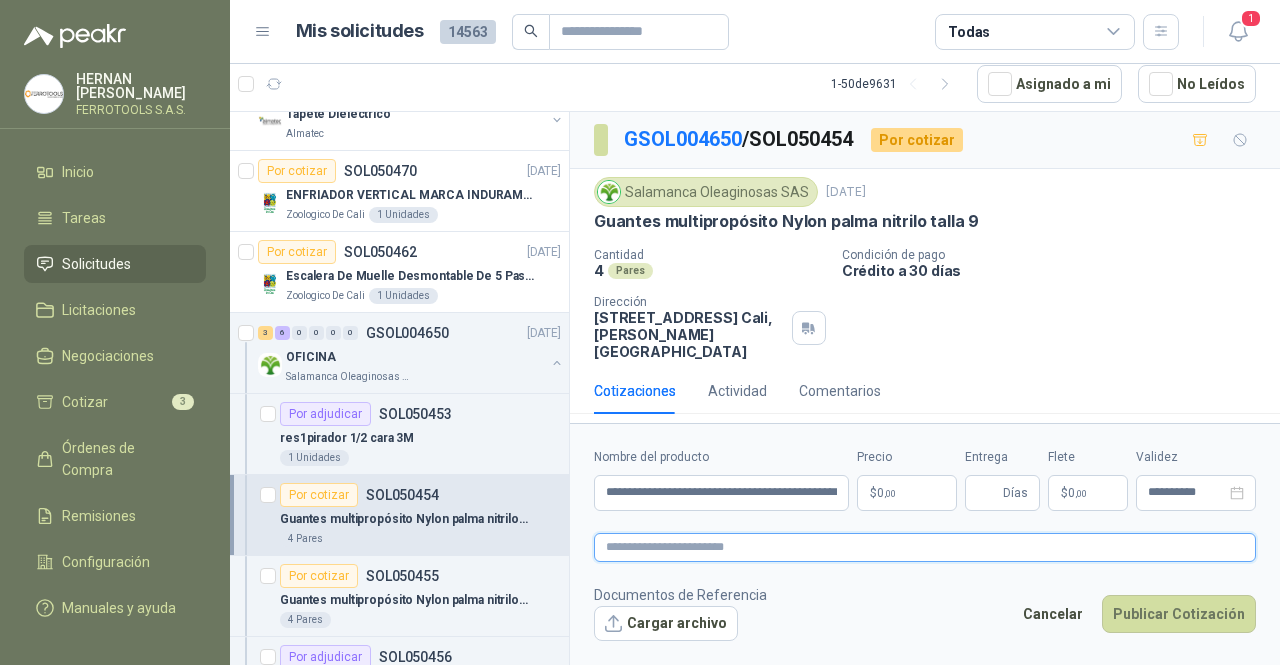 click at bounding box center [925, 547] 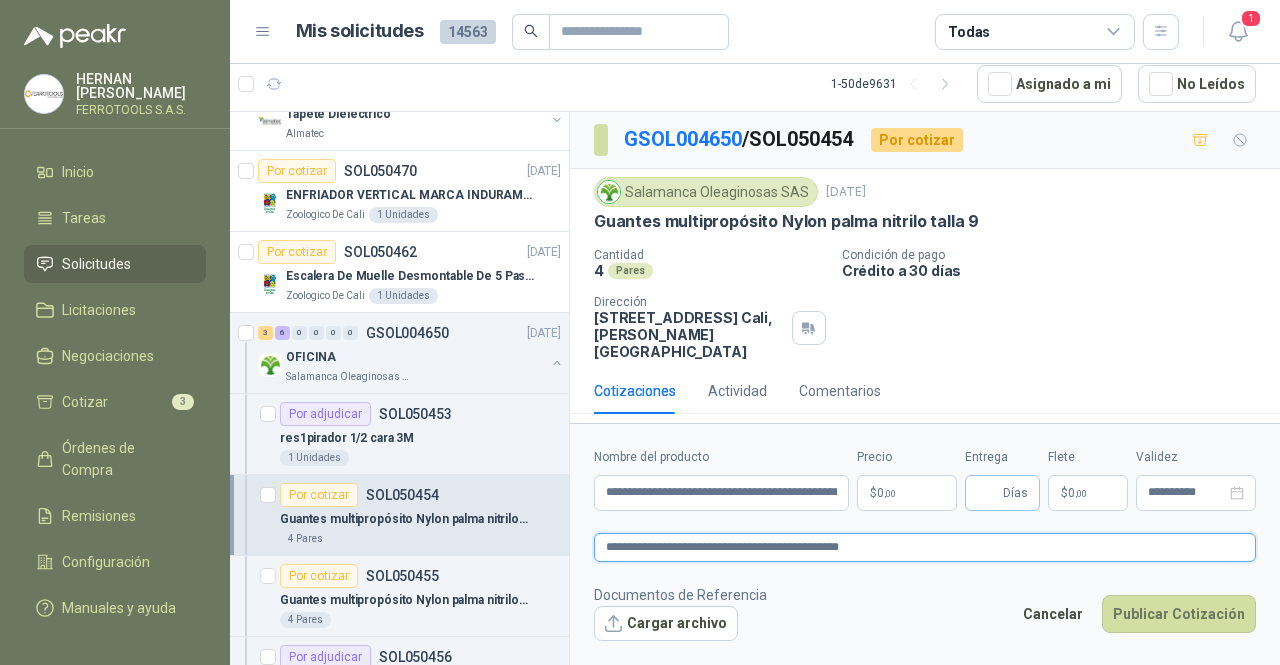 type on "**********" 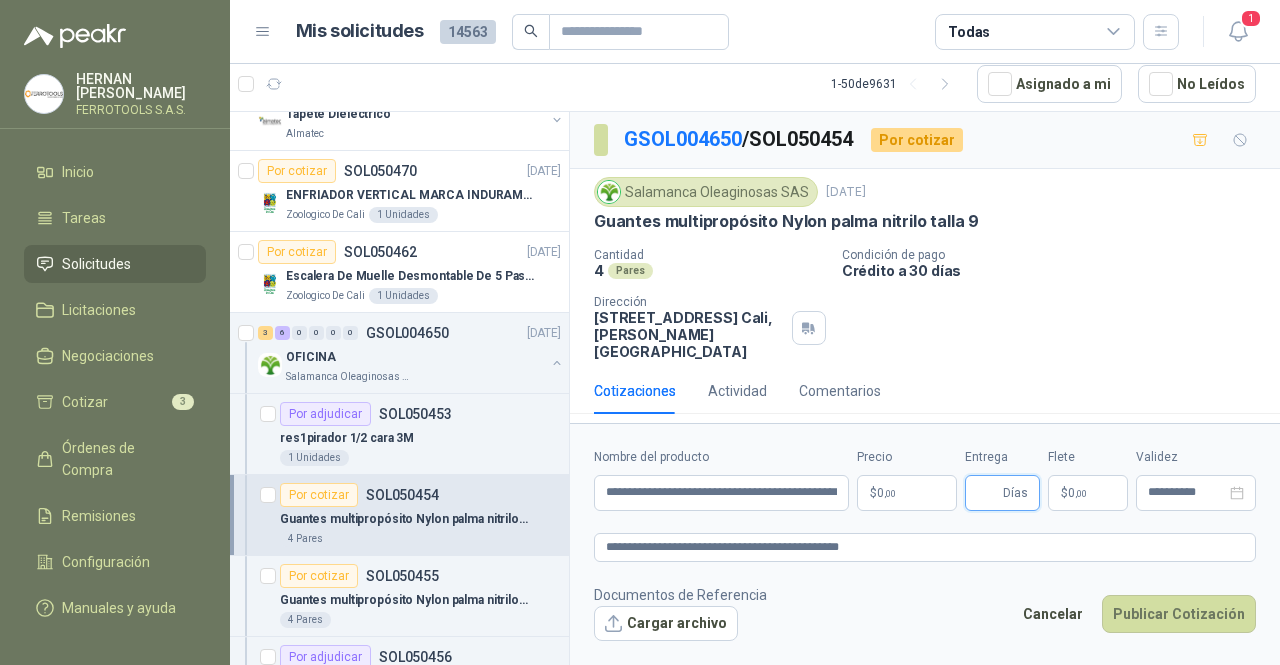 click on "Entrega" at bounding box center (988, 493) 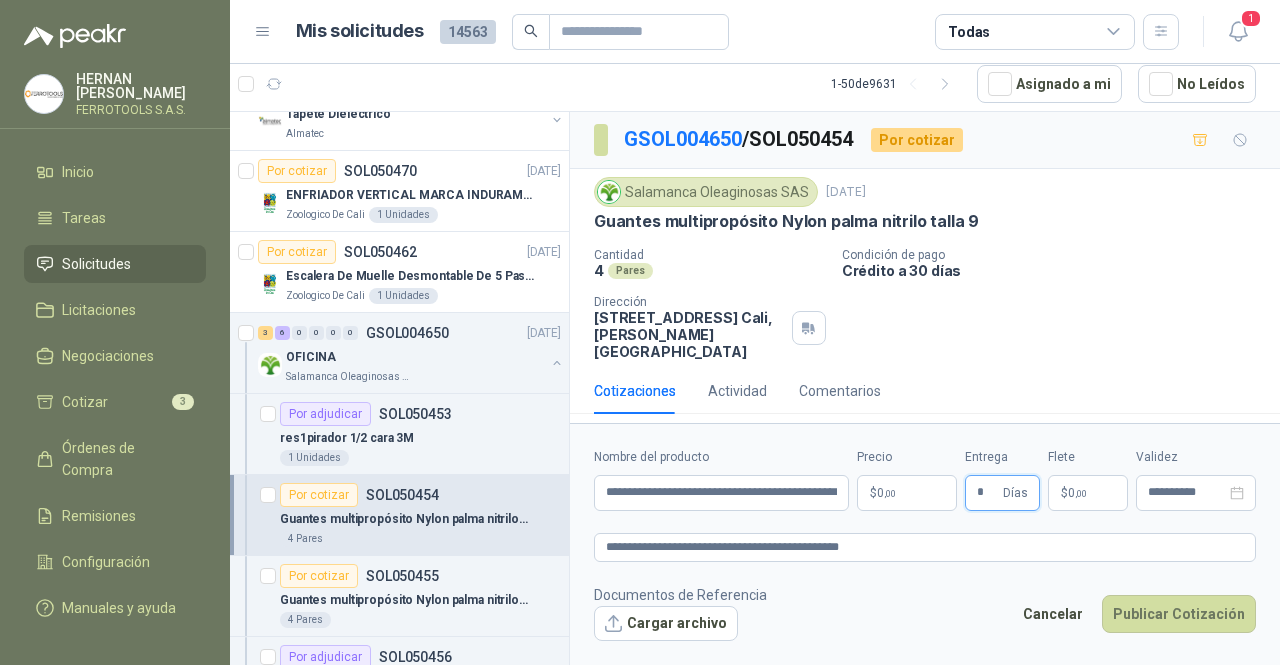 type on "*" 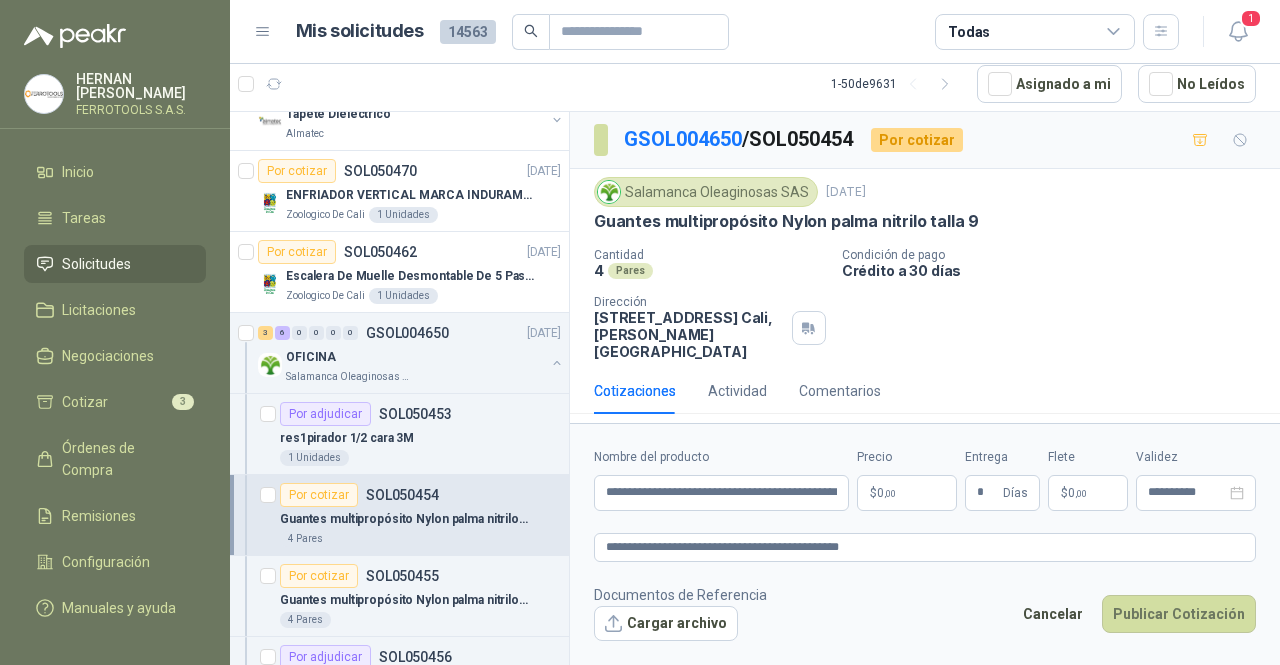 click on "[PERSON_NAME] FERROTOOLS S.A.S.   Inicio   Tareas   Solicitudes   Licitaciones   Negociaciones   Cotizar 3   Órdenes de Compra   Remisiones   Configuración   Manuales y ayuda Mis solicitudes 14563 Todas 1 1 - 50  de  9631 Asignado a mi No Leídos Por cotizar SOL050729 [DATE]   SENSOR DE PROXIMIDAD TELEMECANIQUE Lafayette SAS 1   Unidades Por cotizar SOL050728 [DATE]   SILLA SECRETARIAL SIN BRAZOS Santa [PERSON_NAME] 3   Unidades Por cotizar SOL050727 [DATE]   MOTOBOMBA CENTRIFUGA FLOWPRESS 1.5HP-220 Almatec 1   Unidades 0   0   0   0   0   0   GSOL004668 [DATE]   GUANTE TIPO INGENIERO CORTO REFORZADO Almatec   Por adjudicar SOL050692 [DATE]   [GEOGRAPHIC_DATA] Whirlpool Blanca de 25Kgs [PERSON_NAME] 1   Unidades 9   0   0   0   0   0   GSOL004666 [DATE]   12-RQU-482 Santa [PERSON_NAME]   46   0   0   0   0   0   GSOL004665 [DATE]   12-RQP-702 [GEOGRAPHIC_DATA][PERSON_NAME]   37   0   0   0   0   0   GSOL004664 [DATE]   01-RQG-3761 Santa [PERSON_NAME]   39   0   0   0   0   0   GSOL004663 [DATE]     2   0" at bounding box center (640, 332) 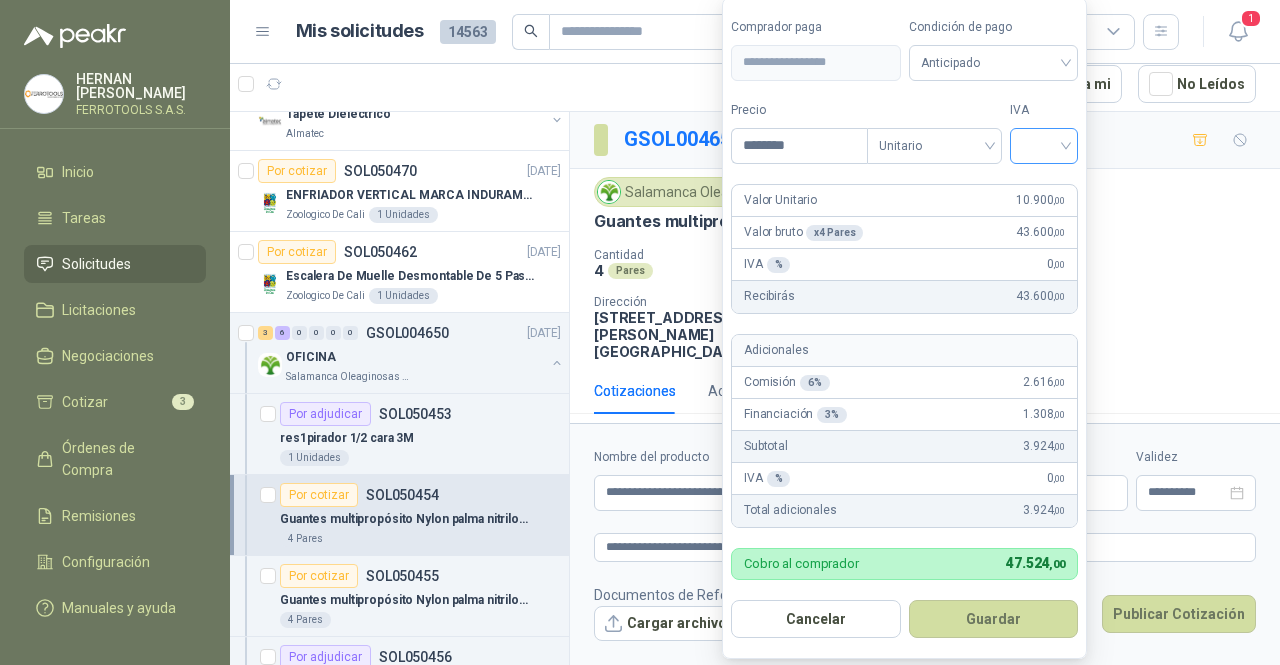type on "********" 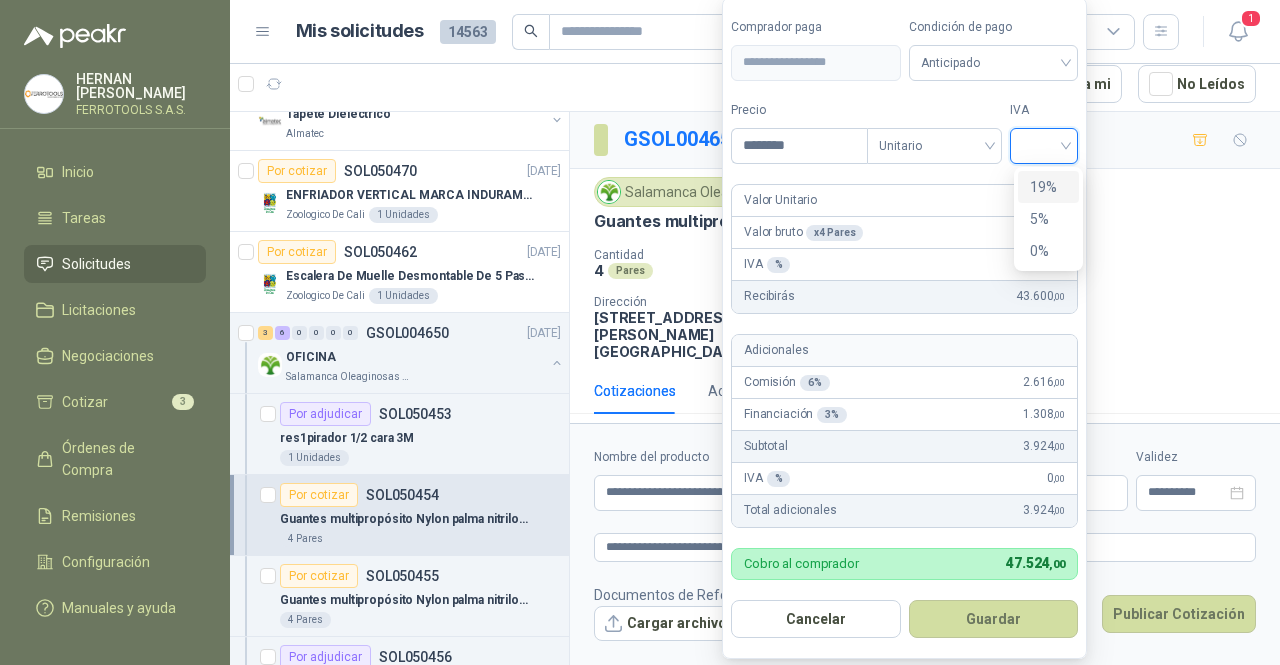 click on "19%" at bounding box center [1048, 187] 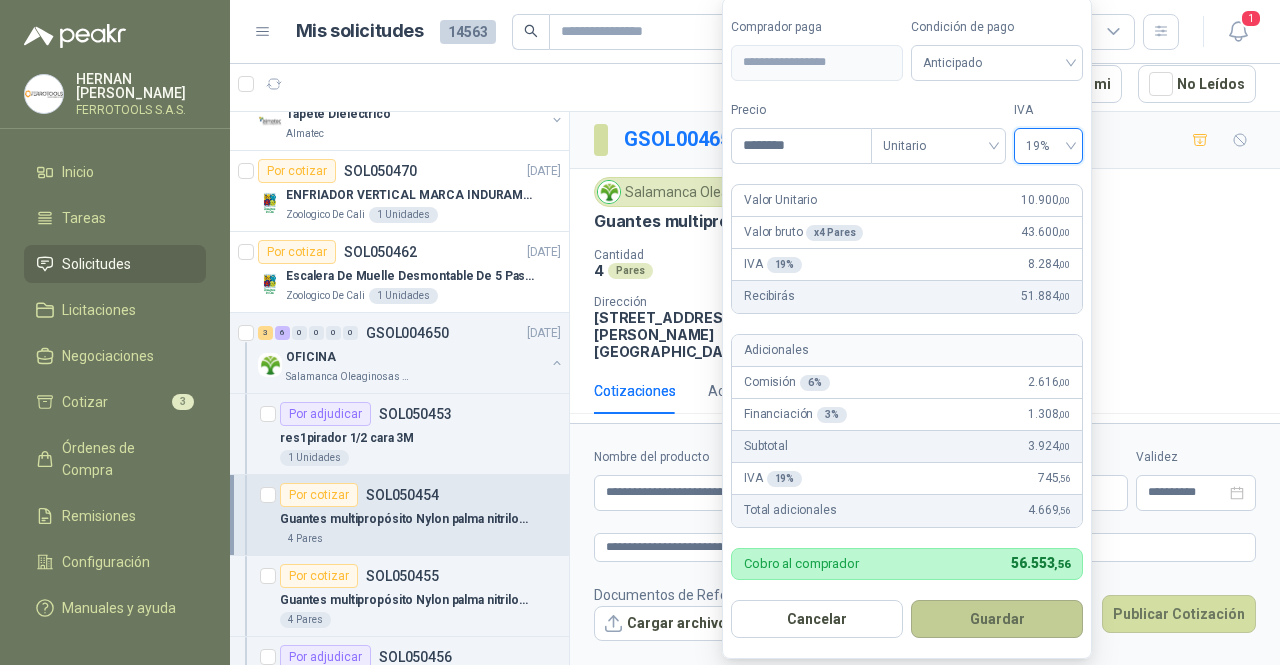 drag, startPoint x: 994, startPoint y: 617, endPoint x: 997, endPoint y: 558, distance: 59.07622 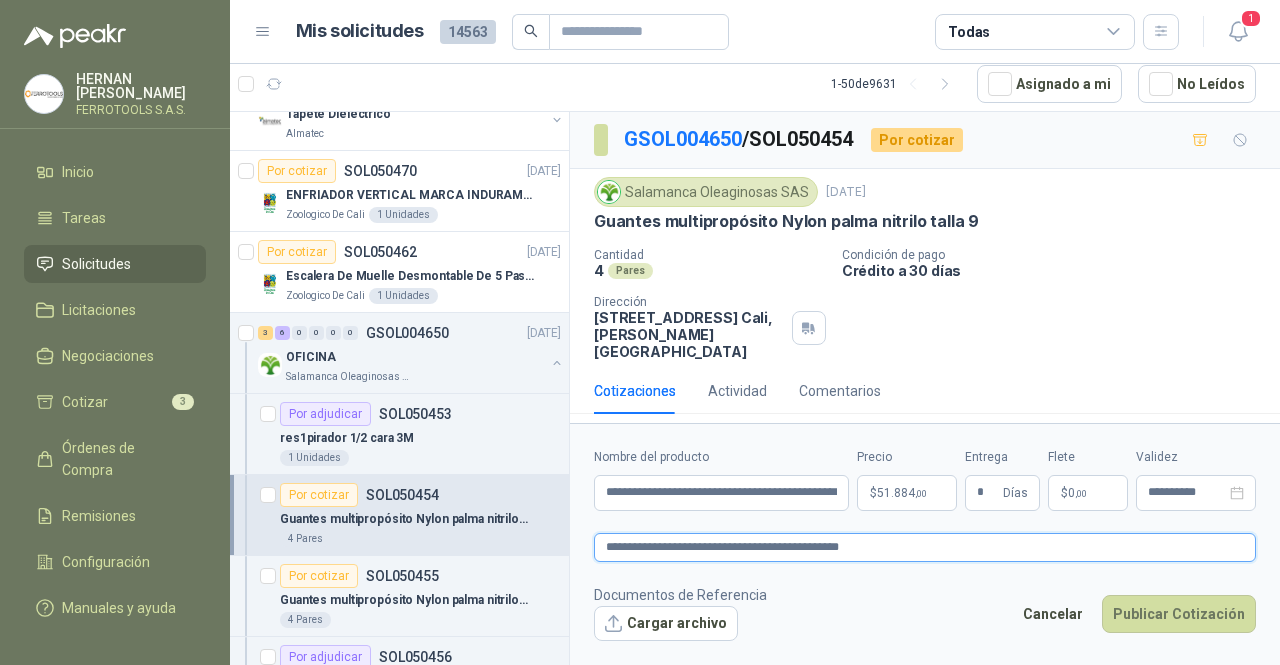 drag, startPoint x: 949, startPoint y: 545, endPoint x: 422, endPoint y: 526, distance: 527.3424 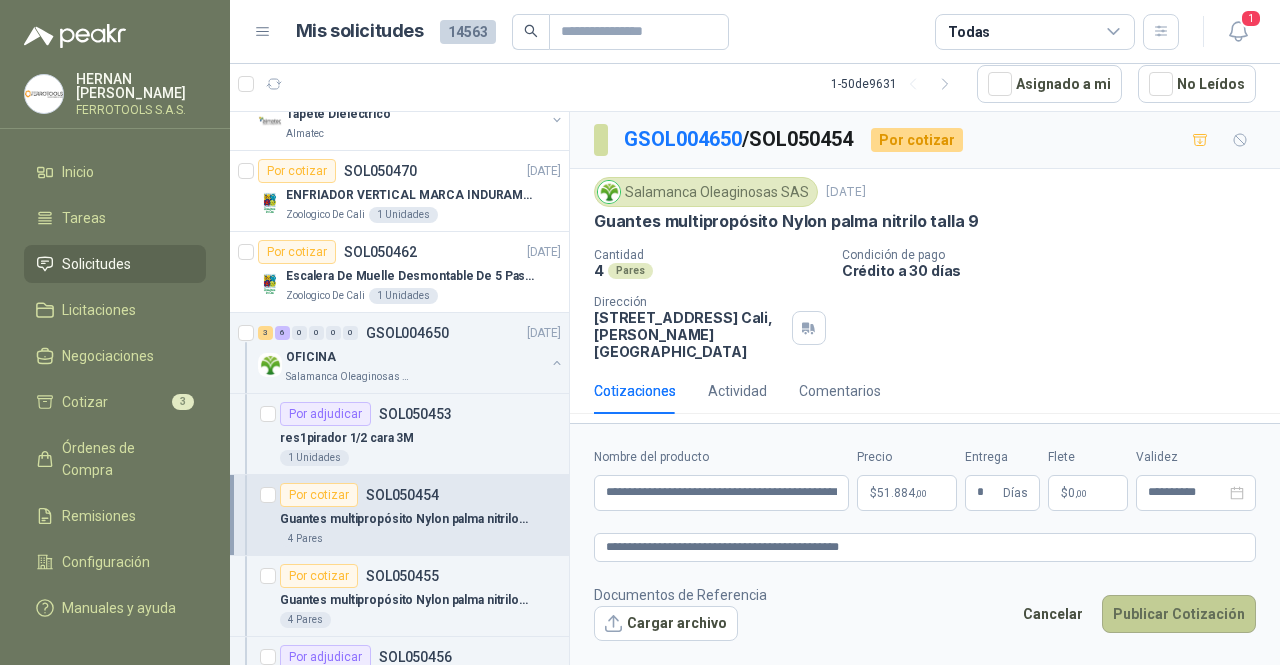 click on "Publicar Cotización" at bounding box center (1179, 614) 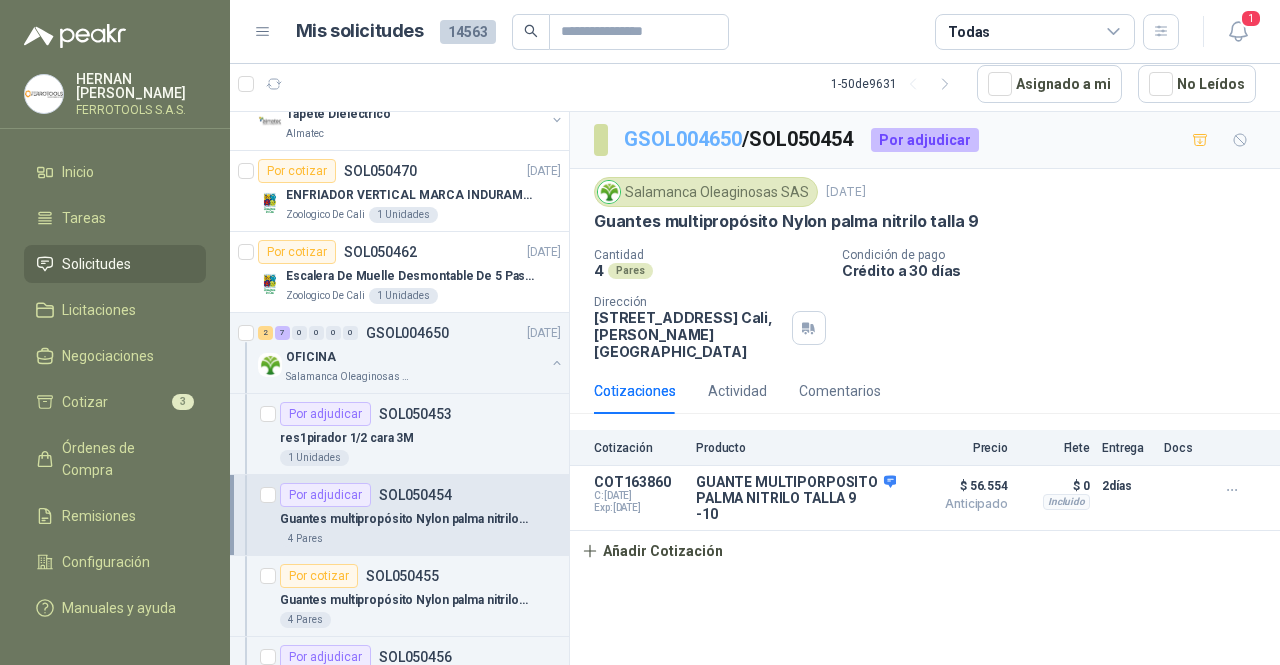 click on "GSOL004650" at bounding box center [683, 139] 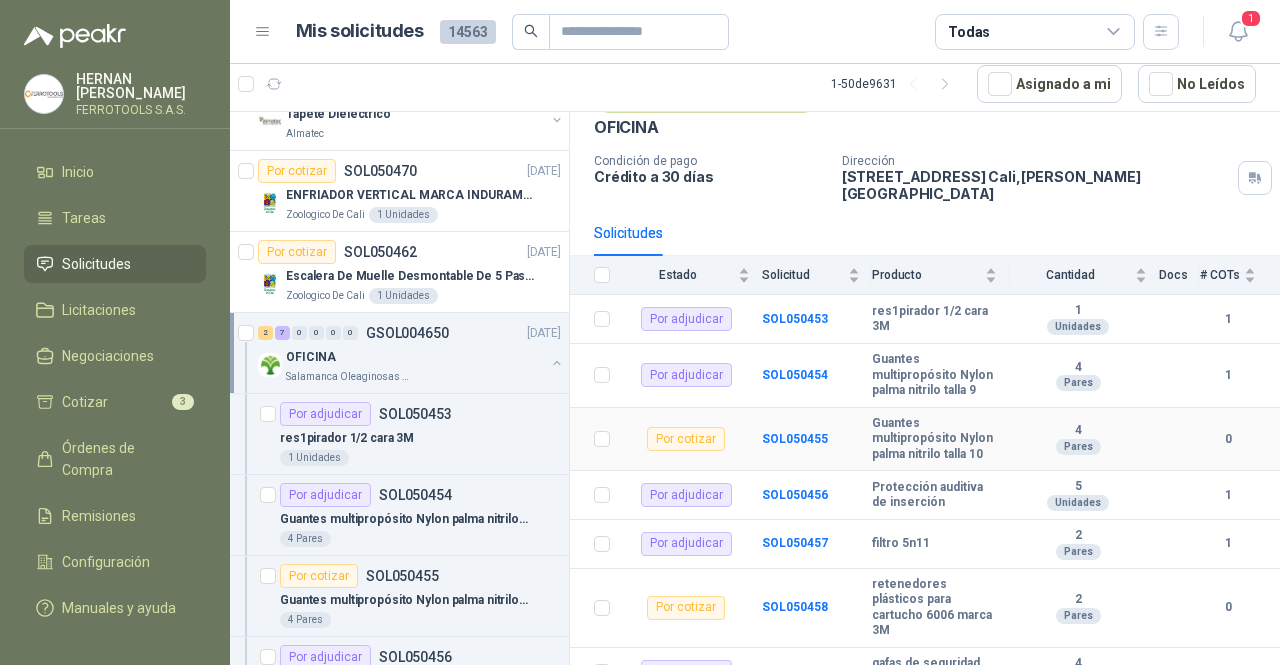 scroll, scrollTop: 247, scrollLeft: 0, axis: vertical 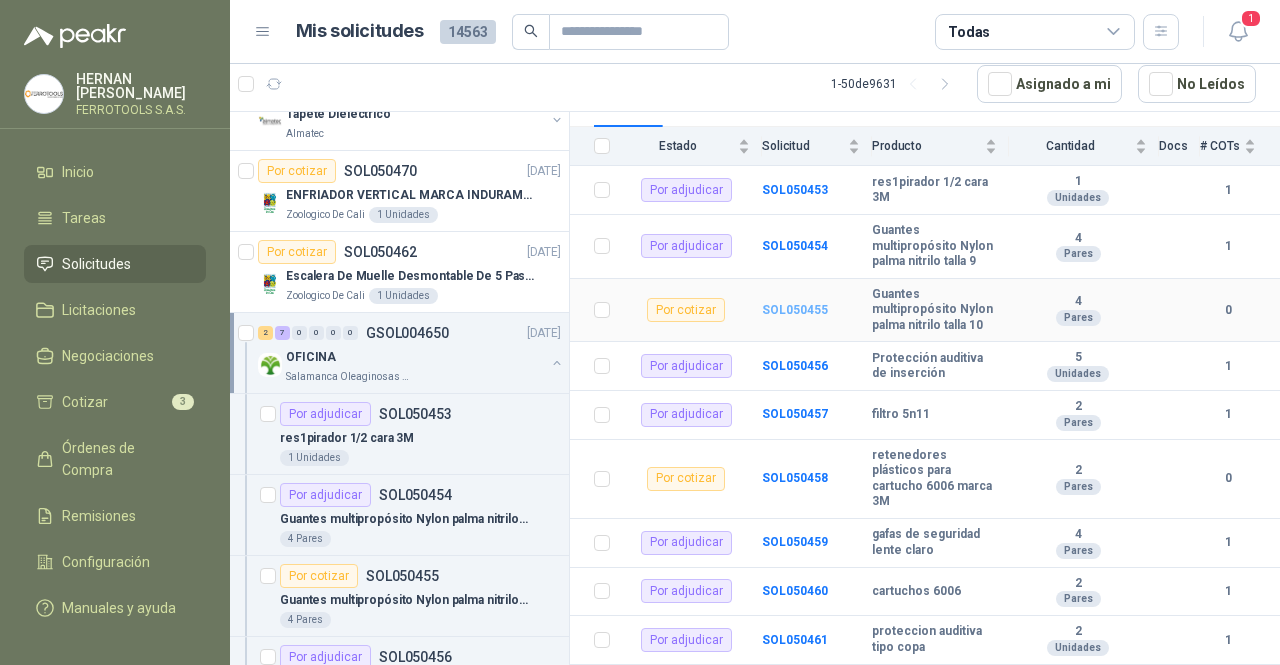 click on "SOL050455" at bounding box center [795, 310] 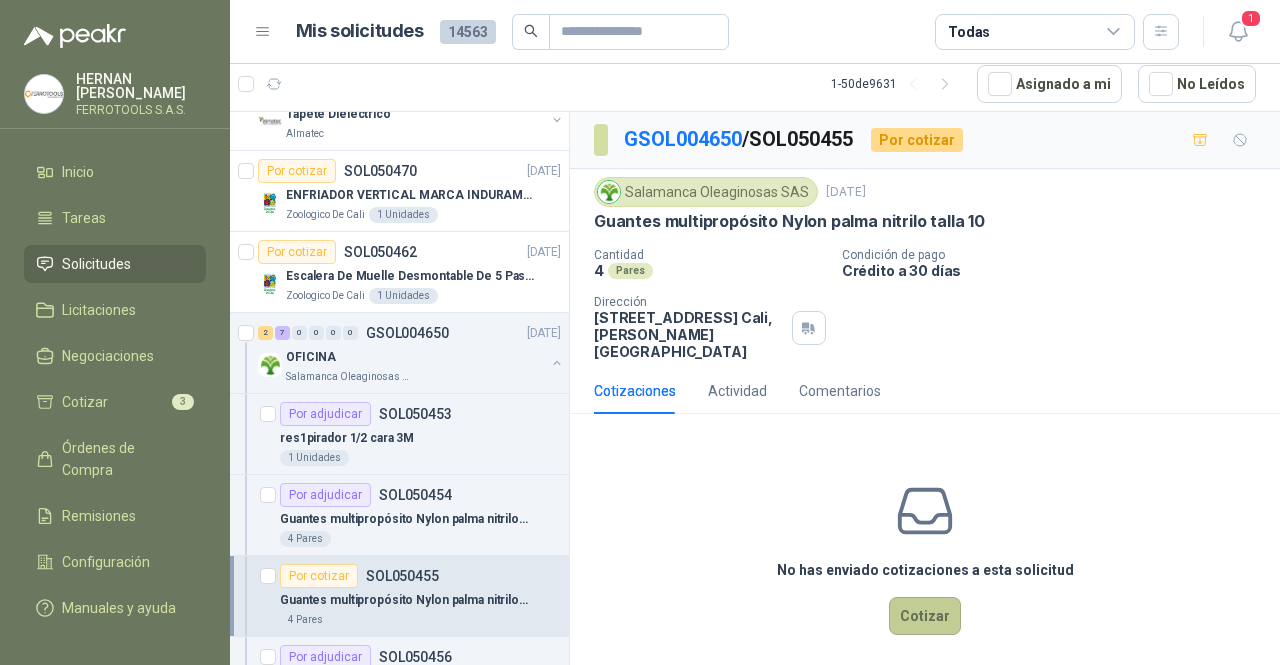 click on "Cotizar" at bounding box center (925, 616) 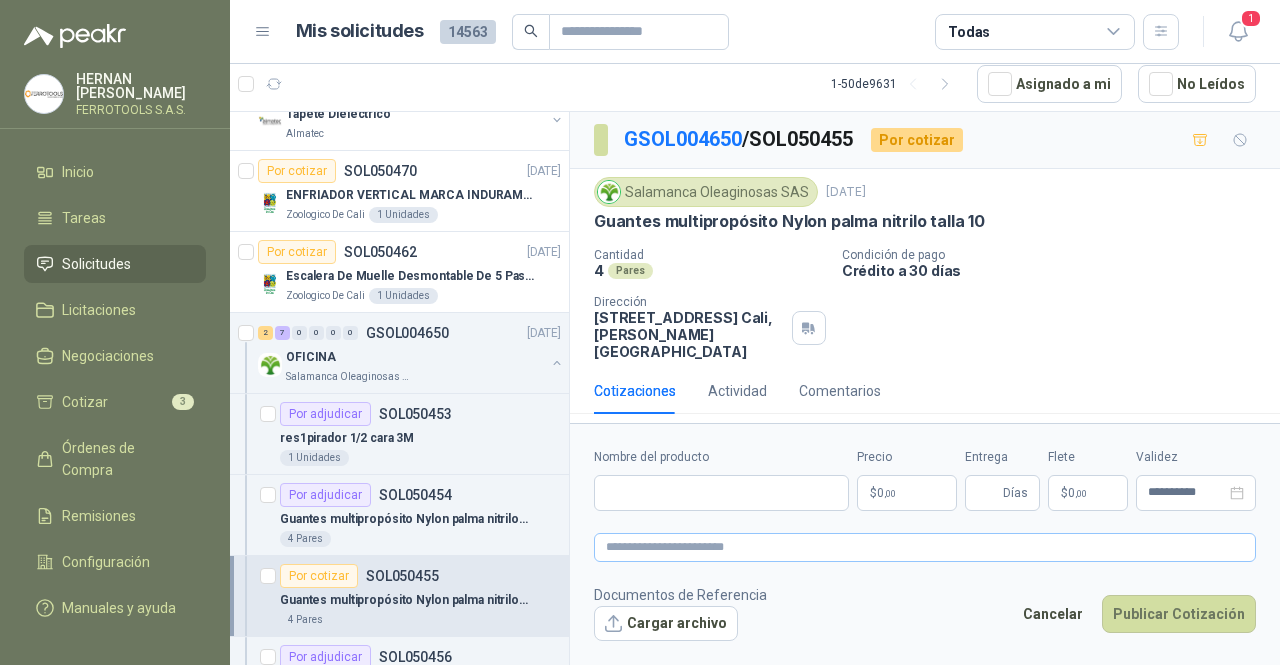 type 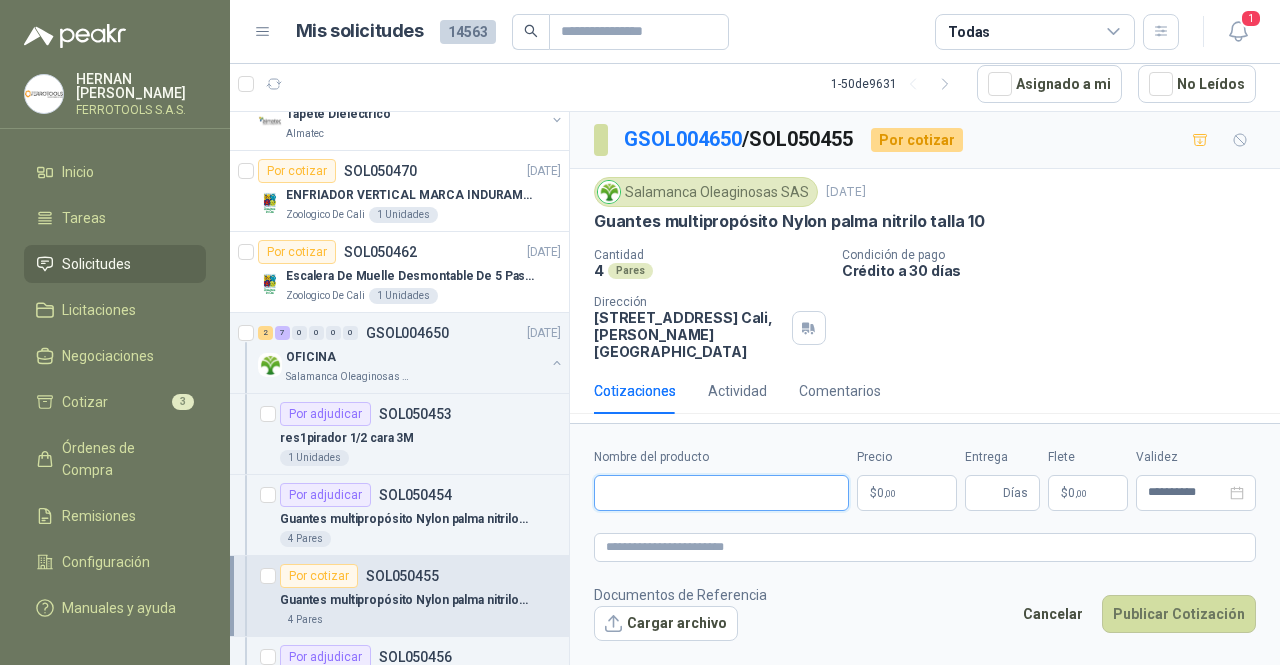 click on "Nombre del producto" at bounding box center (721, 493) 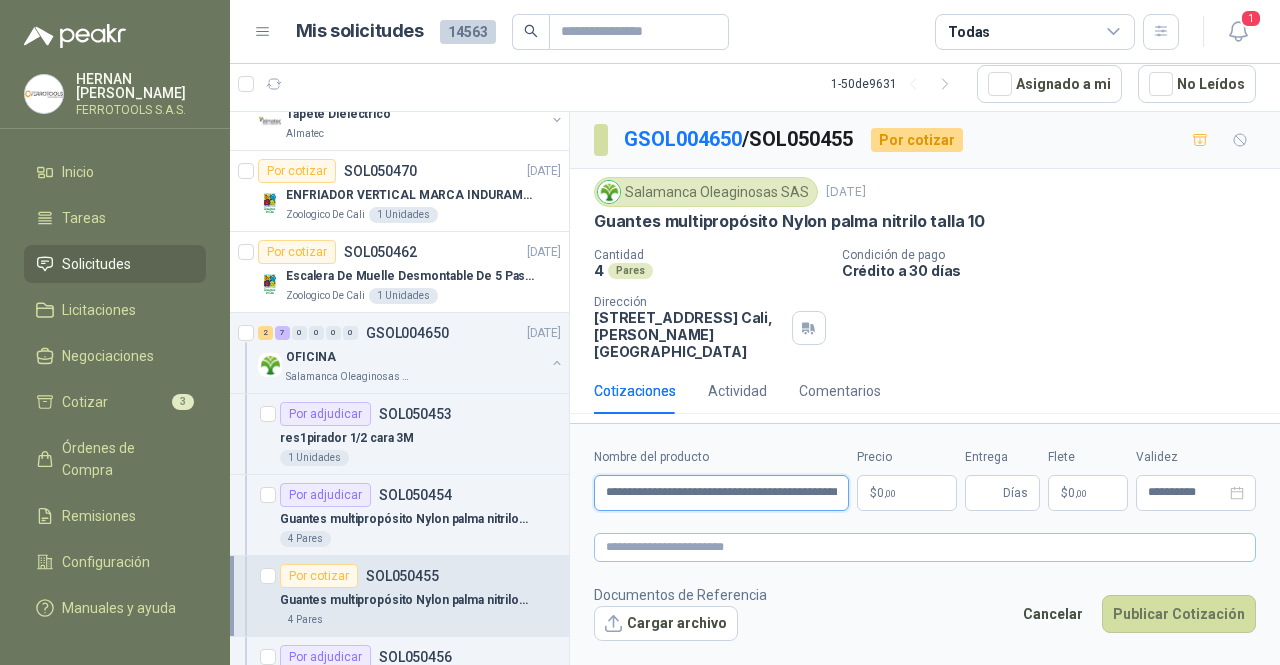 scroll, scrollTop: 0, scrollLeft: 72, axis: horizontal 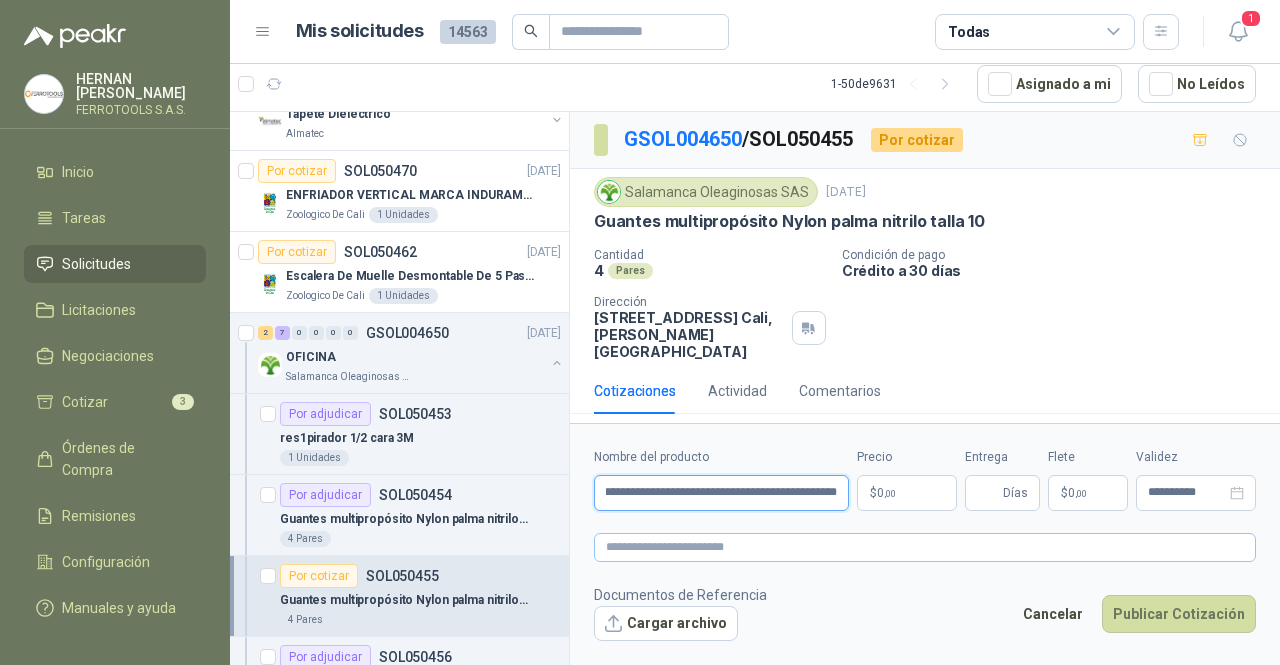 type on "**********" 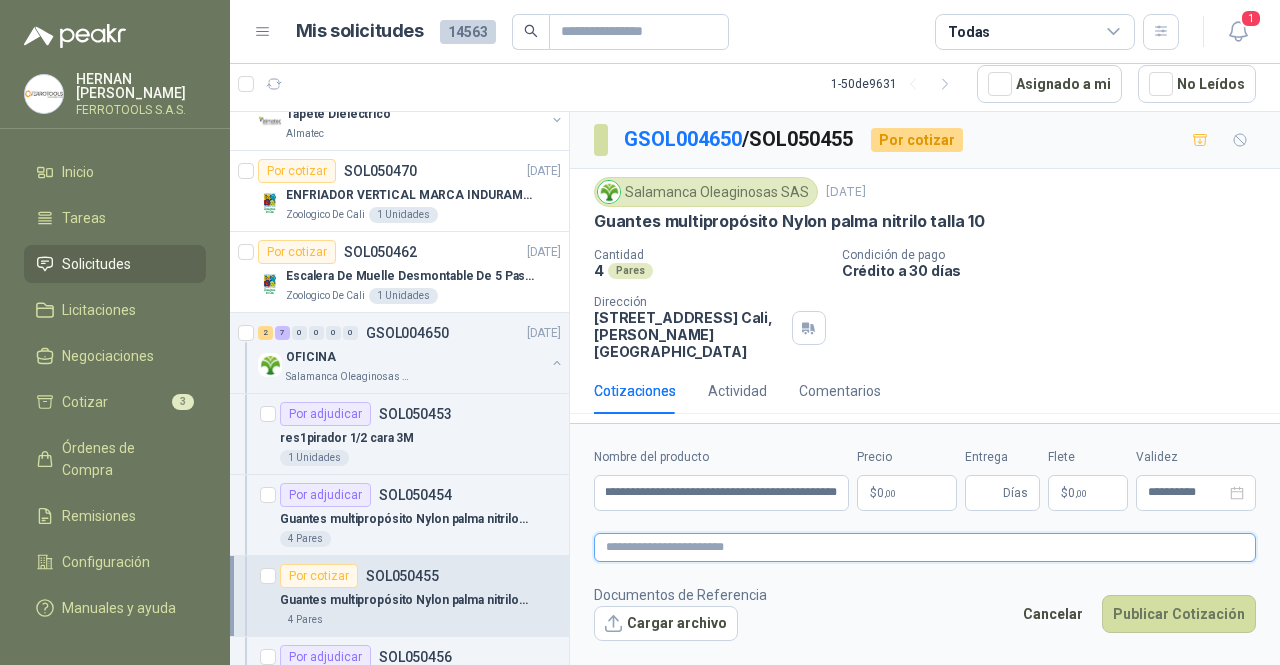 click at bounding box center [925, 547] 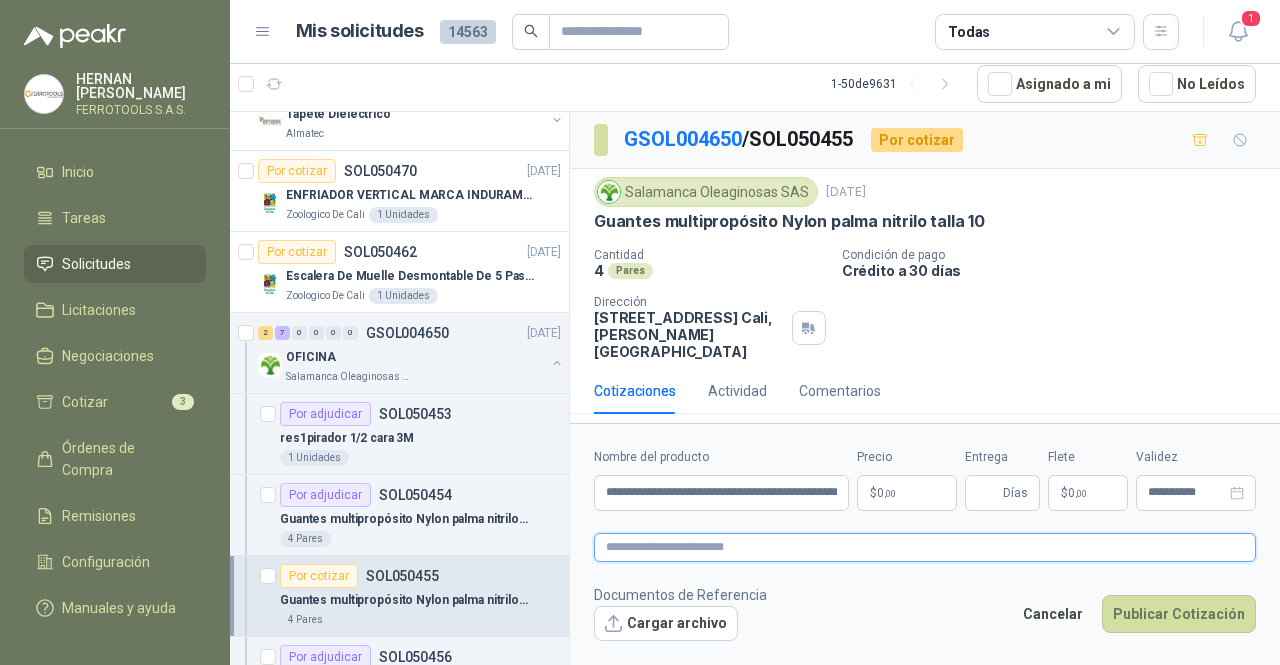 paste on "**********" 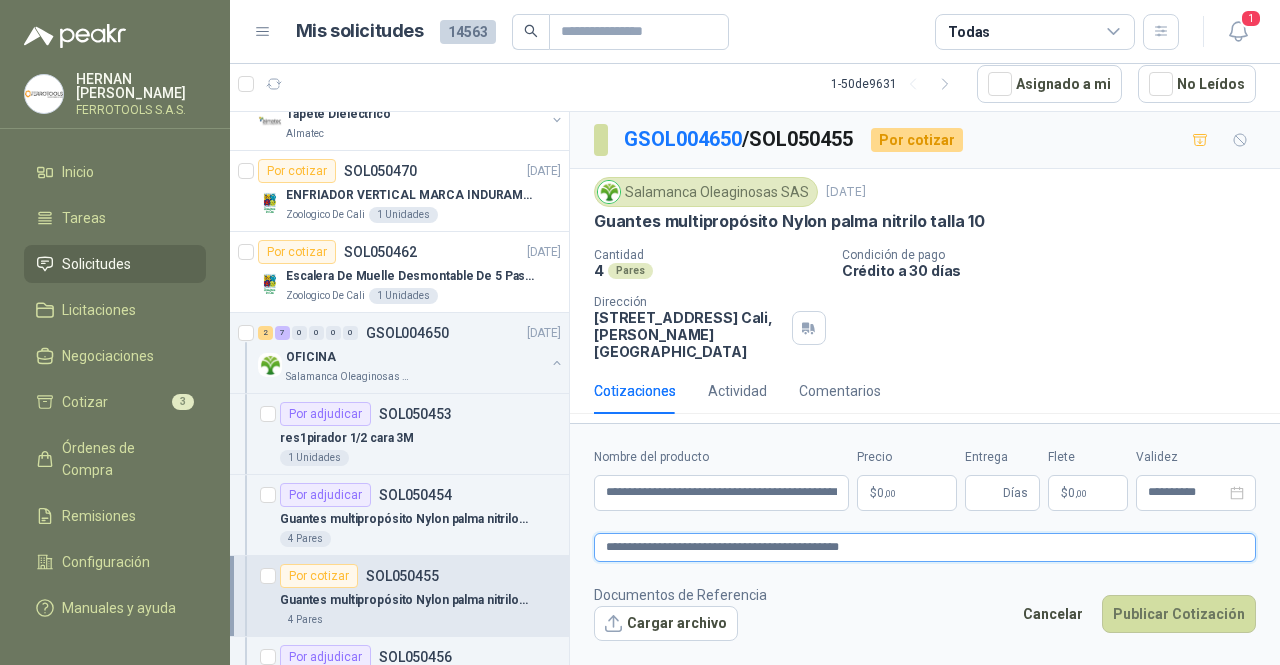 type on "**********" 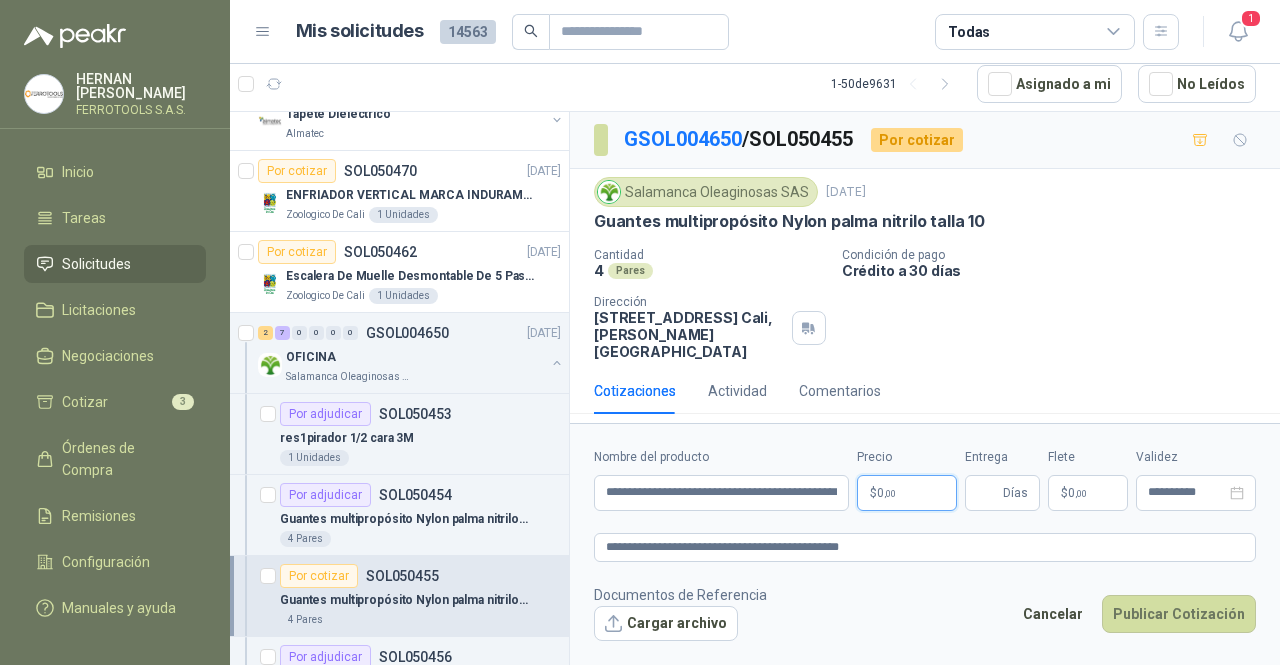 click on "[PERSON_NAME] FERROTOOLS S.A.S.   Inicio   Tareas   Solicitudes   Licitaciones   Negociaciones   Cotizar 3   Órdenes de Compra   Remisiones   Configuración   Manuales y ayuda Mis solicitudes 14563 Todas 1 1 - 50  de  9631 Asignado a mi No Leídos Por cotizar SOL050729 [DATE]   SENSOR DE PROXIMIDAD TELEMECANIQUE Lafayette SAS 1   Unidades Por cotizar SOL050728 [DATE]   SILLA SECRETARIAL SIN BRAZOS Santa [PERSON_NAME] 3   Unidades Por cotizar SOL050727 [DATE]   MOTOBOMBA CENTRIFUGA FLOWPRESS 1.5HP-220 Almatec 1   Unidades 0   0   0   0   0   0   GSOL004668 [DATE]   GUANTE TIPO INGENIERO CORTO REFORZADO Almatec   Por adjudicar SOL050692 [DATE]   [GEOGRAPHIC_DATA] Whirlpool Blanca de 25Kgs [PERSON_NAME] 1   Unidades 9   0   0   0   0   0   GSOL004666 [DATE]   12-RQU-482 Santa [PERSON_NAME]   46   0   0   0   0   0   GSOL004665 [DATE]   12-RQP-702 [GEOGRAPHIC_DATA][PERSON_NAME]   37   0   0   0   0   0   GSOL004664 [DATE]   01-RQG-3761 Santa [PERSON_NAME]   39   0   0   0   0   0   GSOL004663 [DATE]     2   0" at bounding box center [640, 332] 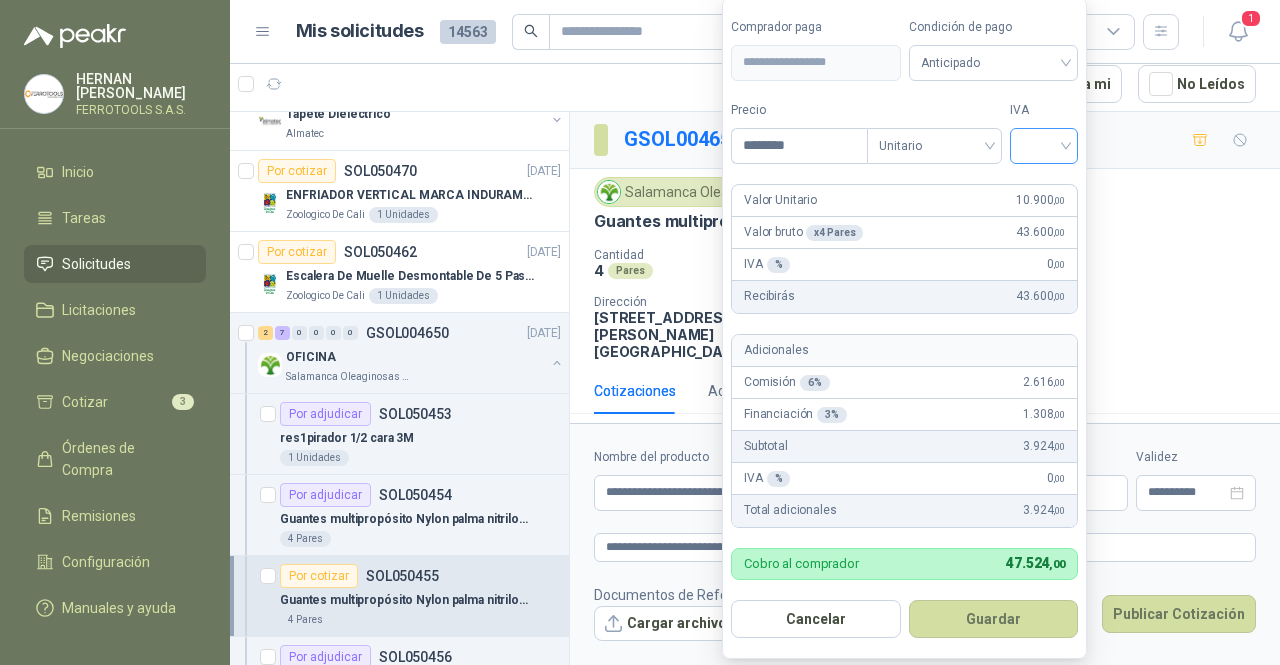type on "********" 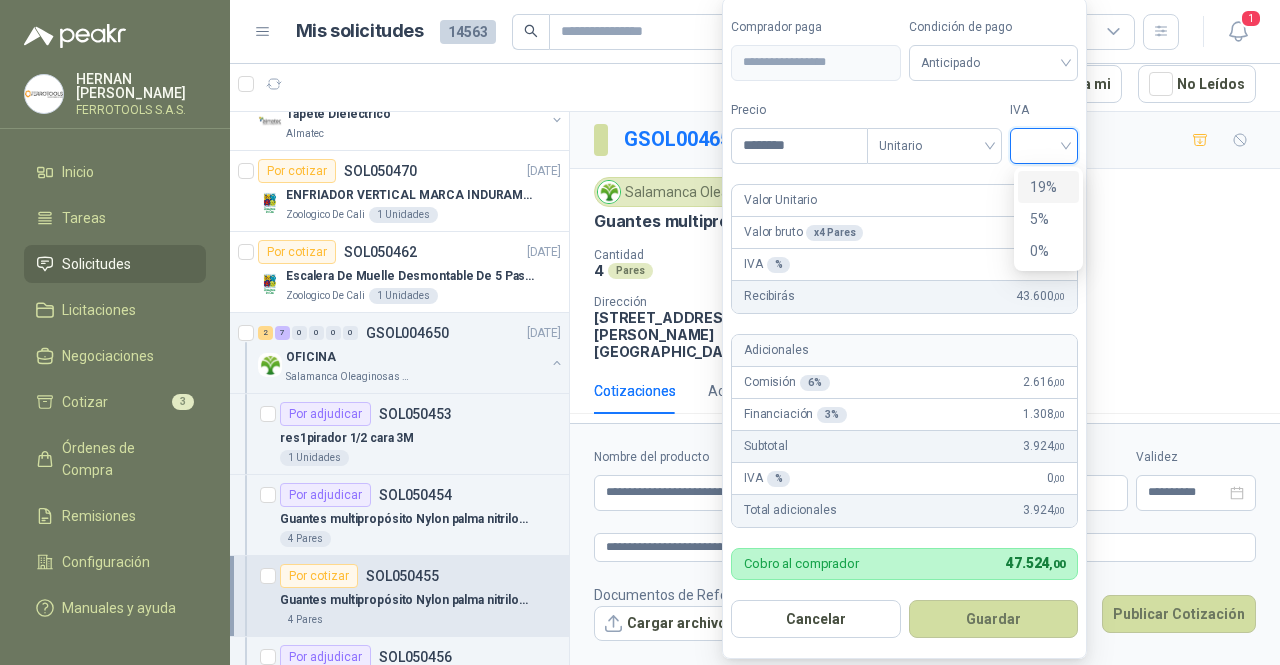 click on "19%" at bounding box center (1048, 187) 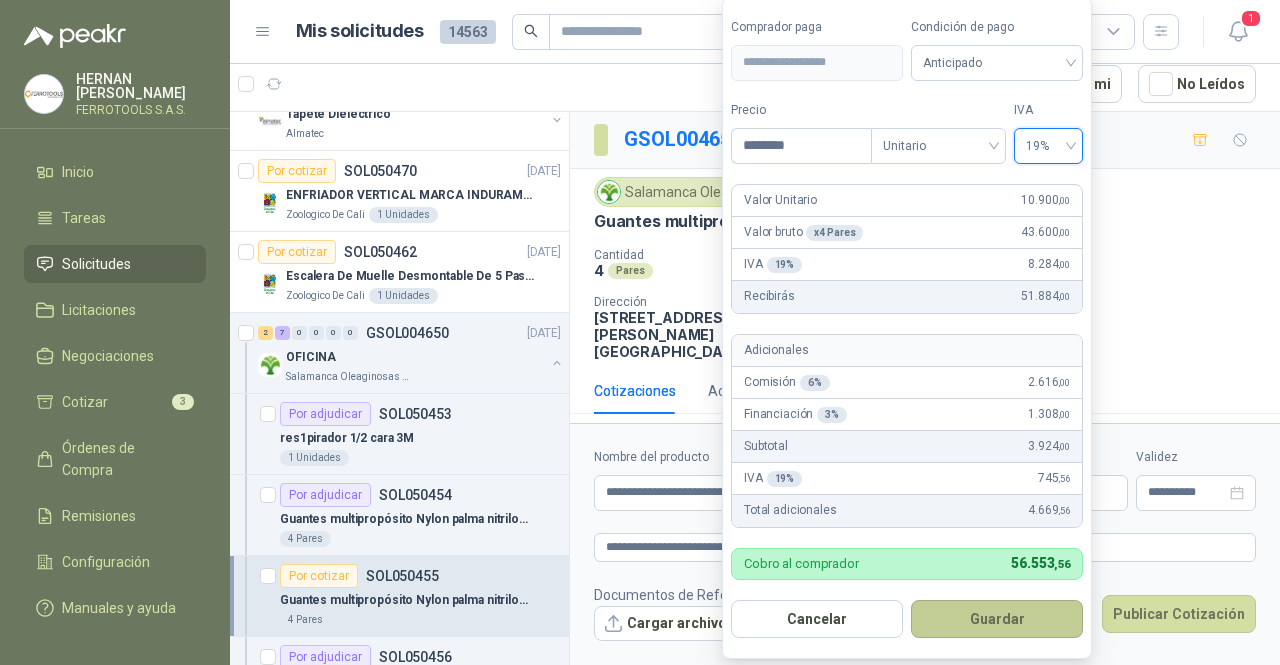 click on "Guardar" at bounding box center [997, 619] 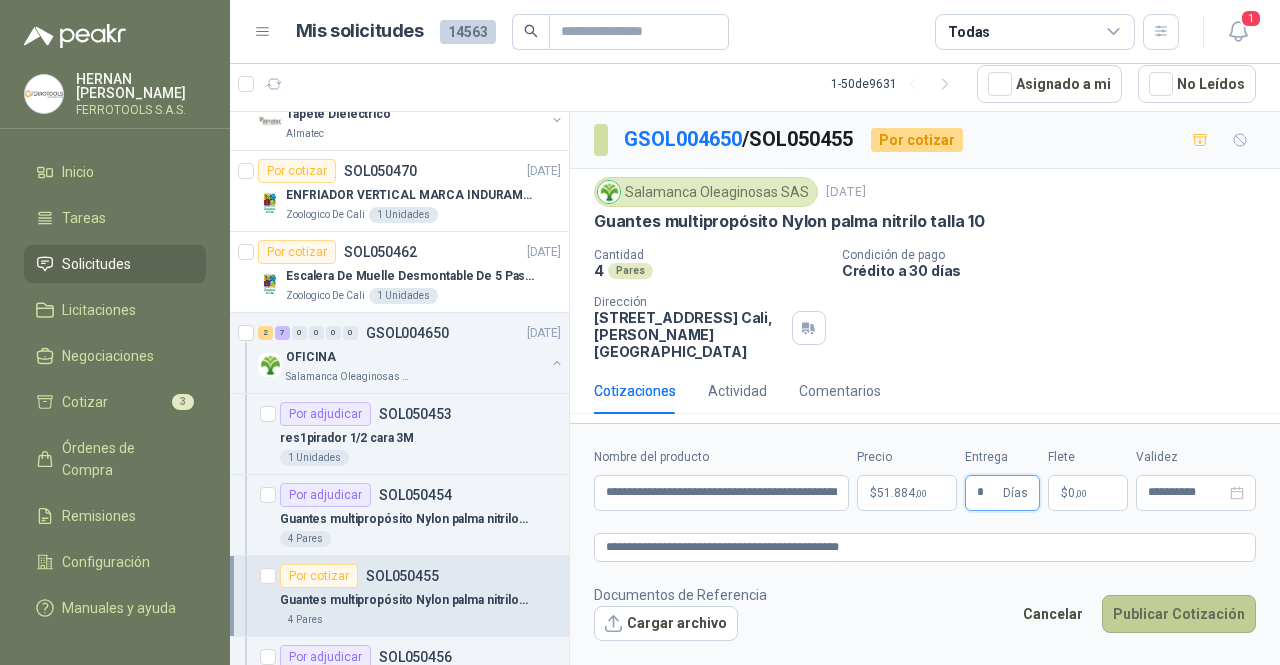 type on "*" 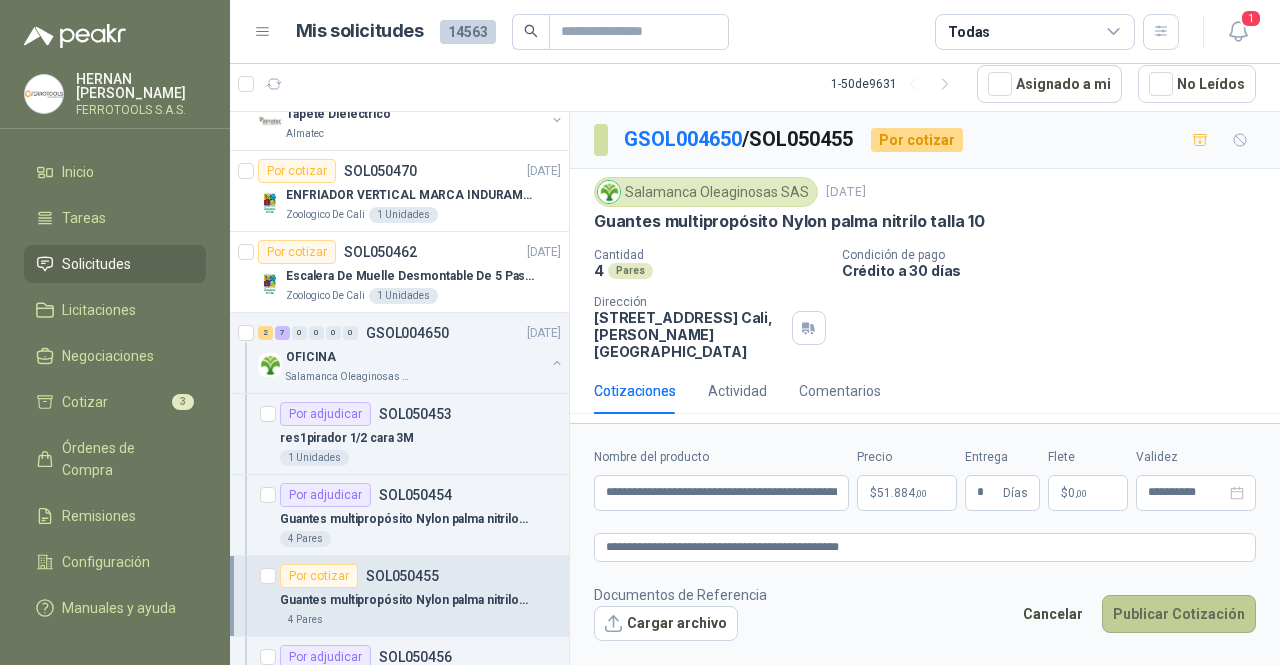 click on "Publicar Cotización" at bounding box center [1179, 614] 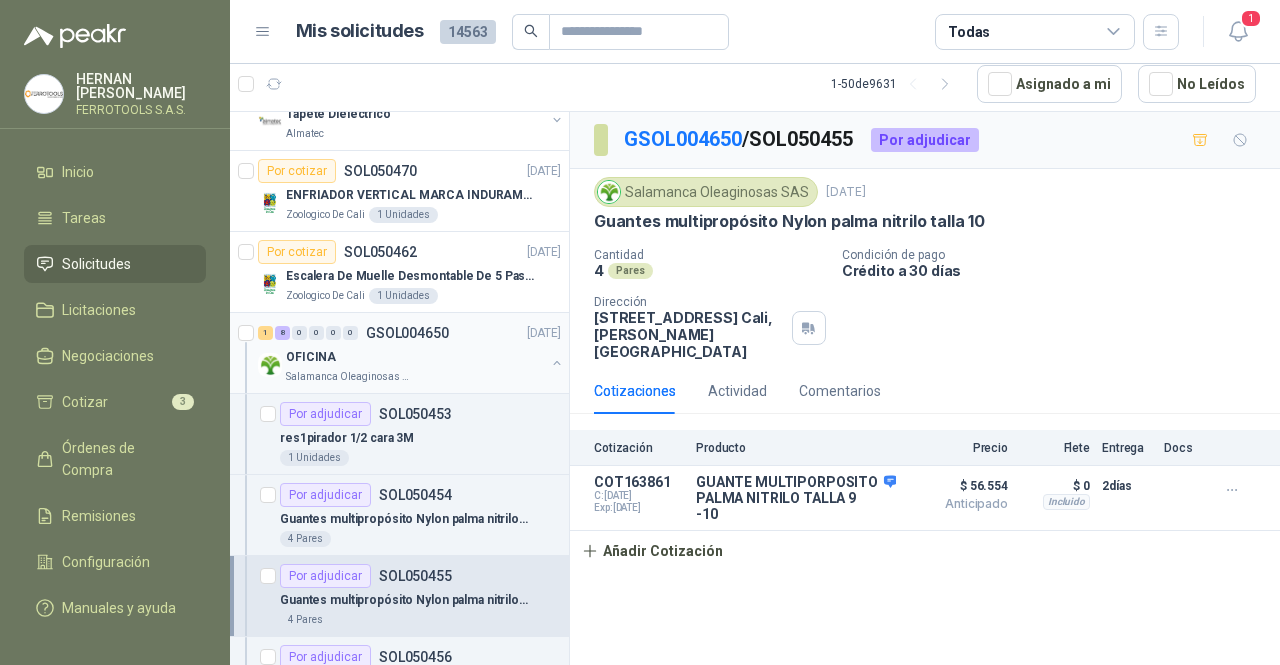 click on "OFICINA" at bounding box center [415, 357] 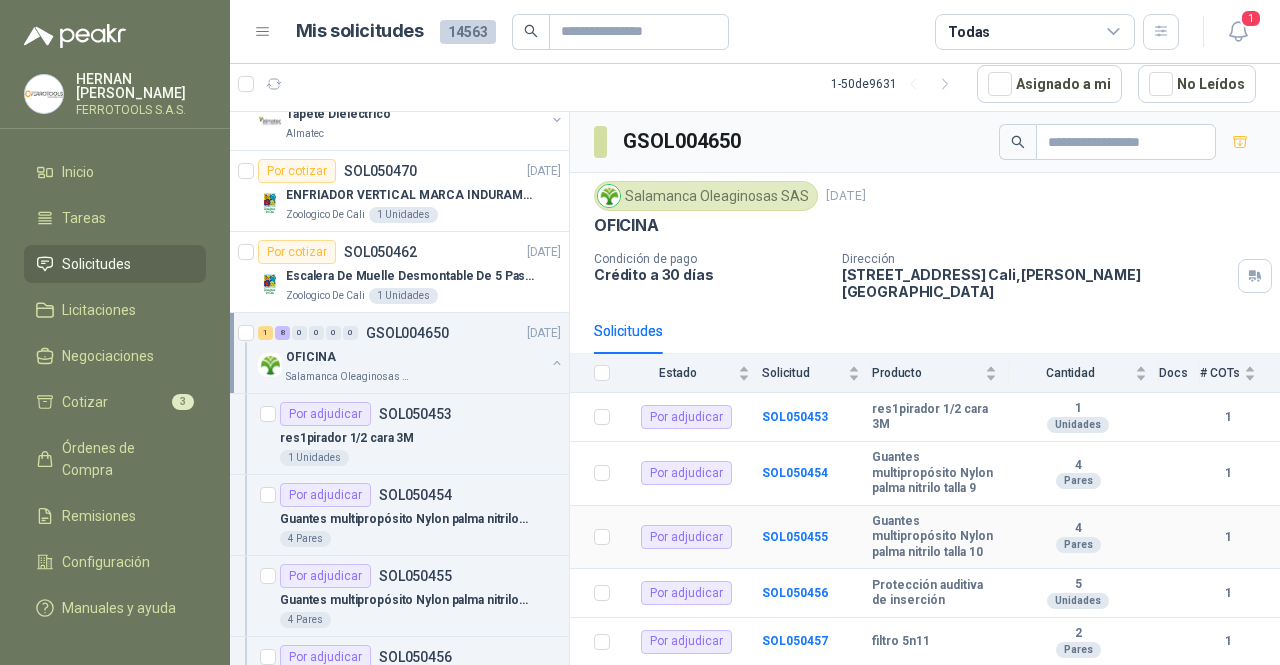 scroll, scrollTop: 247, scrollLeft: 0, axis: vertical 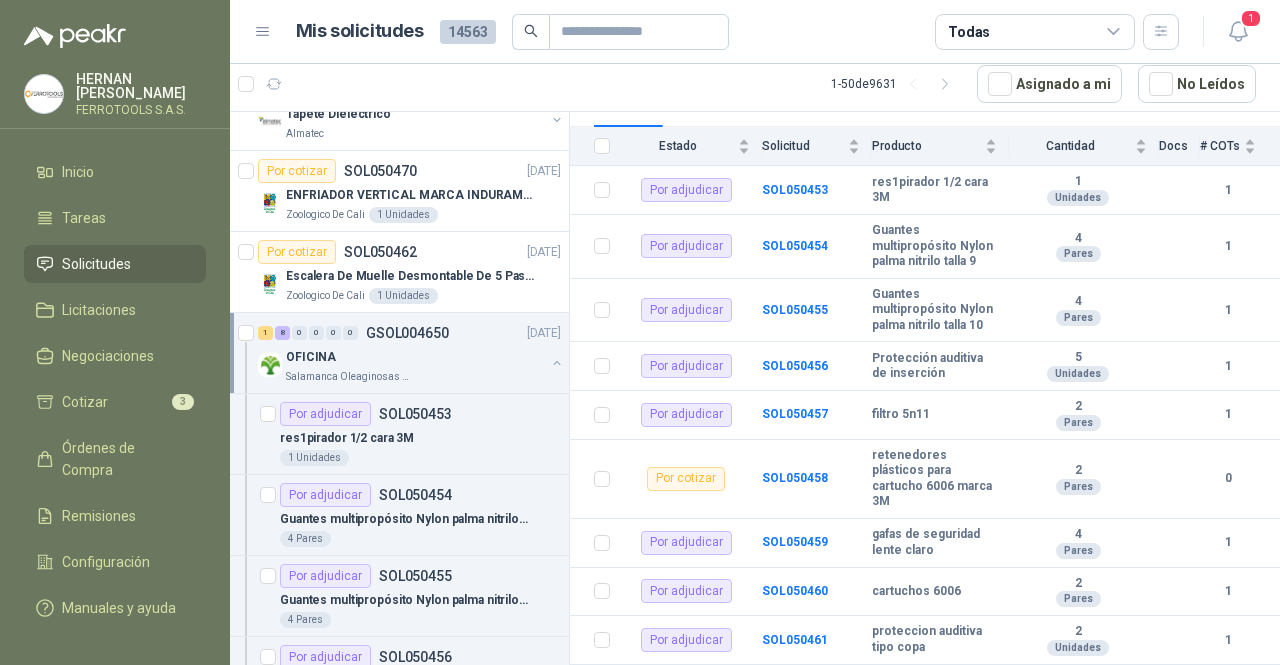 click at bounding box center [557, 363] 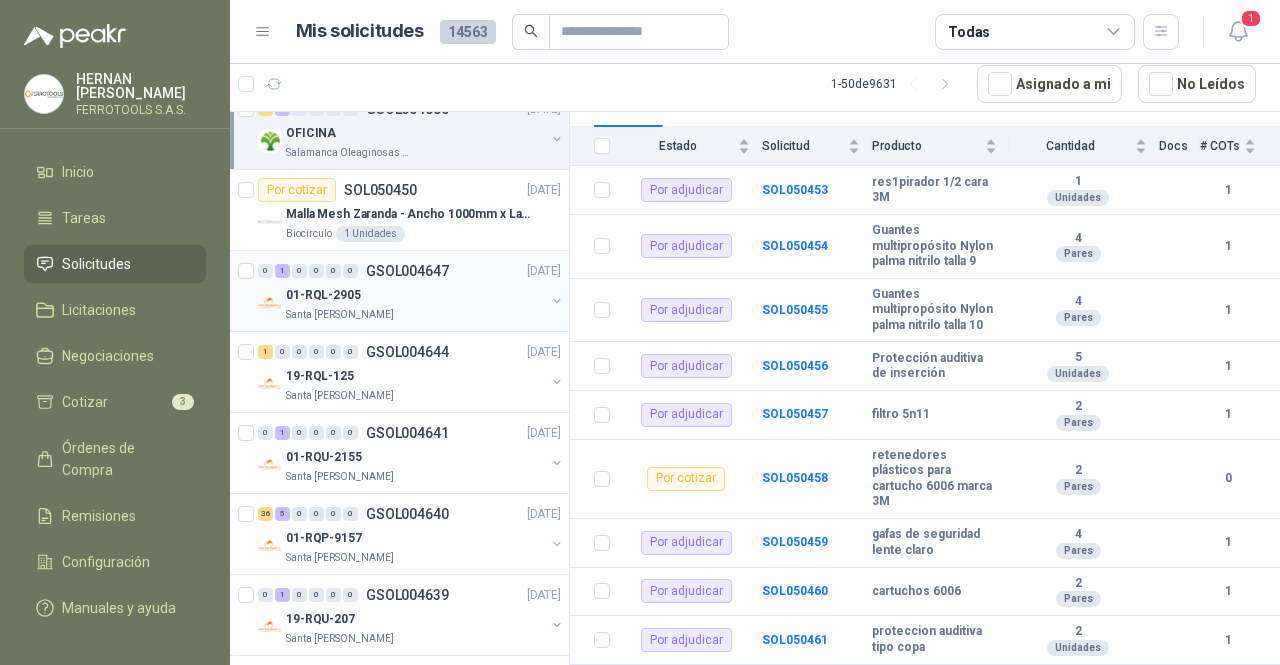 scroll, scrollTop: 1781, scrollLeft: 0, axis: vertical 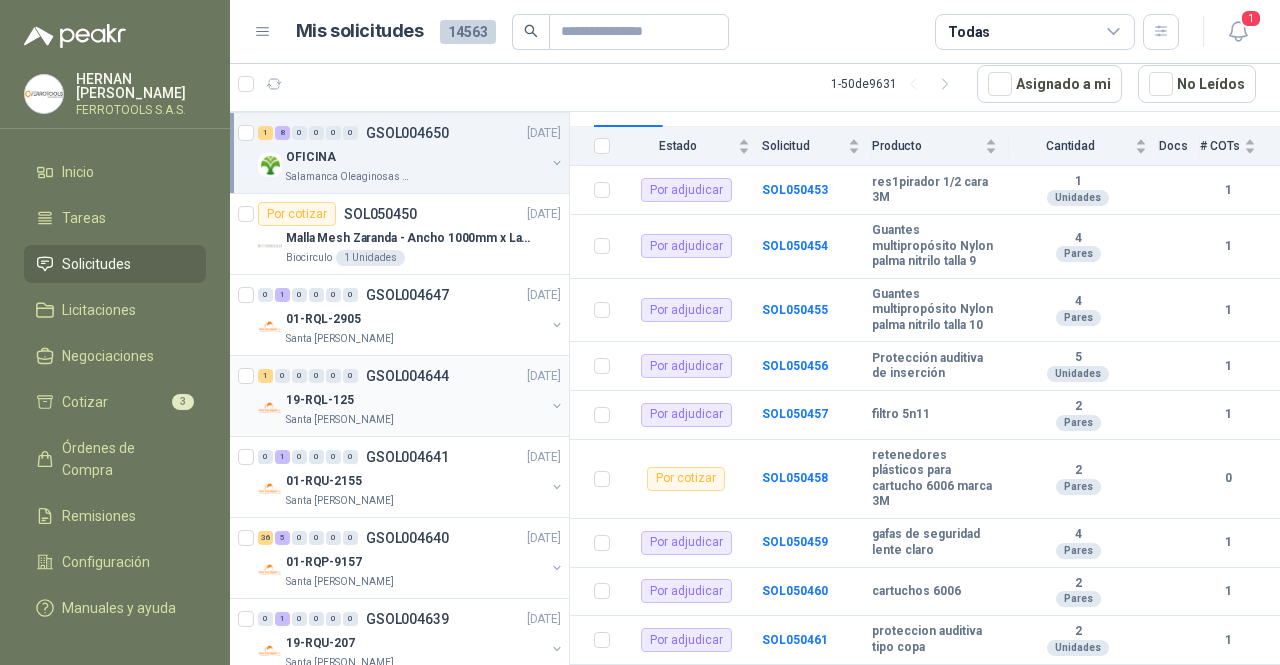 click on "19-RQL-125" at bounding box center [415, 400] 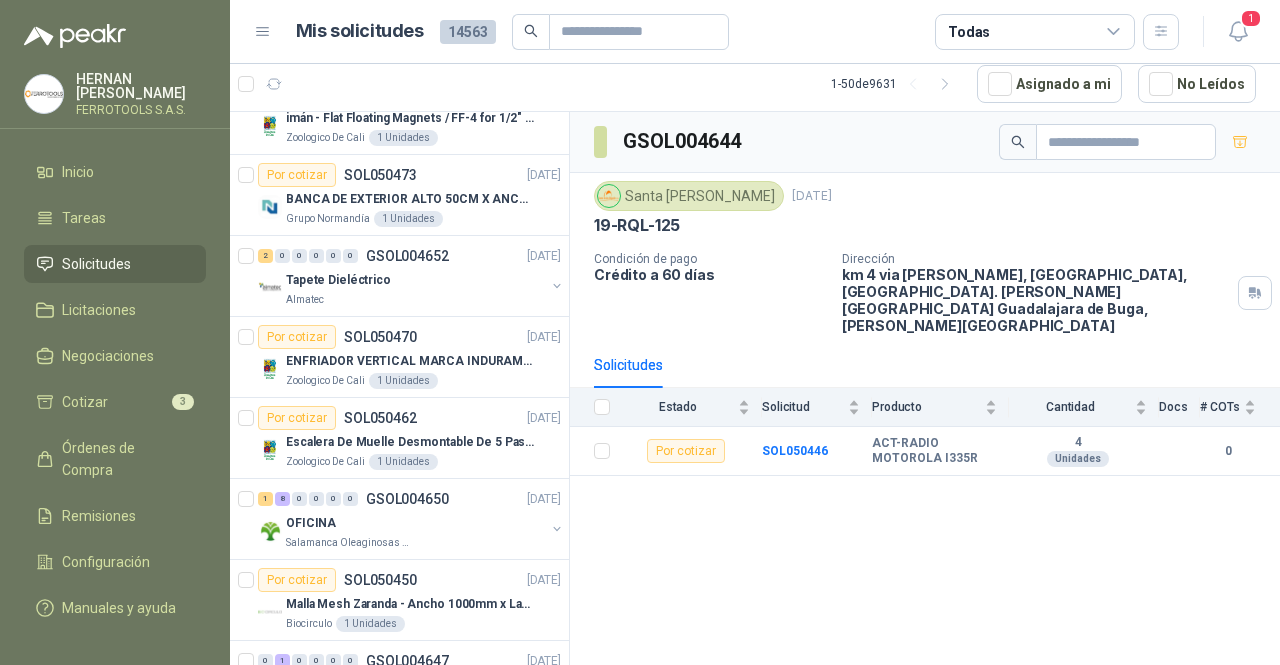 scroll, scrollTop: 1381, scrollLeft: 0, axis: vertical 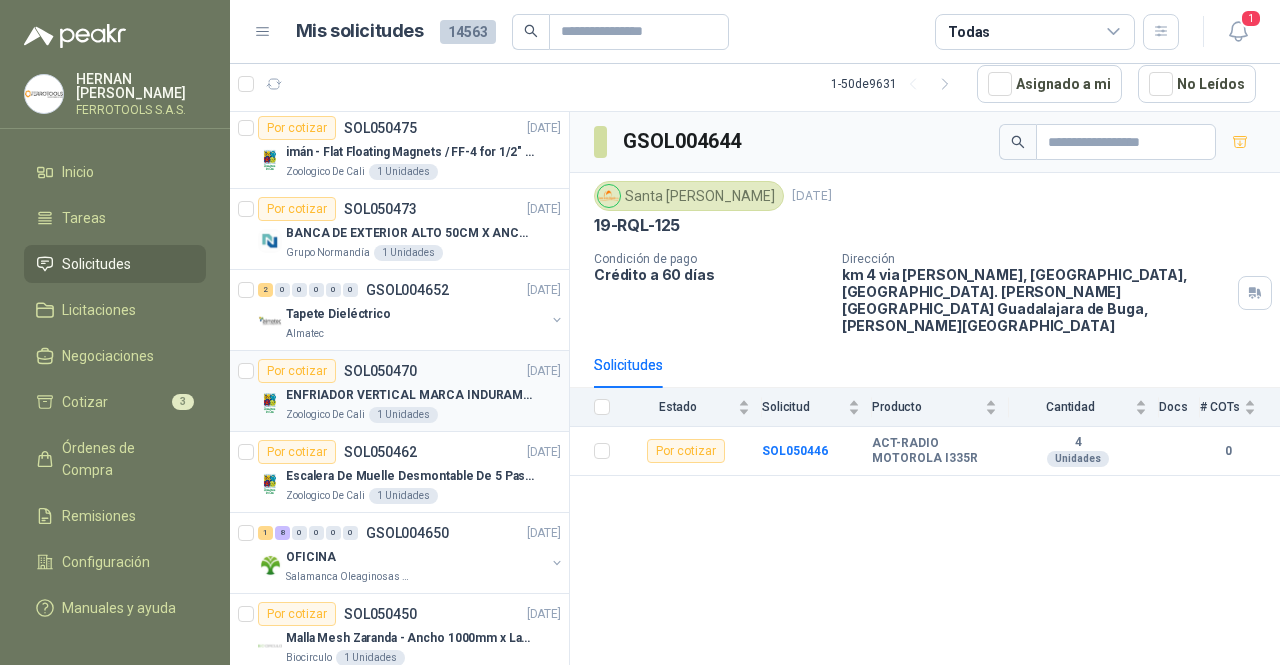 click on "ENFRIADOR VERTICAL MARCA INDURAMA 216 LITROS  MODELO  VFV-400 CZ" at bounding box center [410, 395] 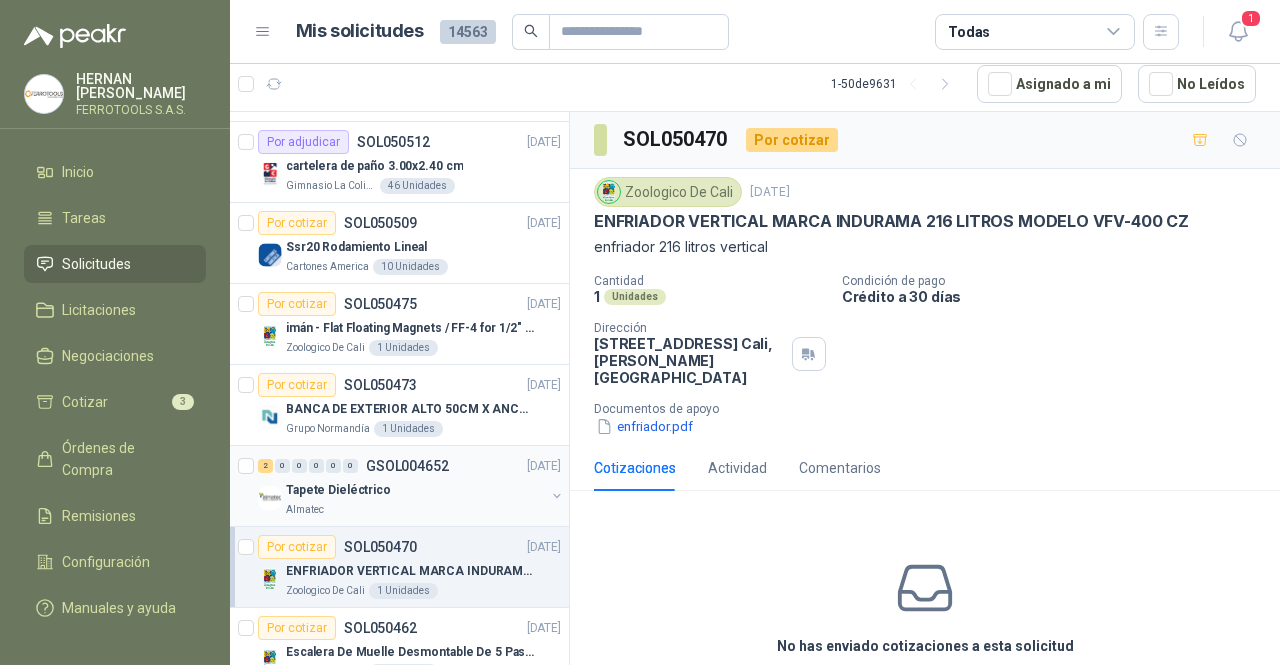scroll, scrollTop: 1181, scrollLeft: 0, axis: vertical 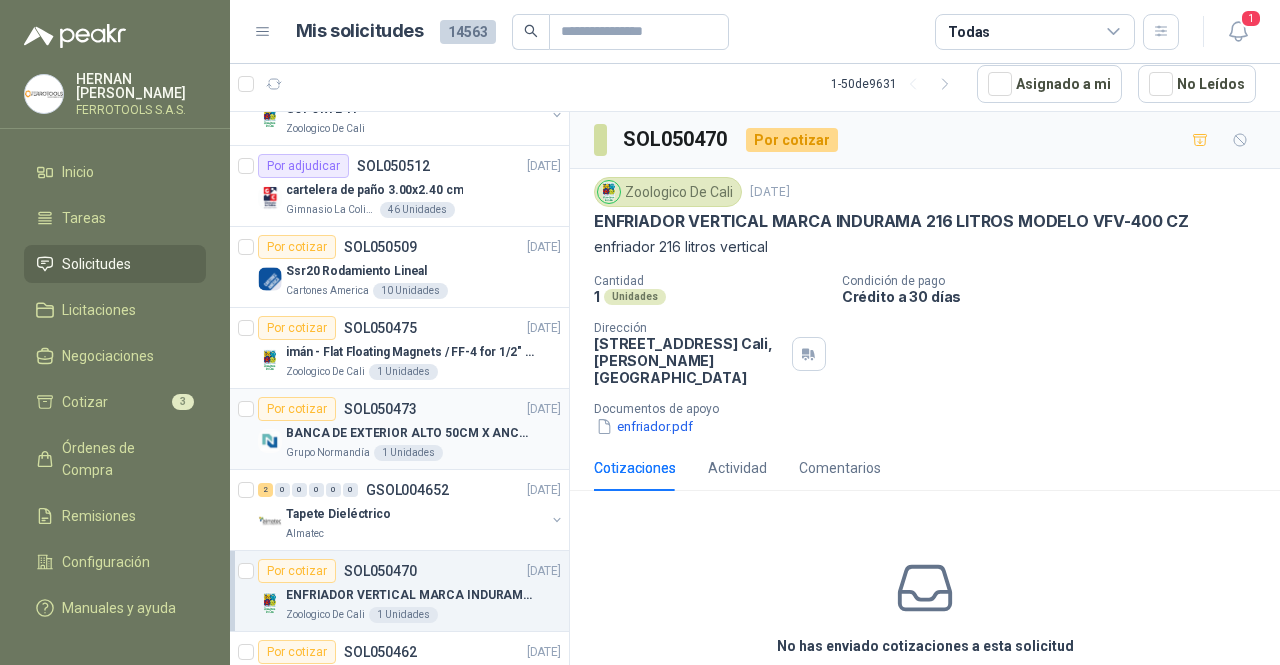 click on "Por cotizar SOL050473 [DATE]" at bounding box center [409, 409] 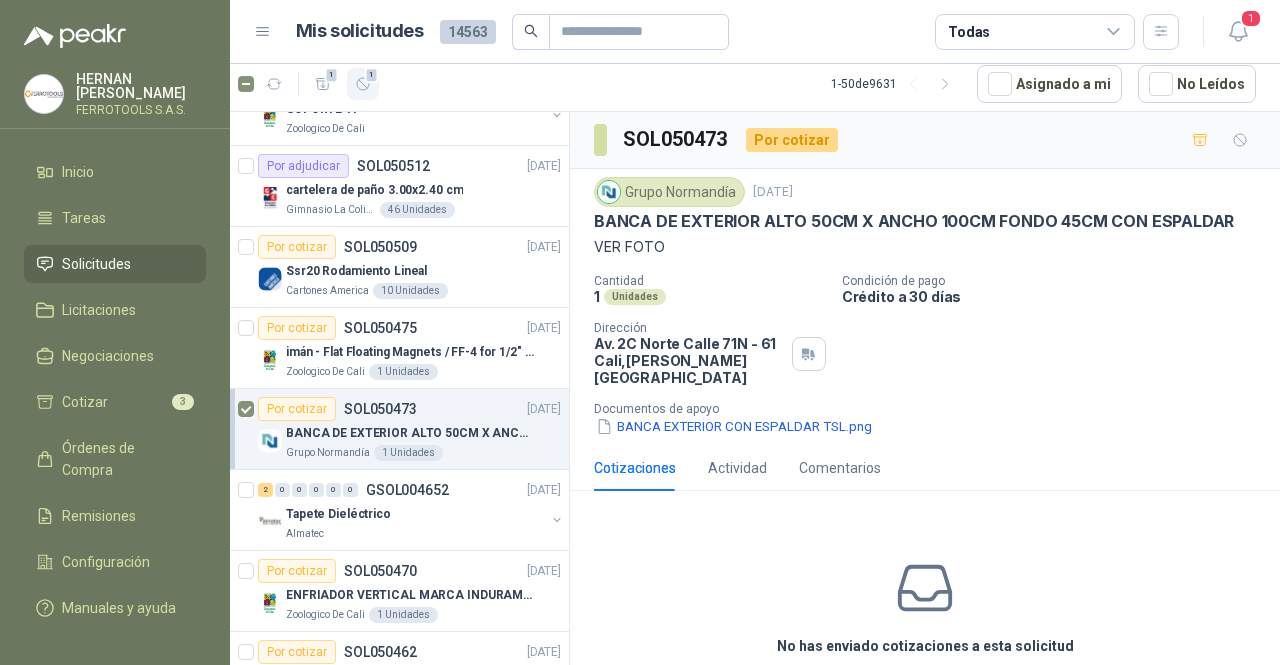 click 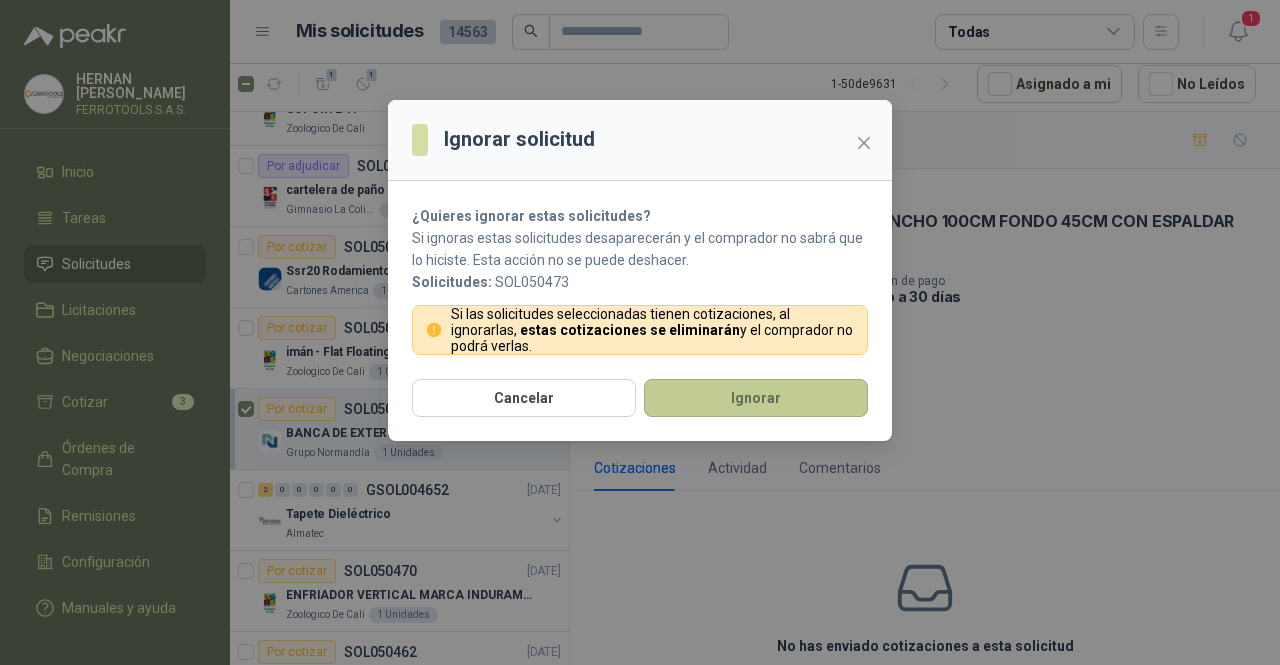 click on "Ignorar" at bounding box center [756, 398] 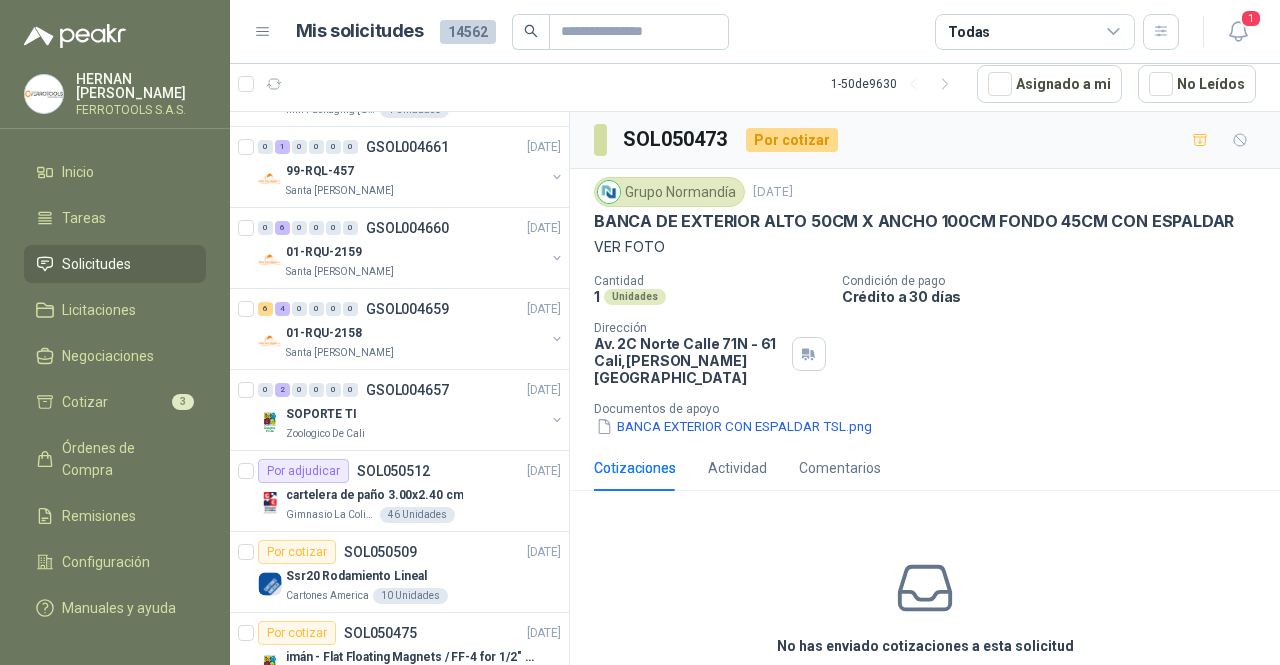 scroll, scrollTop: 781, scrollLeft: 0, axis: vertical 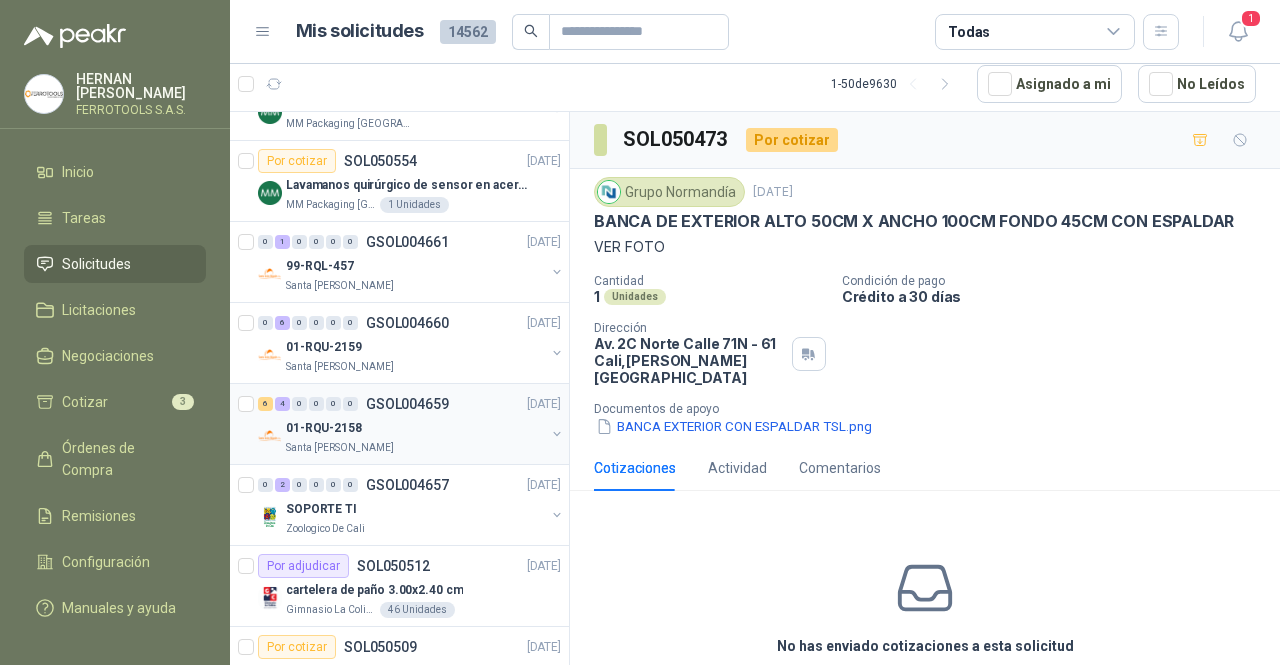 click on "01-RQU-2158" at bounding box center [415, 428] 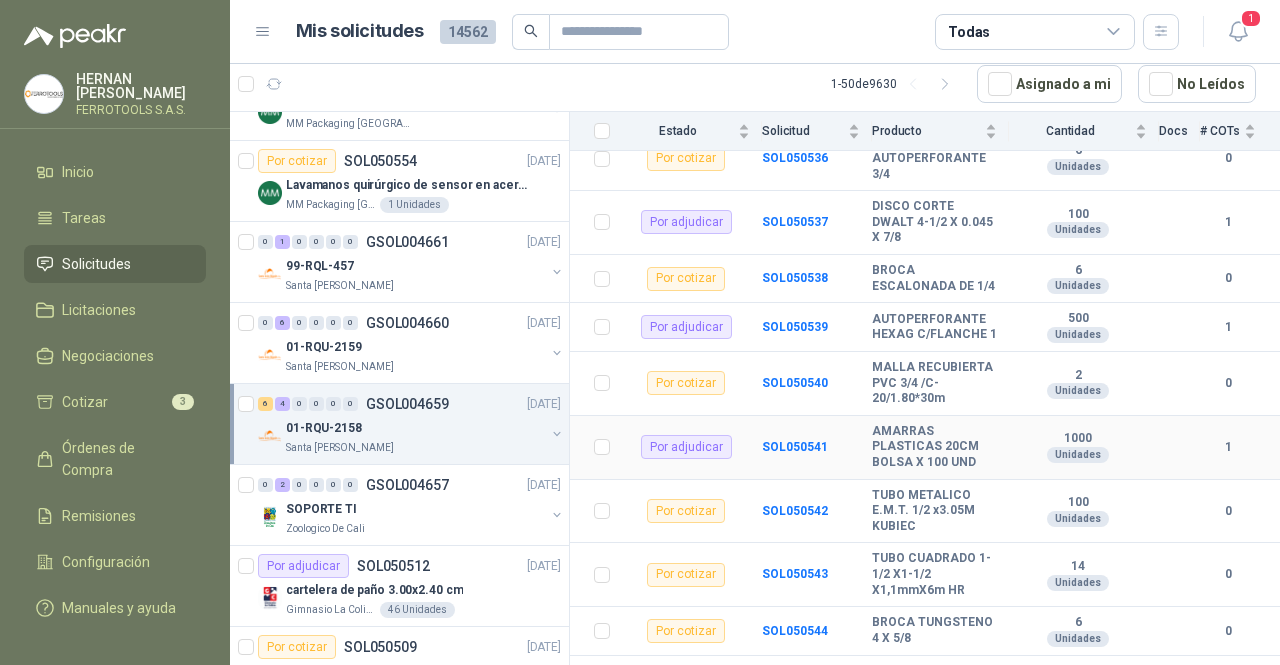 scroll, scrollTop: 382, scrollLeft: 0, axis: vertical 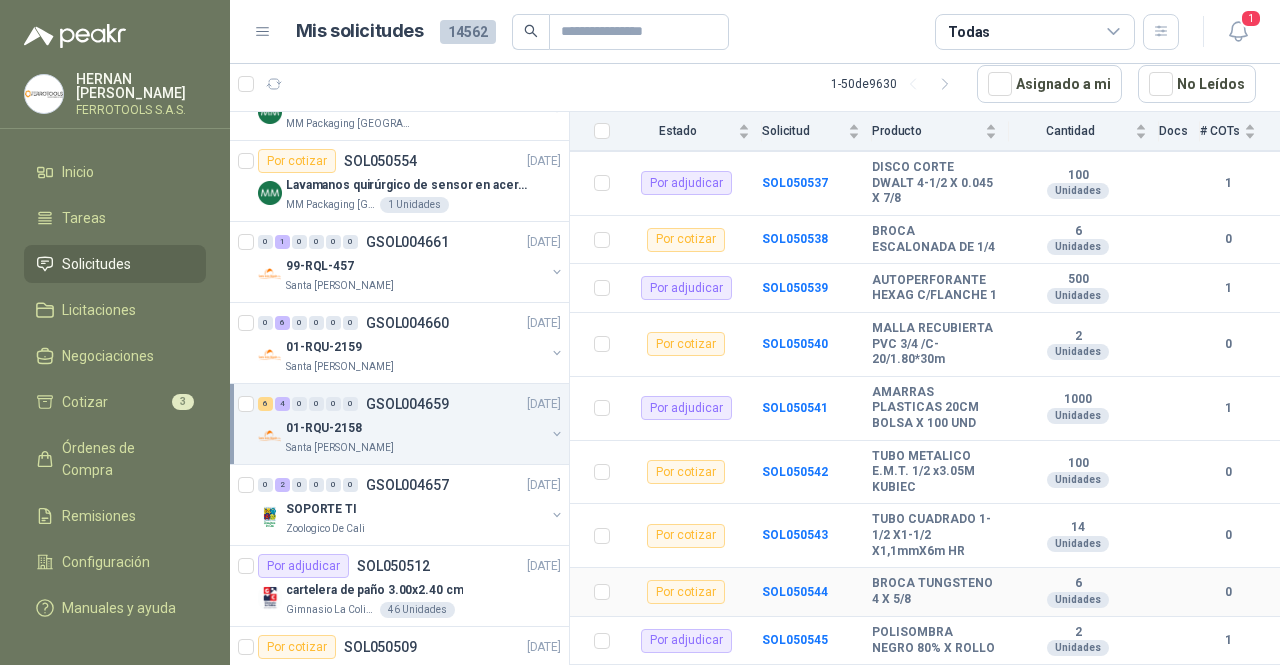 click on "SOL050544" at bounding box center (817, 592) 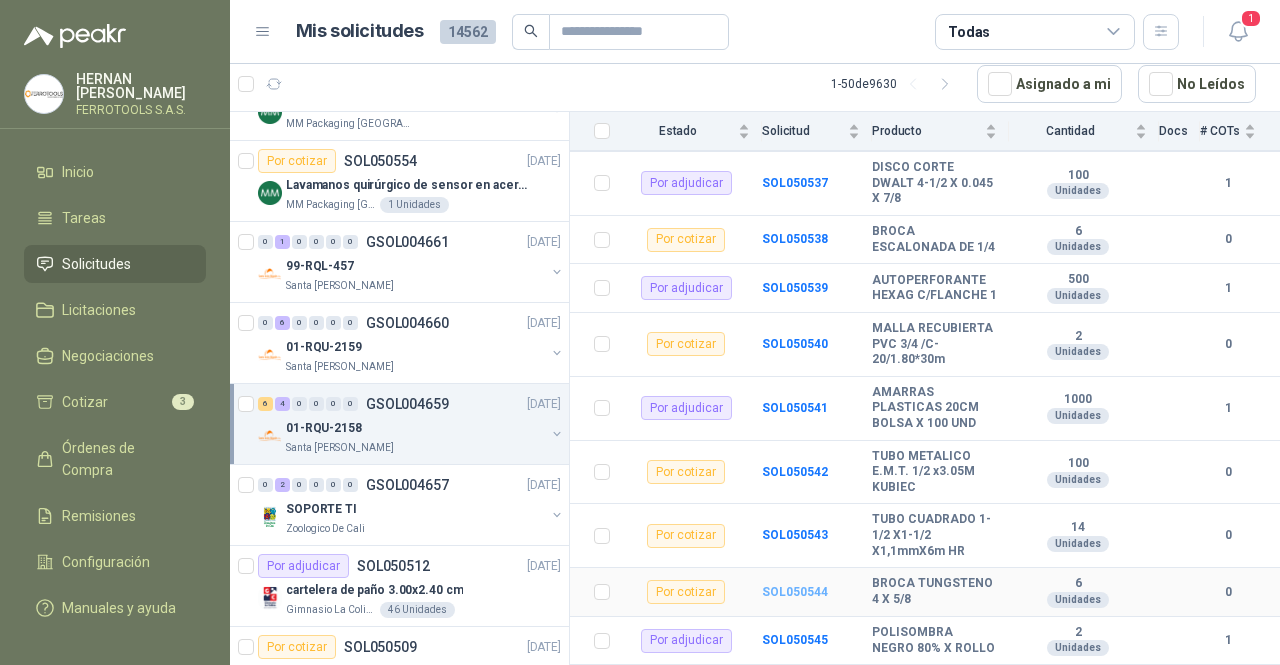 click on "SOL050544" at bounding box center [795, 592] 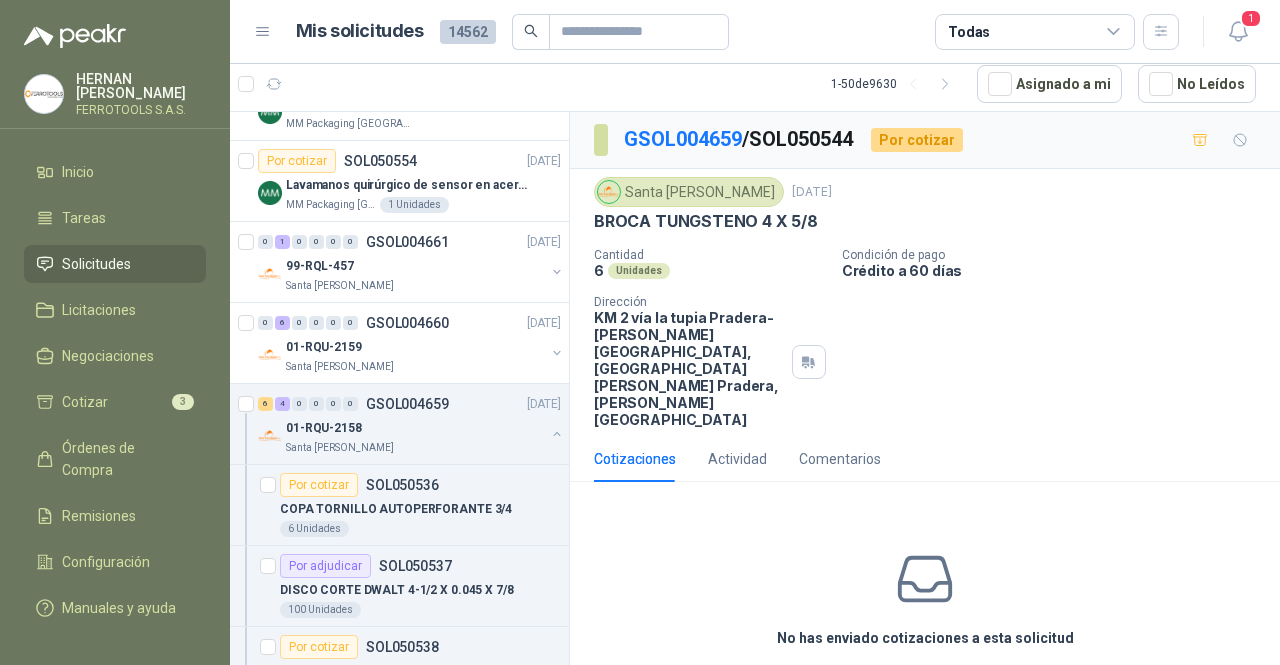 click on "No has enviado cotizaciones a esta solicitud Cotizar" at bounding box center (925, 625) 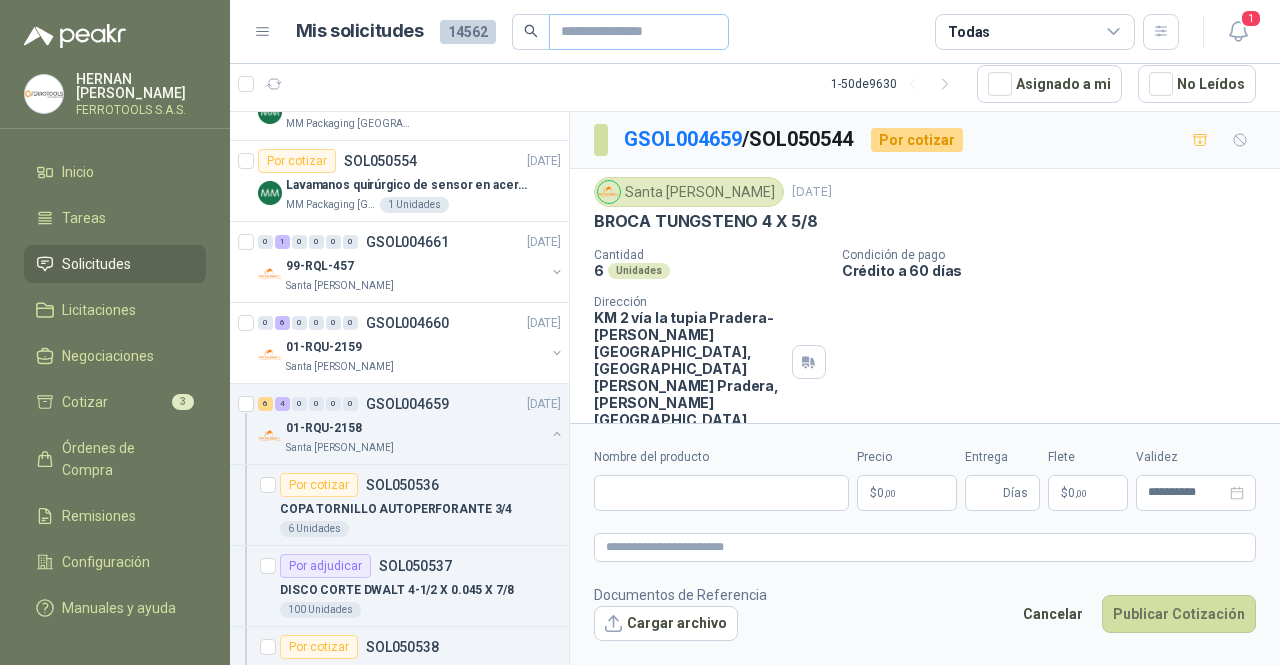type 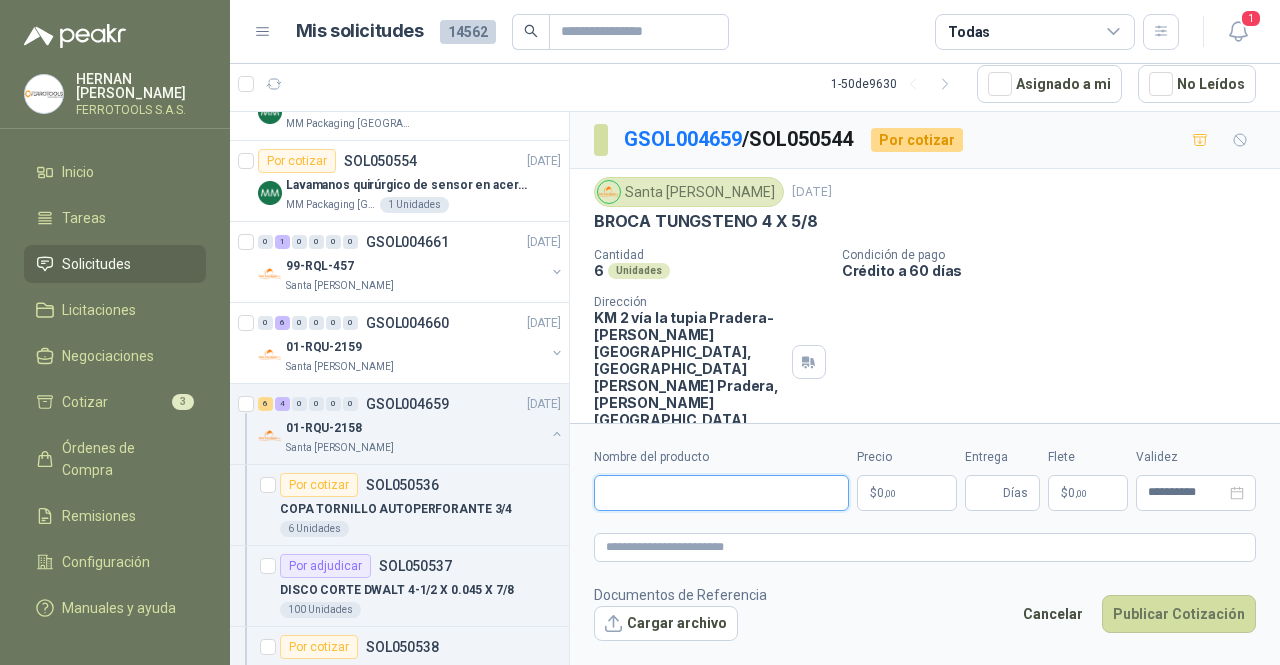 drag, startPoint x: 781, startPoint y: 483, endPoint x: 803, endPoint y: 511, distance: 35.608986 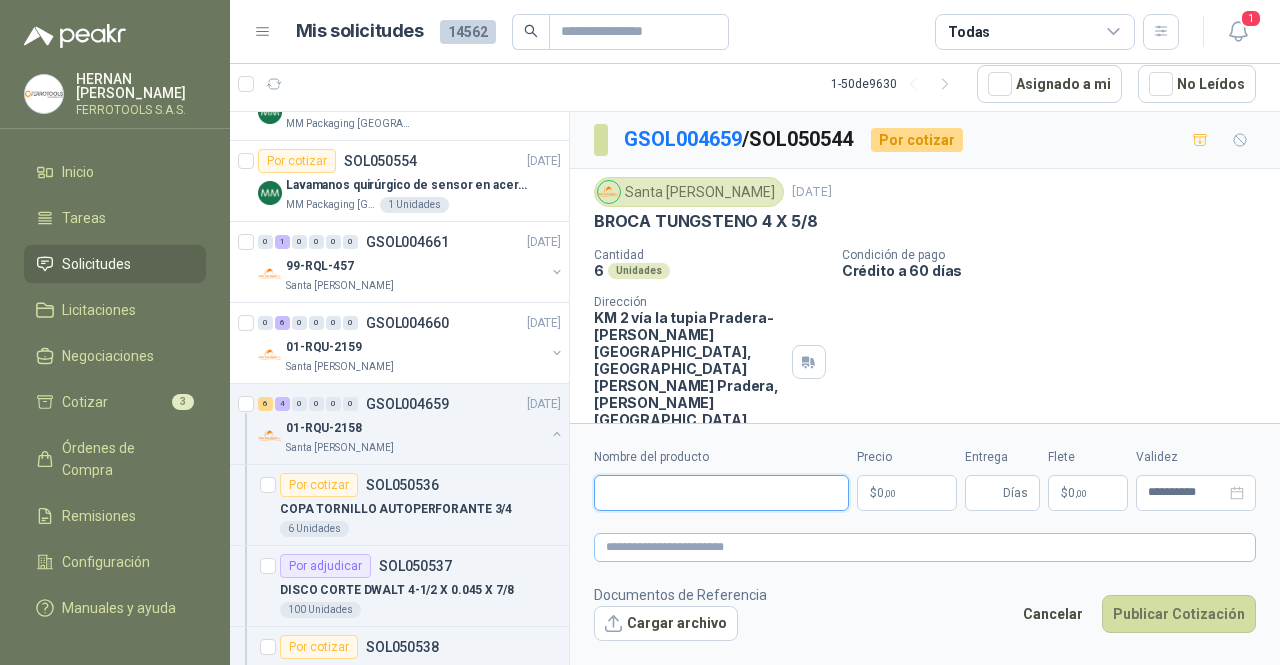 paste on "**********" 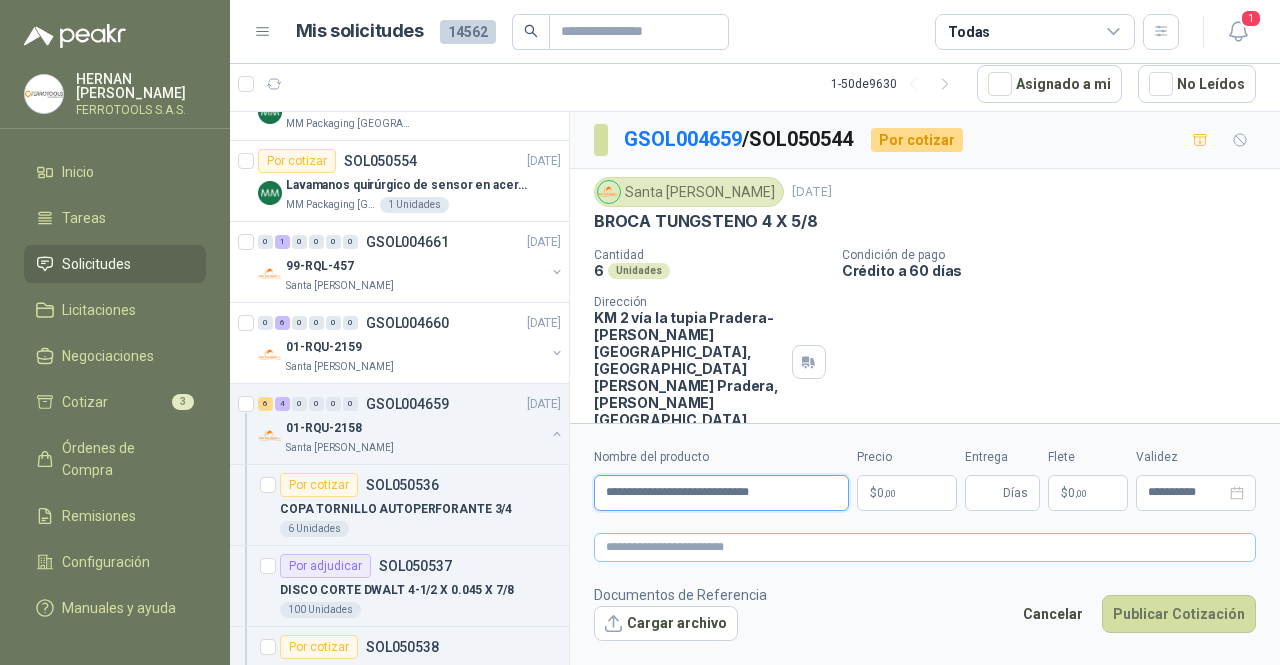 type on "**********" 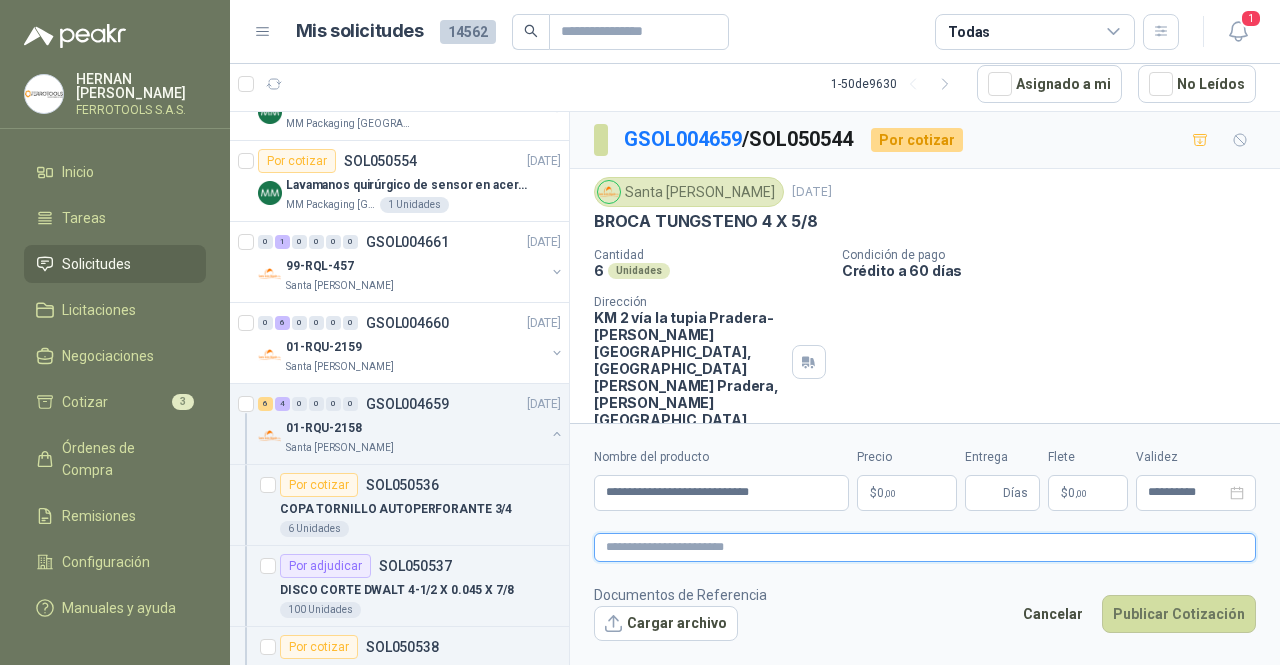 click at bounding box center (925, 547) 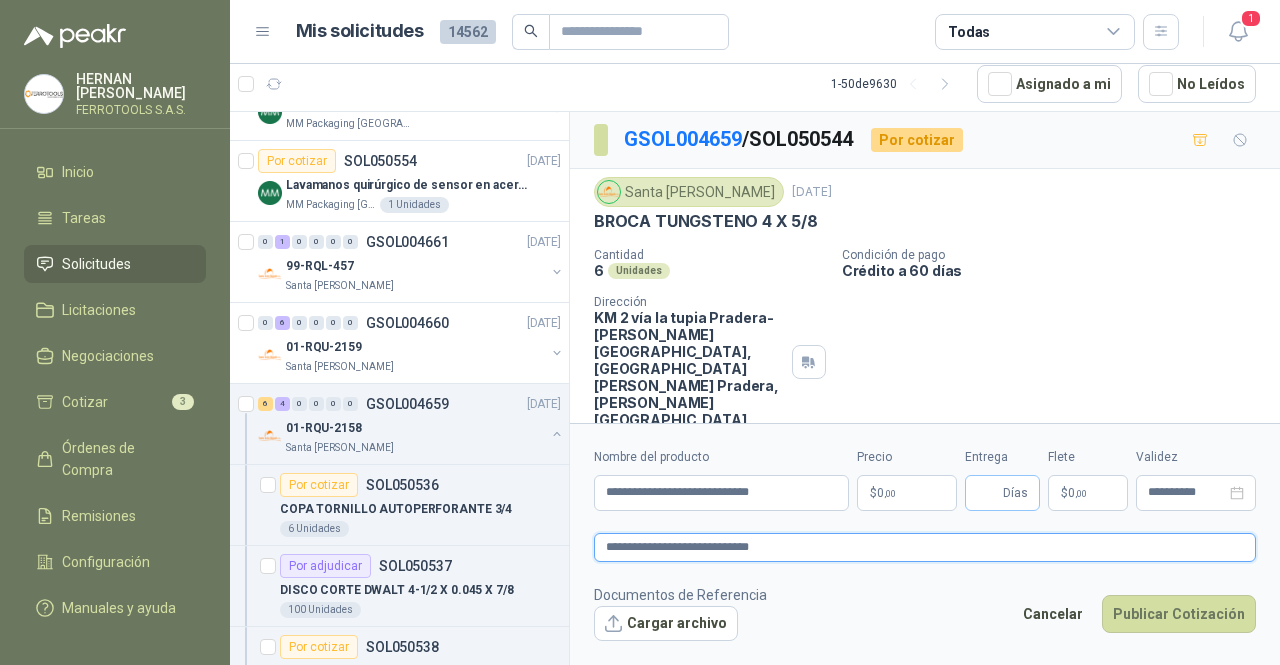 type on "**********" 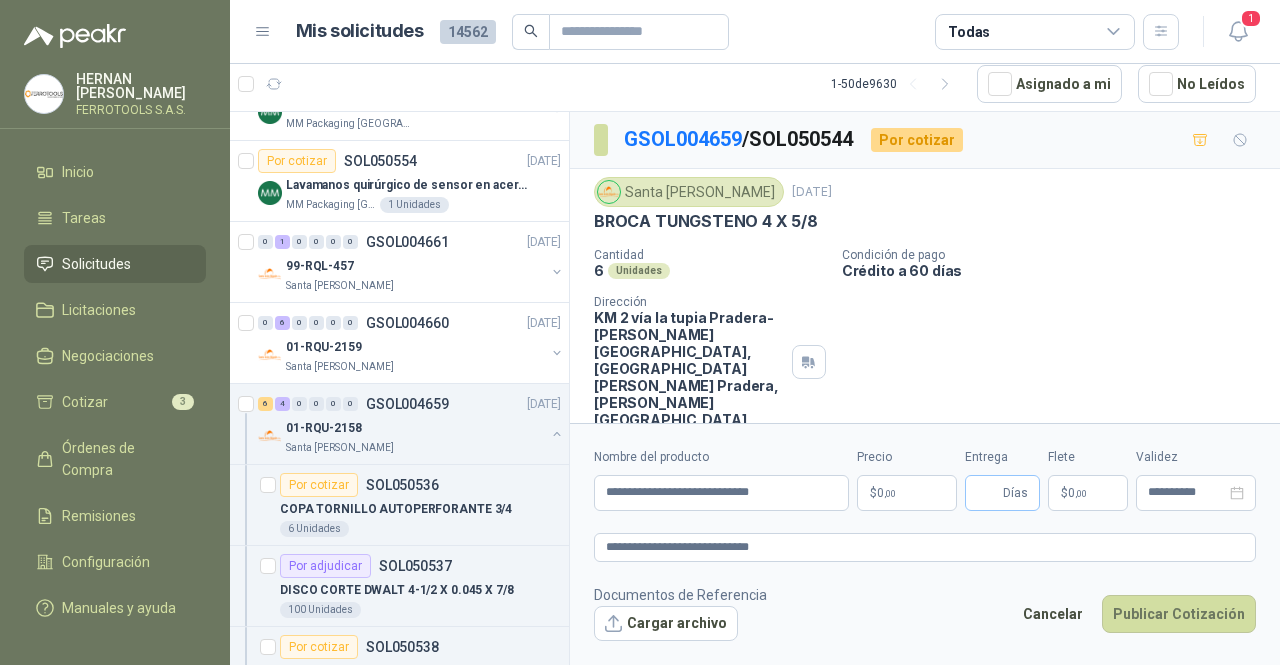 click on "Días" at bounding box center (1002, 493) 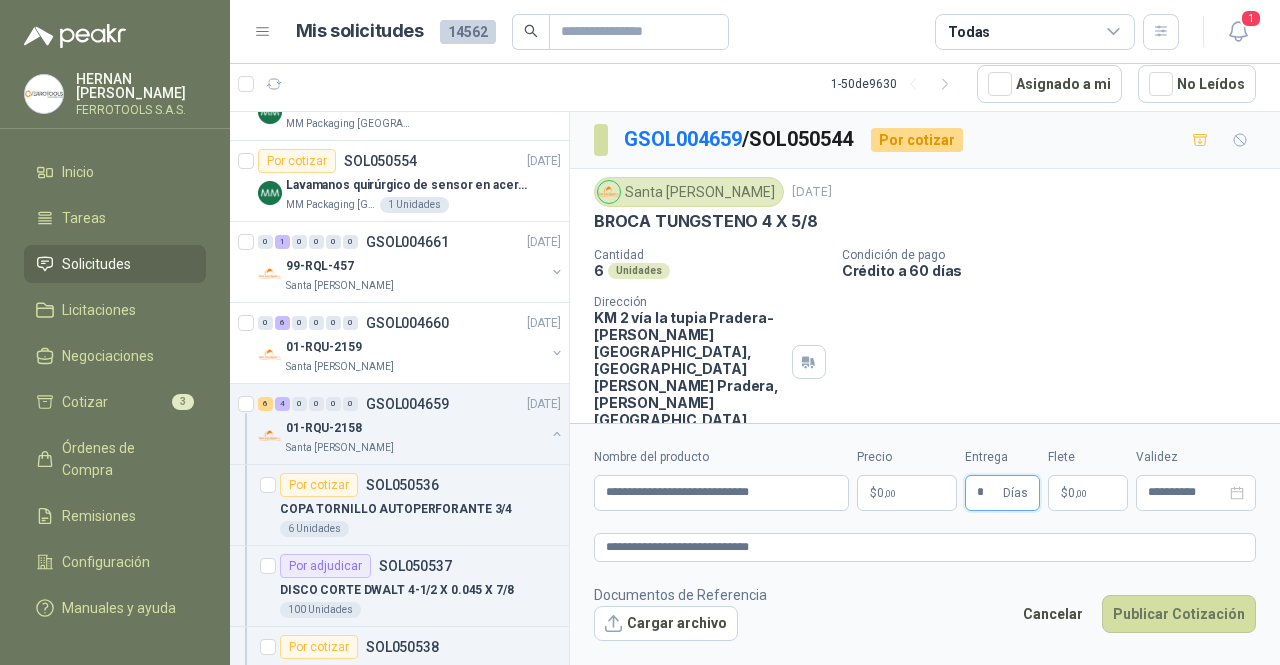 type on "*" 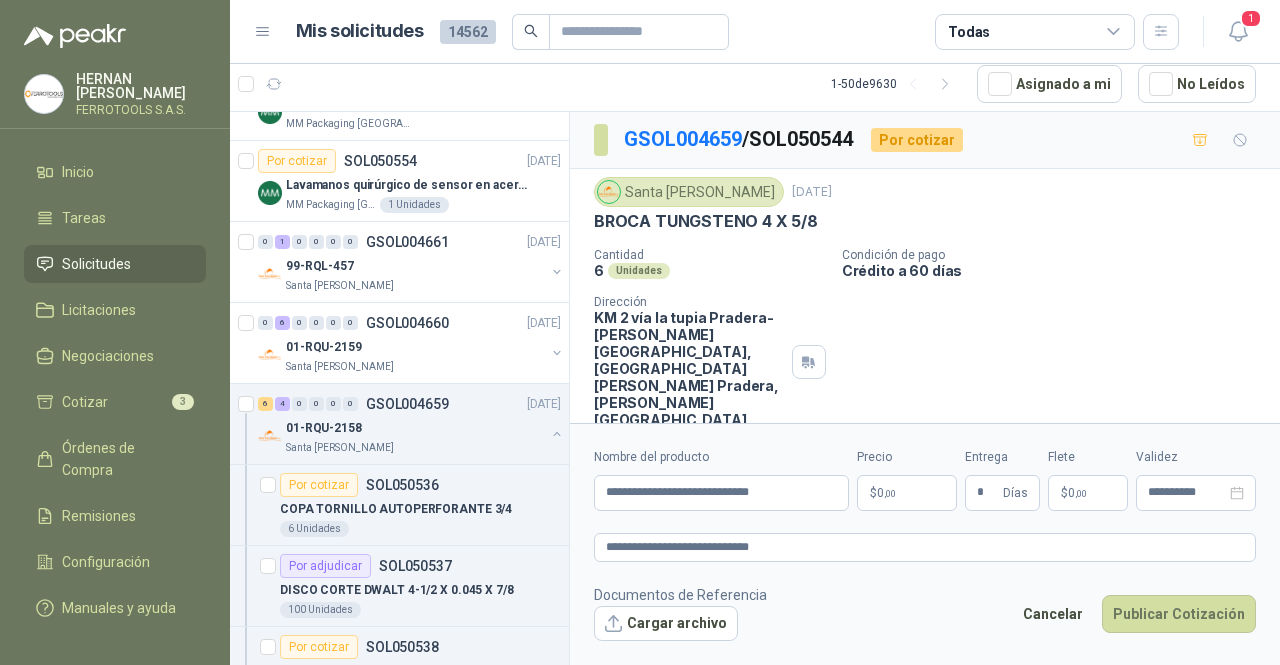 click on "$  0 ,00" at bounding box center [907, 493] 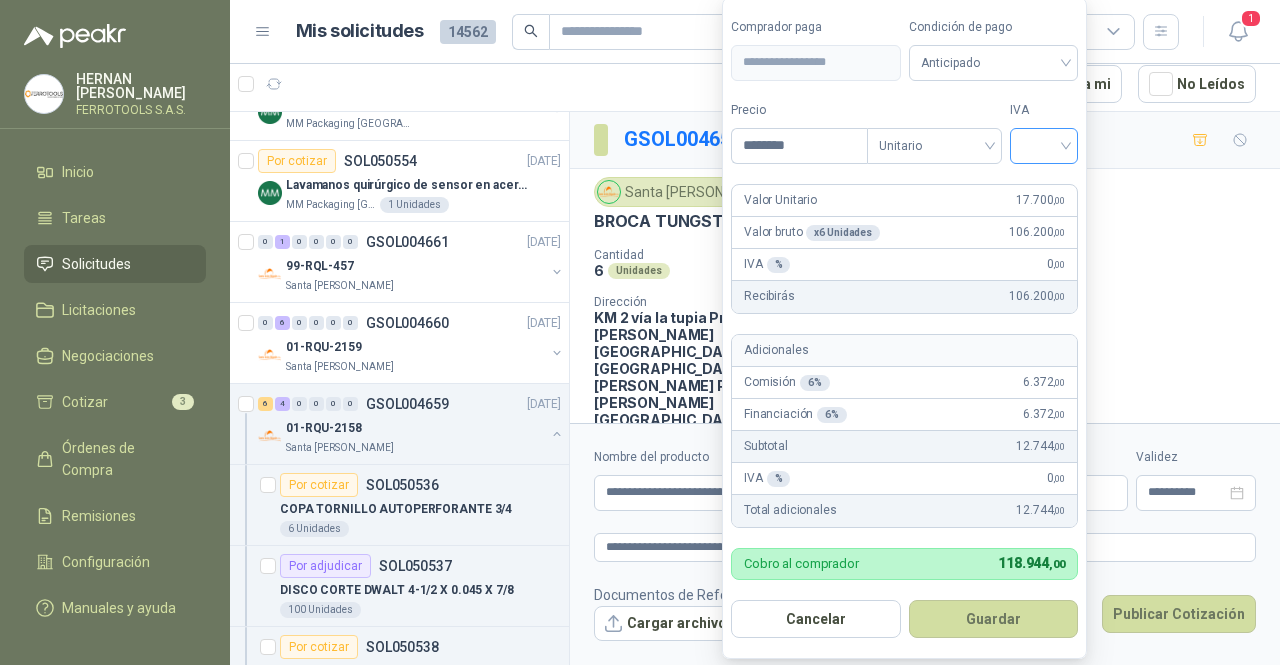 type on "********" 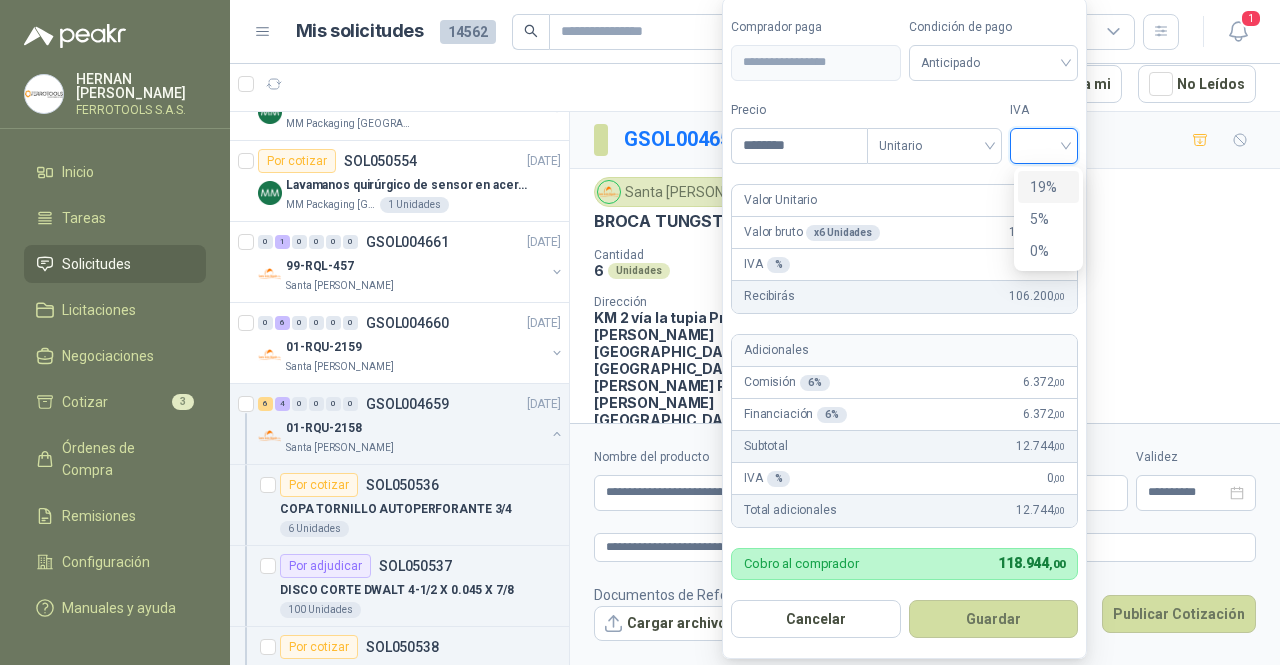 click on "19%" at bounding box center [1048, 187] 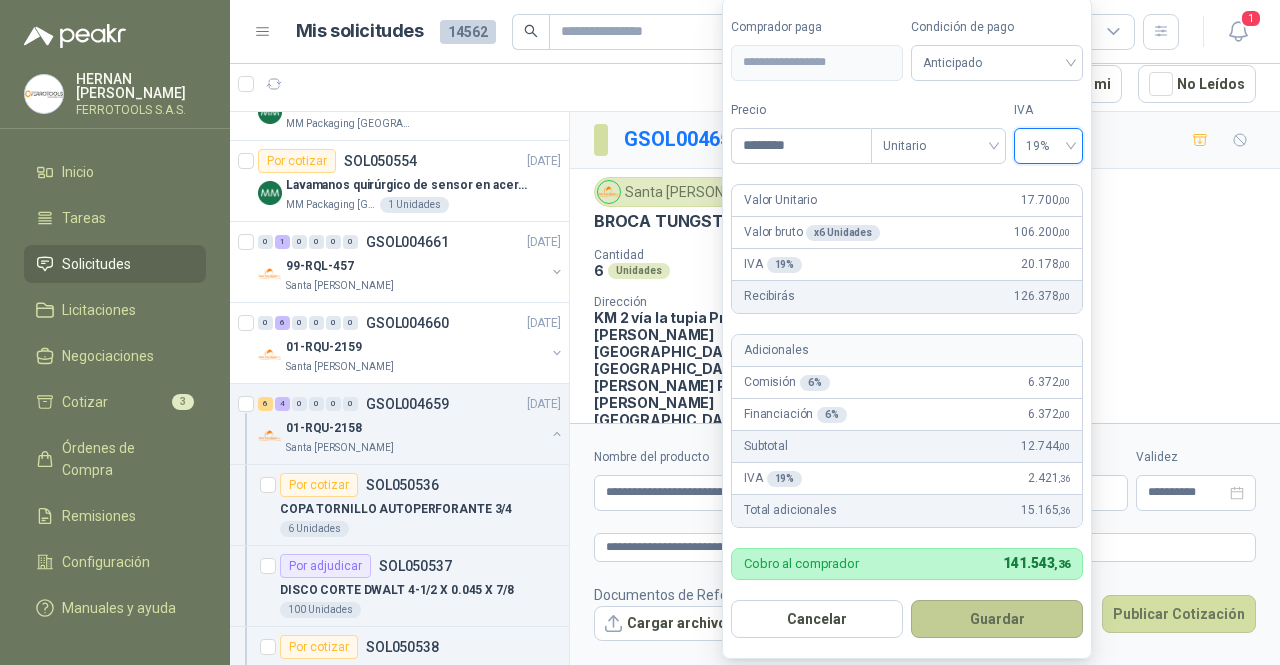 click on "Guardar" at bounding box center [997, 619] 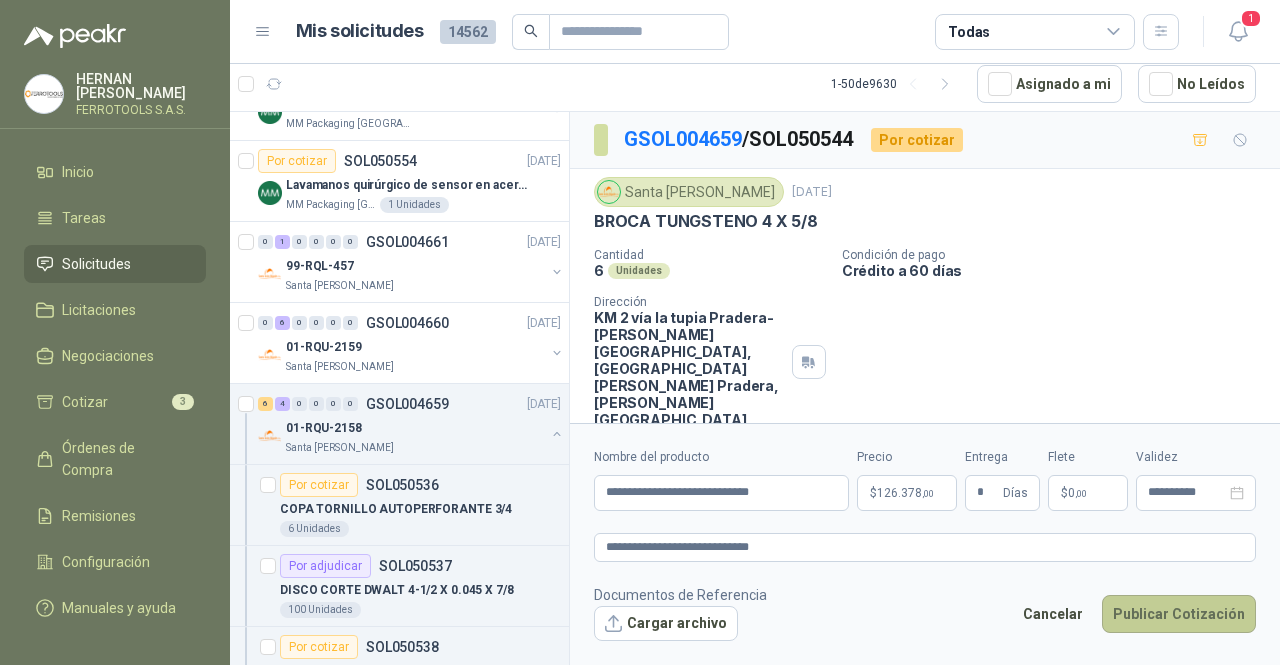 click on "Publicar Cotización" at bounding box center (1179, 614) 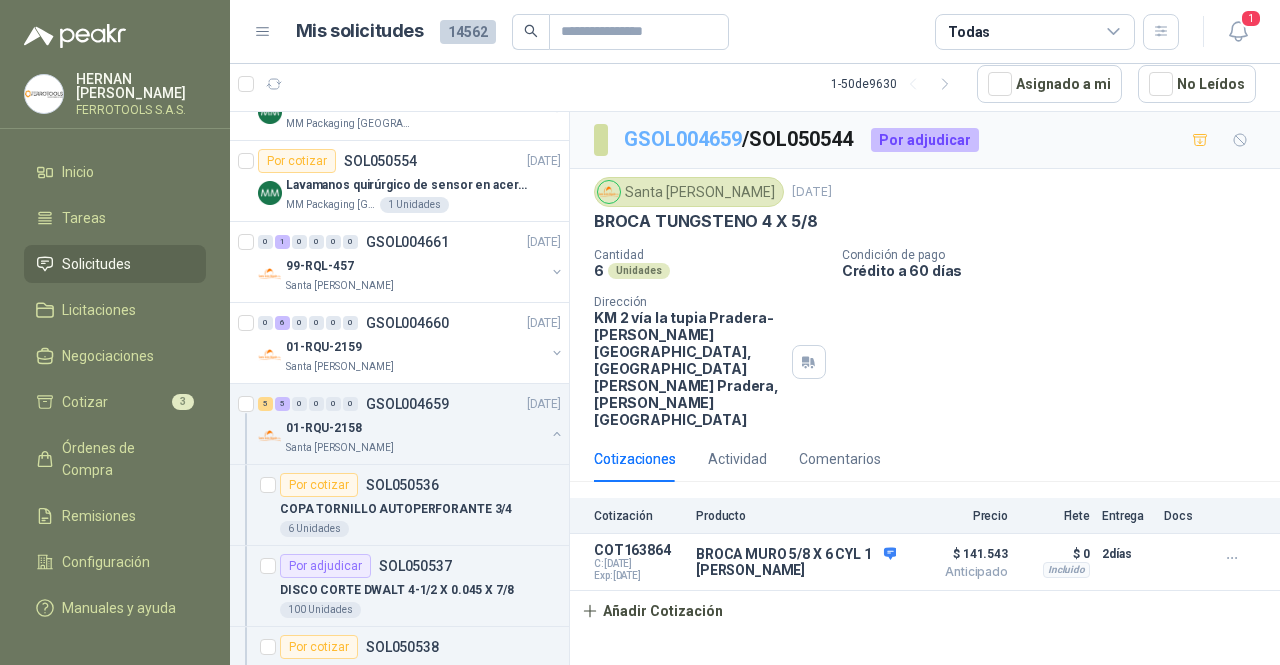click on "GSOL004659" at bounding box center [683, 139] 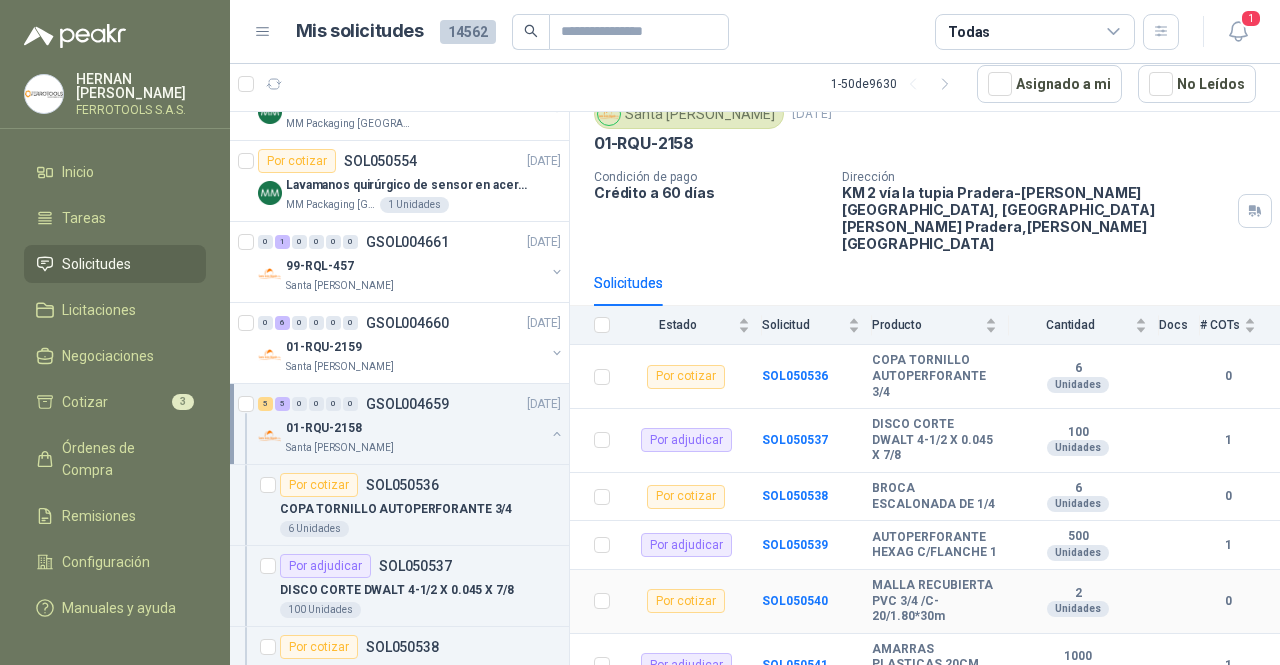 scroll, scrollTop: 0, scrollLeft: 0, axis: both 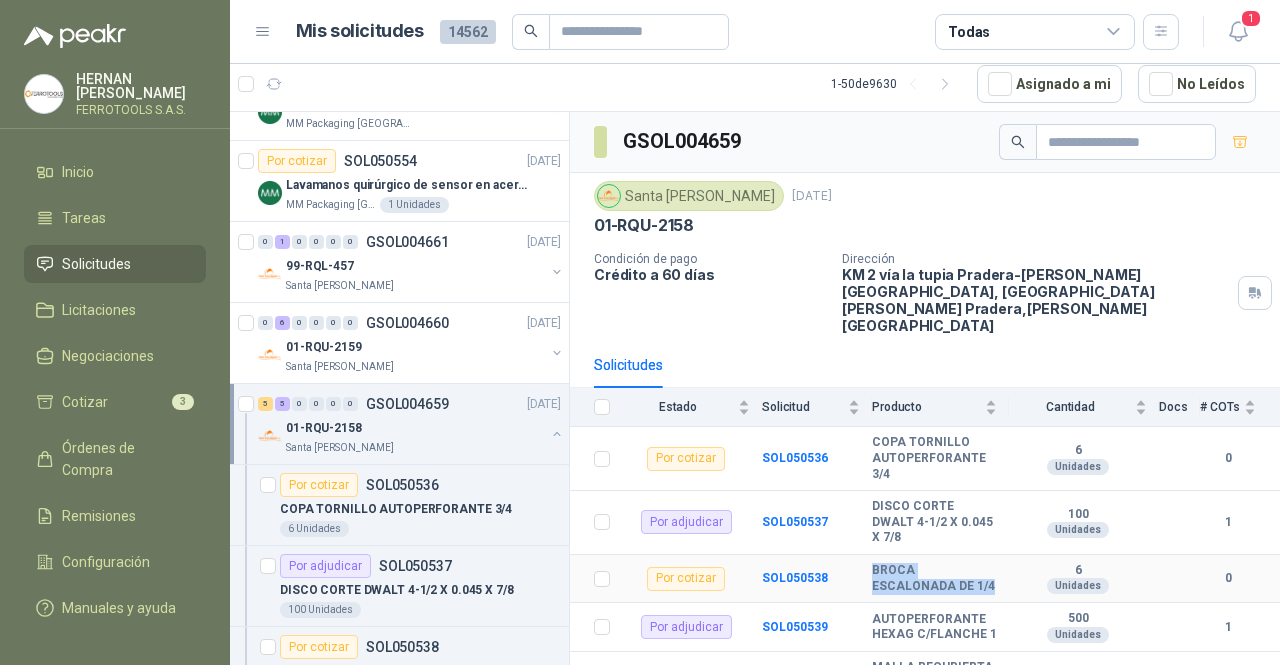 drag, startPoint x: 910, startPoint y: 565, endPoint x: 743, endPoint y: 136, distance: 460.35855 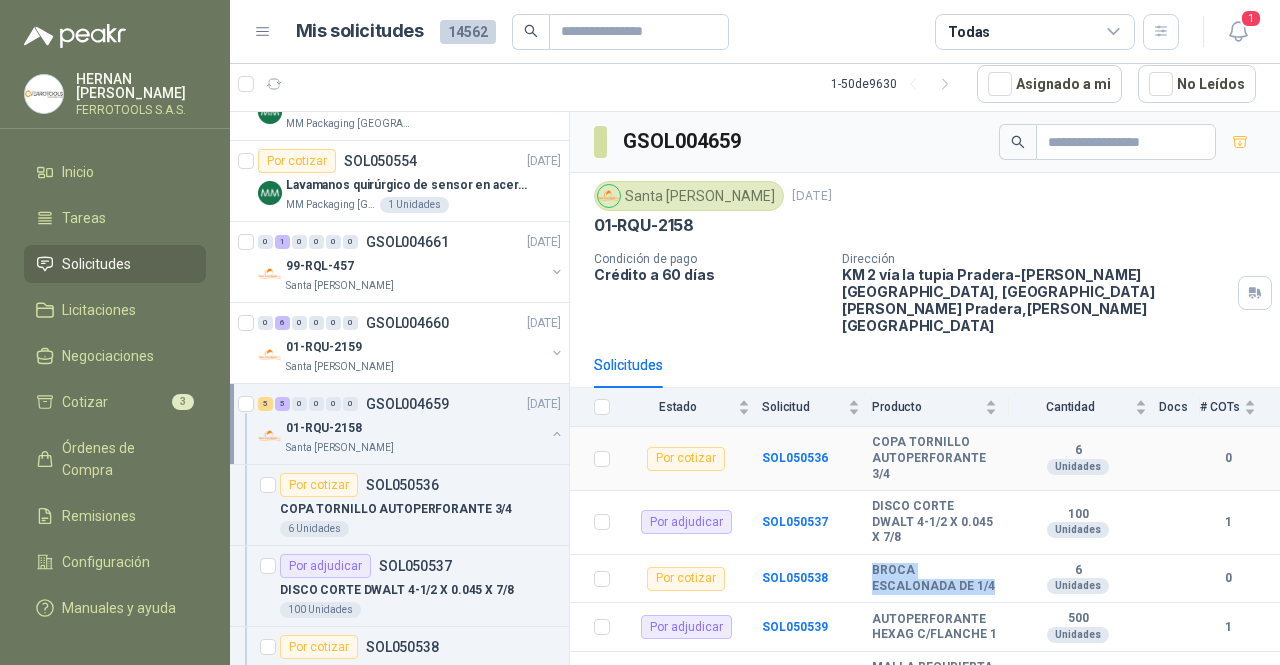 scroll, scrollTop: 200, scrollLeft: 0, axis: vertical 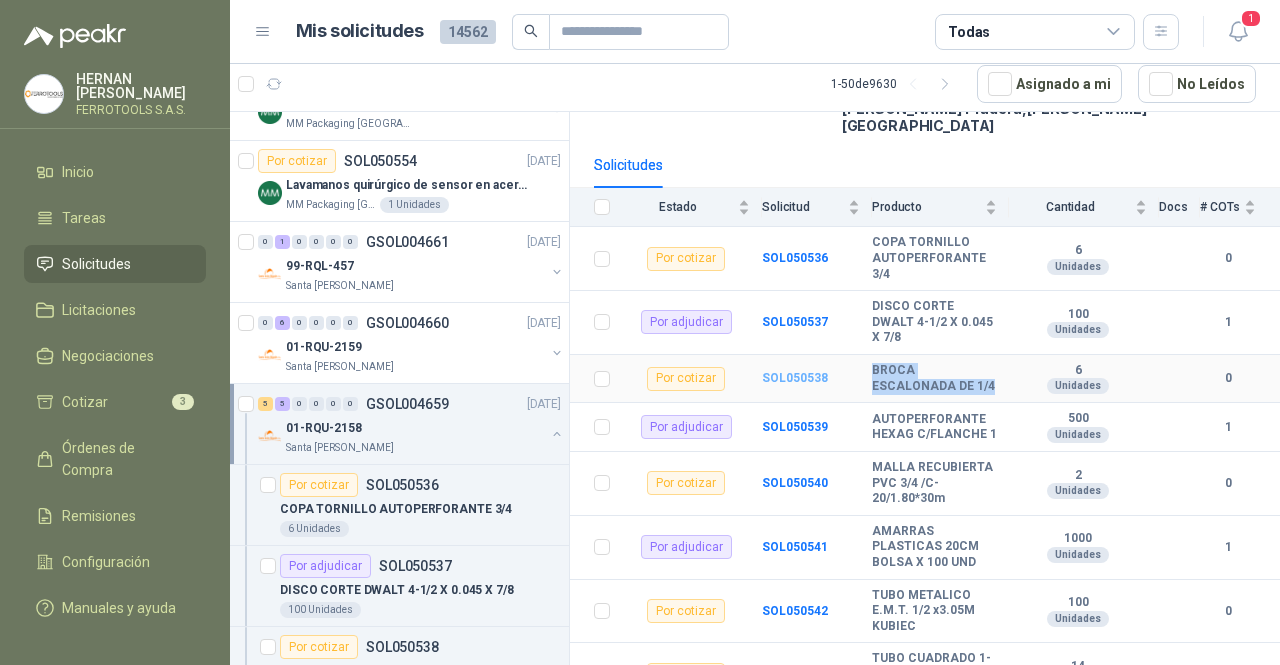click on "SOL050538" at bounding box center [795, 378] 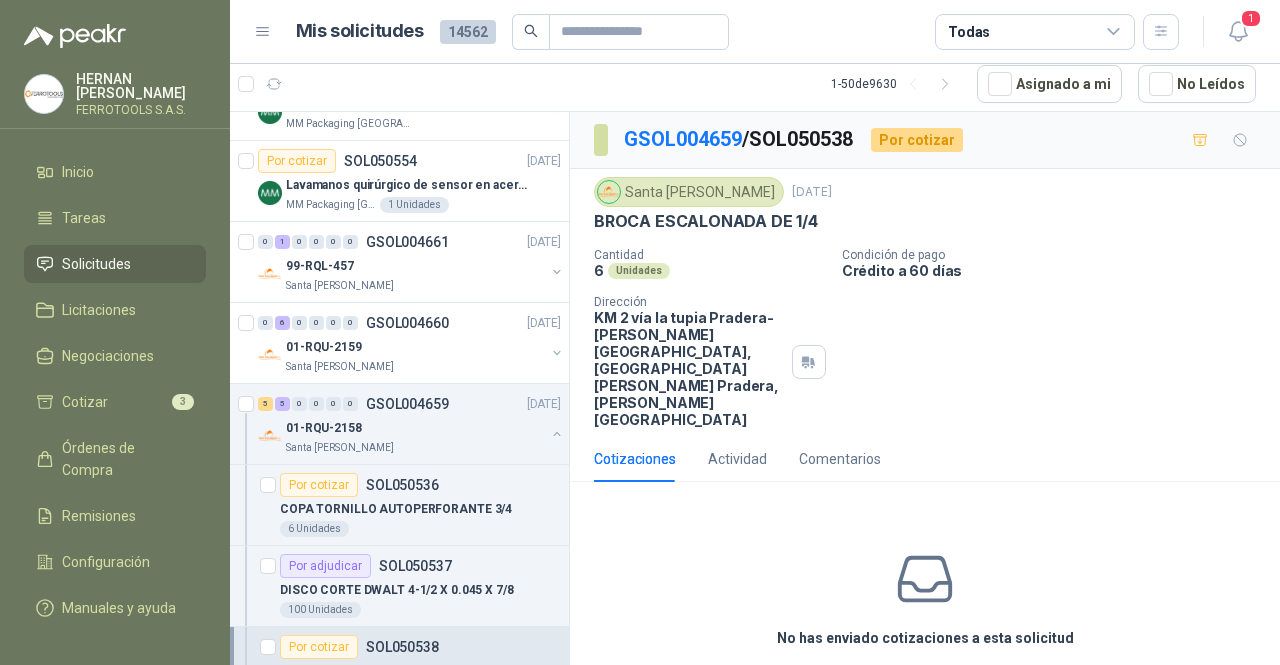 click on "Cotizar" at bounding box center [925, 684] 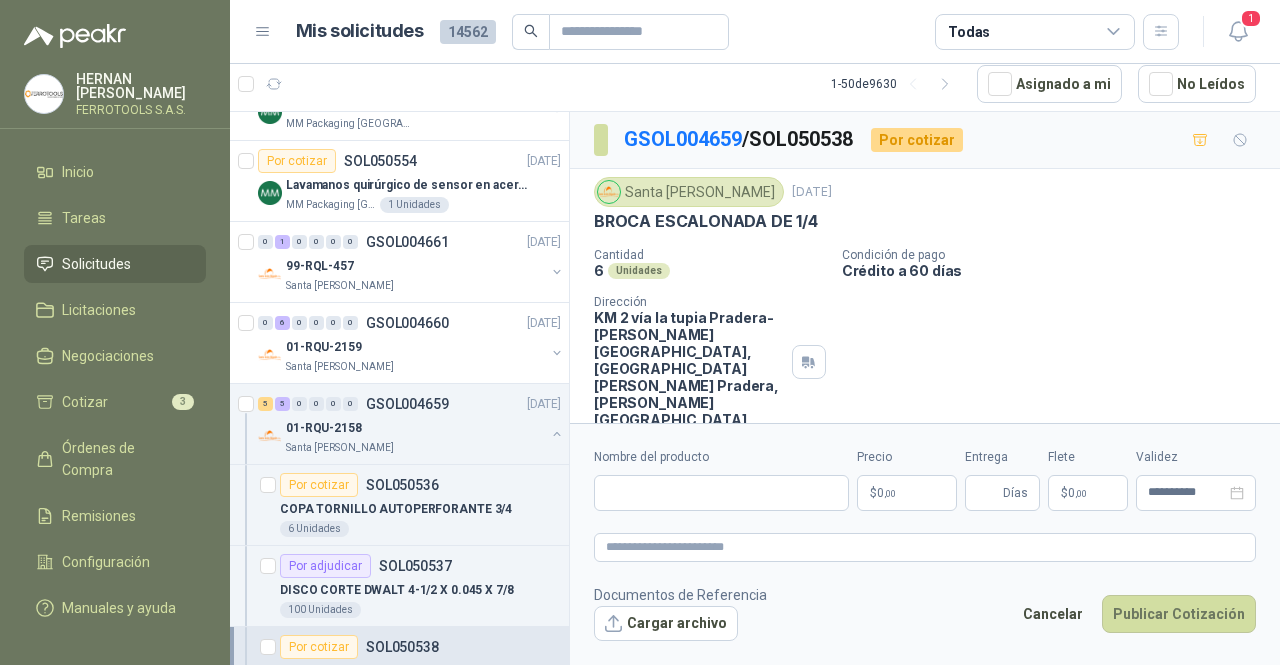 type 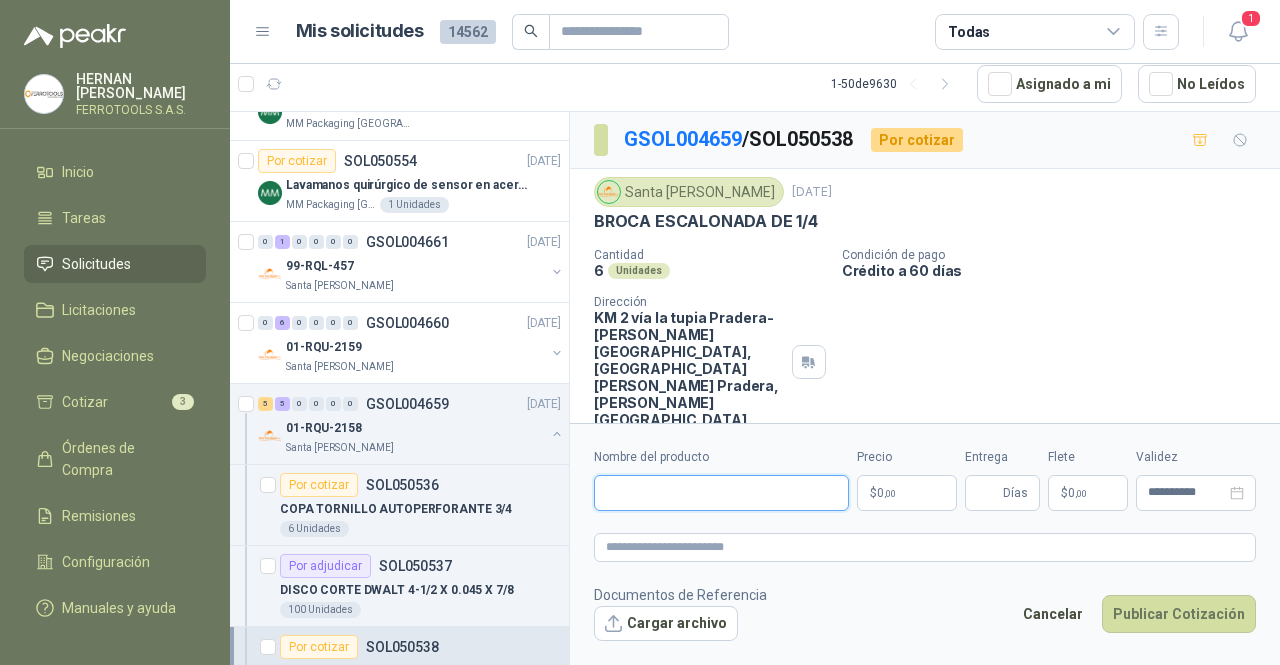 click on "Nombre del producto" at bounding box center (721, 493) 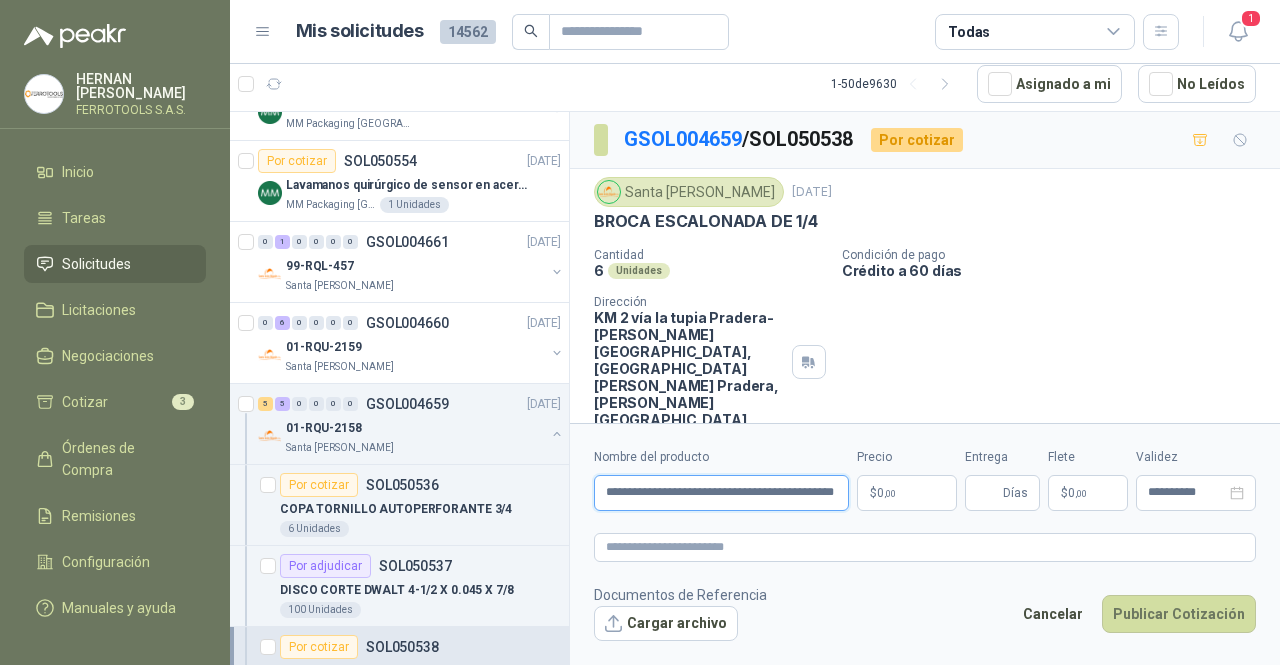 scroll, scrollTop: 0, scrollLeft: 65, axis: horizontal 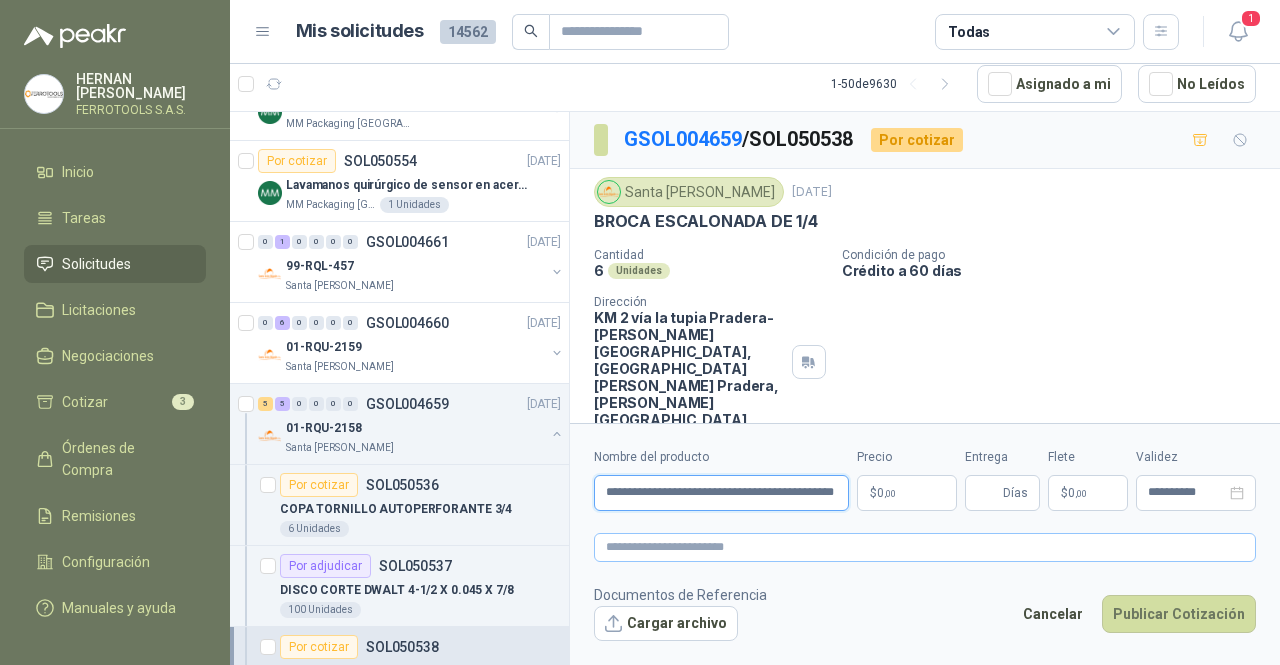 type on "**********" 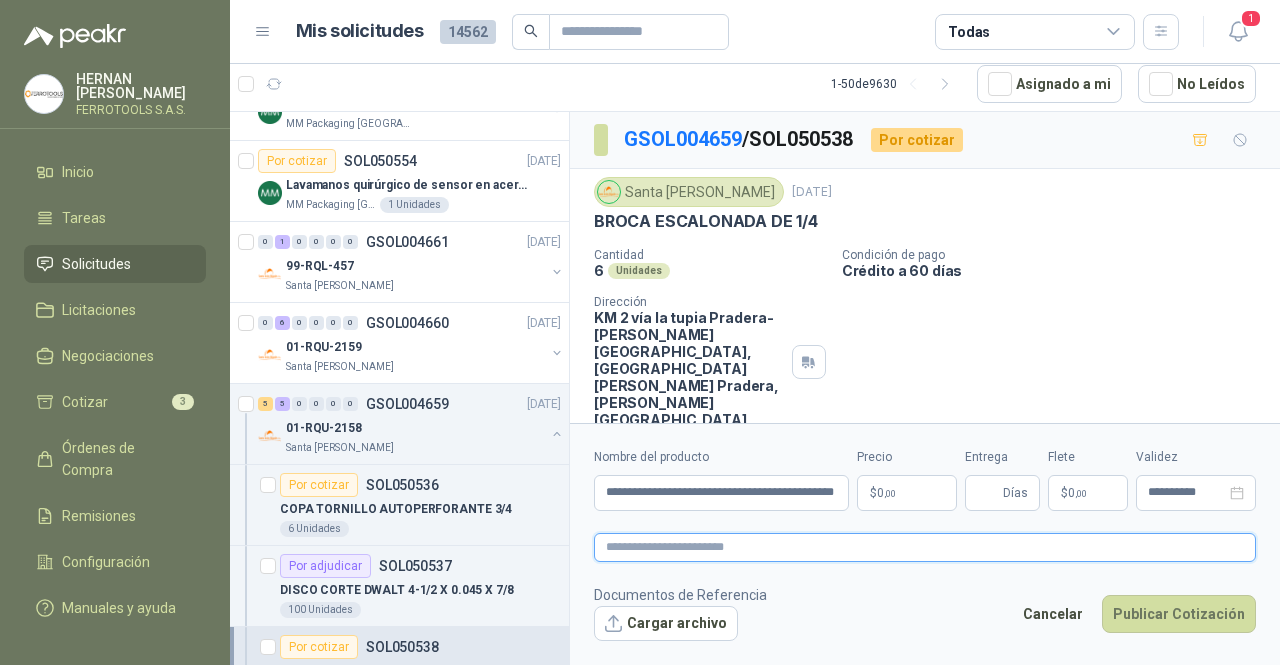 click at bounding box center (925, 547) 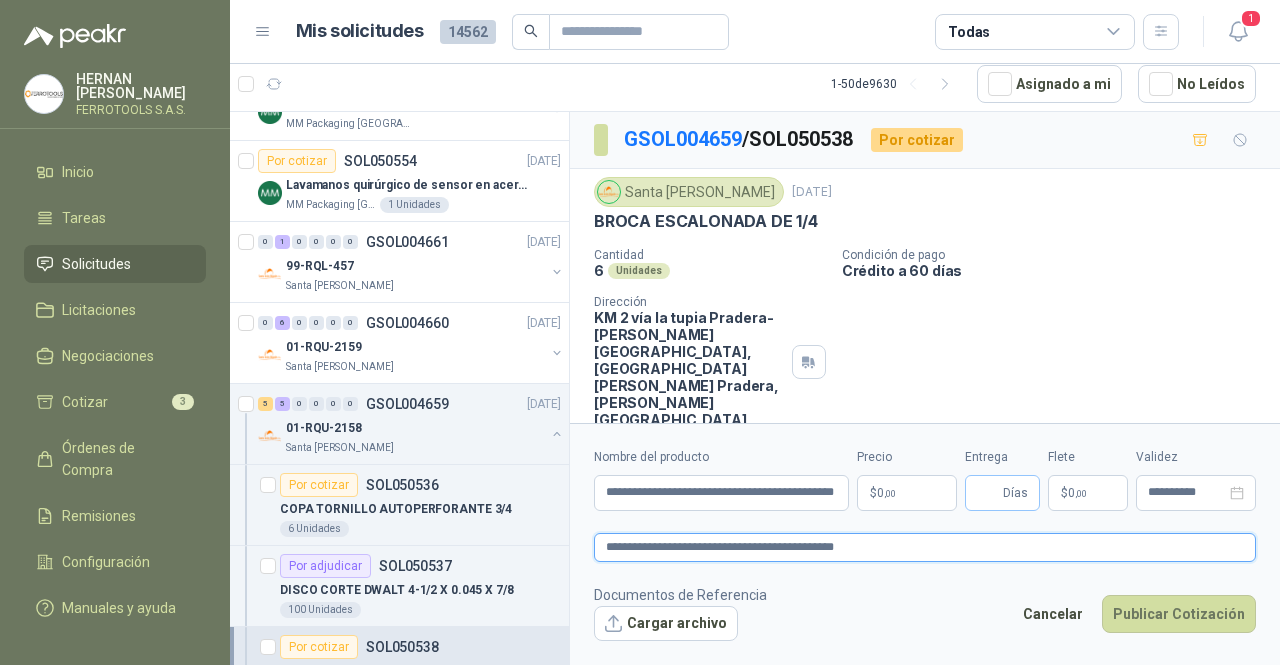 type on "**********" 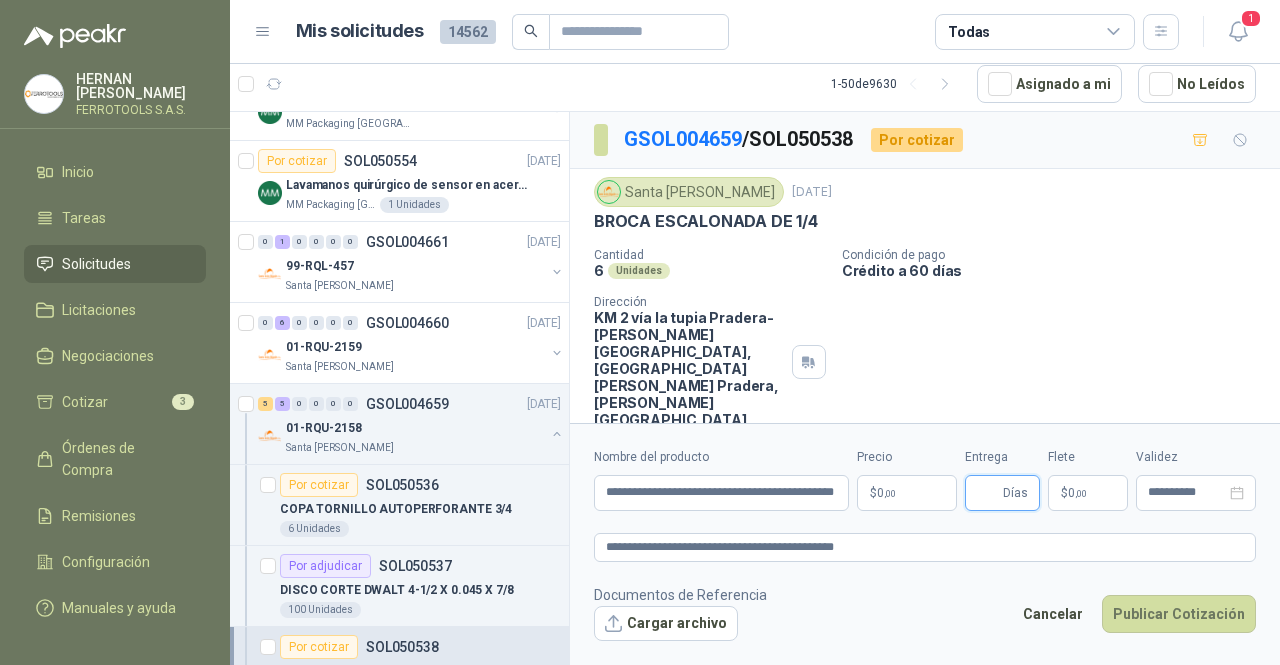 click on "Entrega" at bounding box center (988, 493) 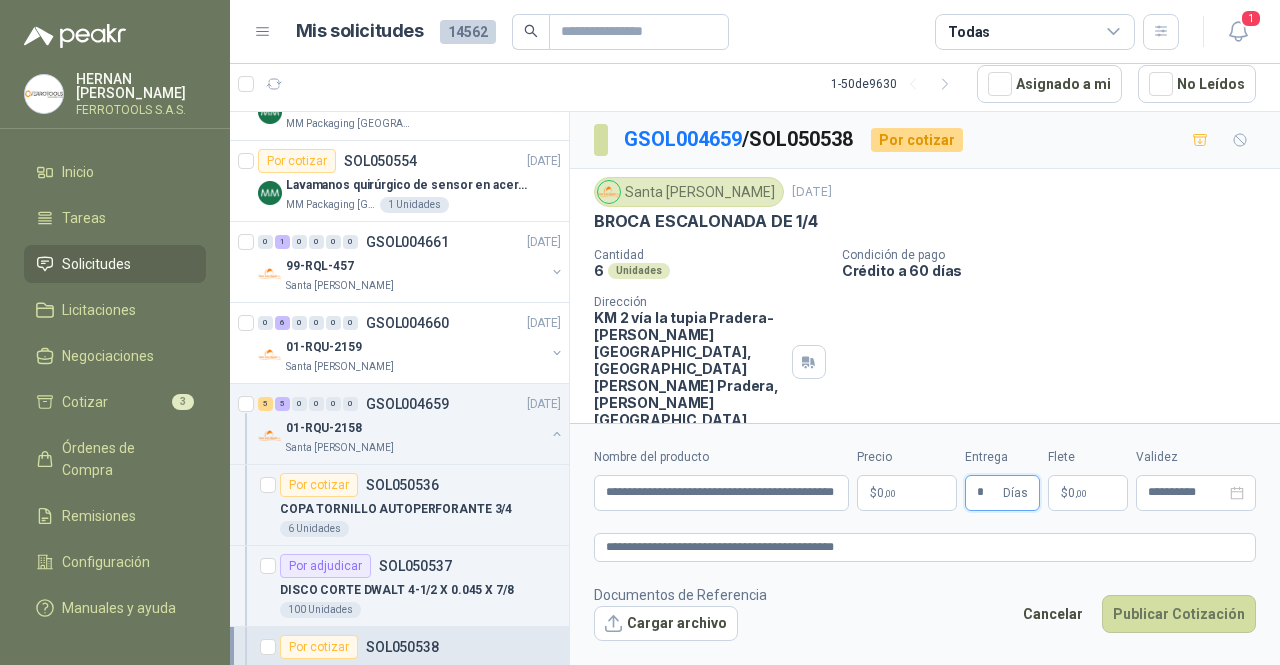 type on "*" 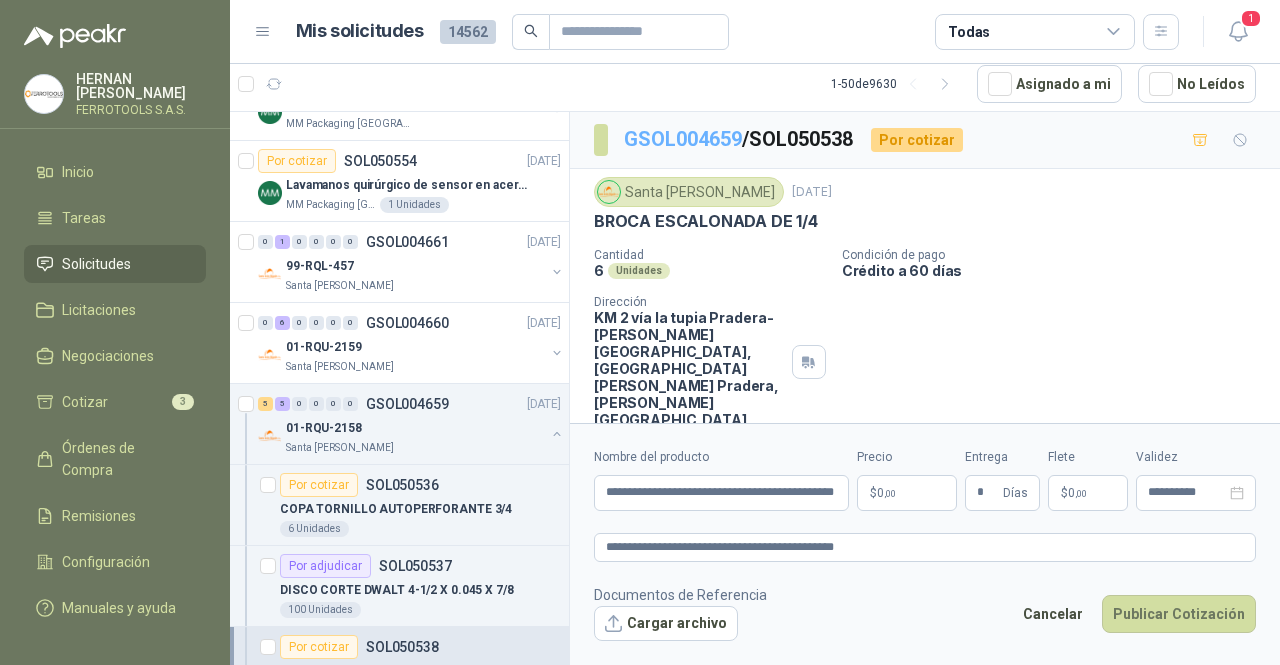 click on "GSOL004659" at bounding box center [683, 139] 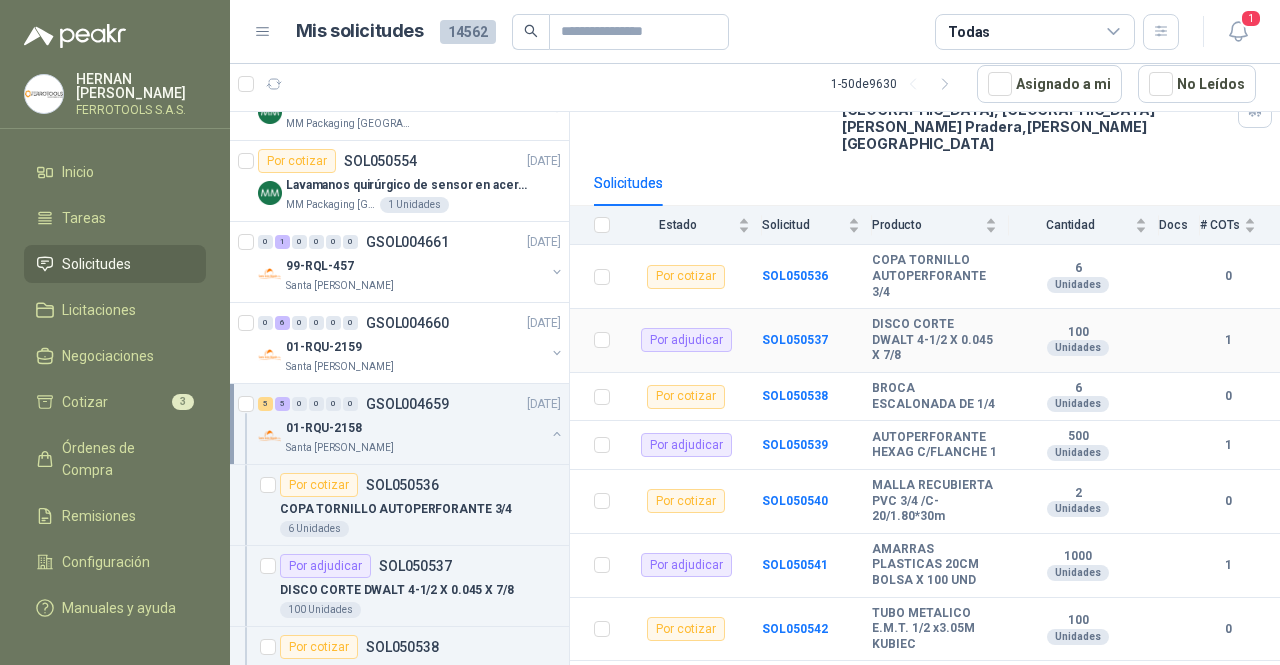 scroll, scrollTop: 82, scrollLeft: 0, axis: vertical 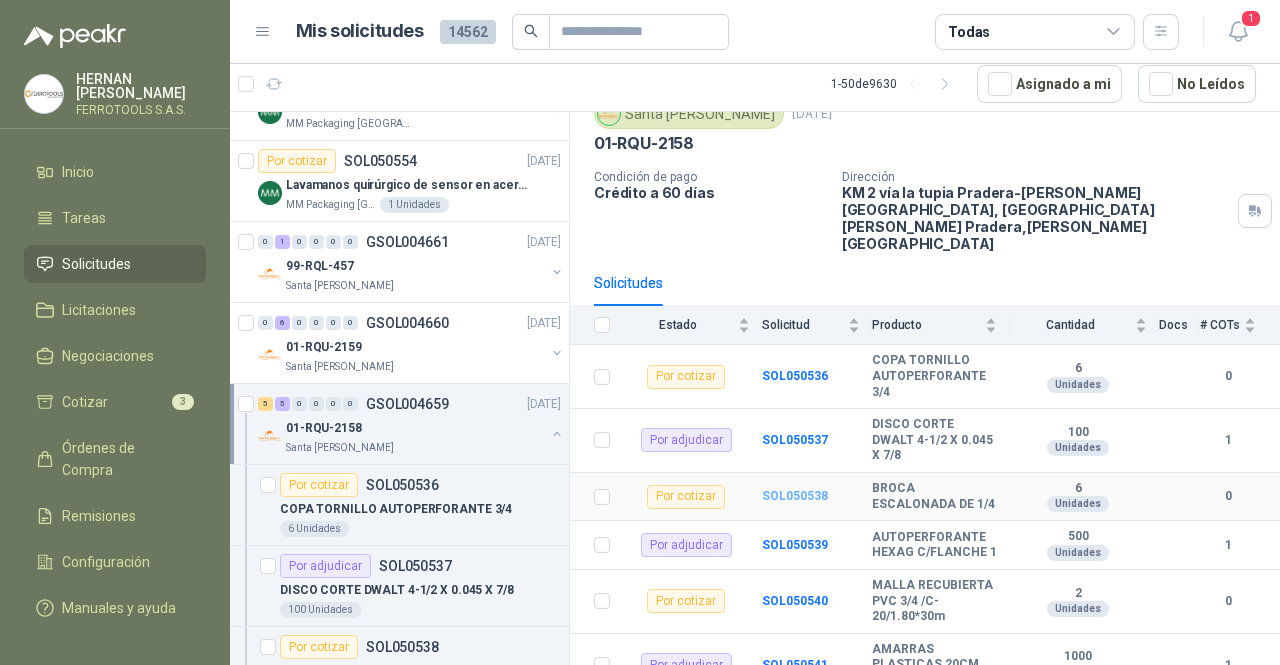 click on "SOL050538" at bounding box center (795, 496) 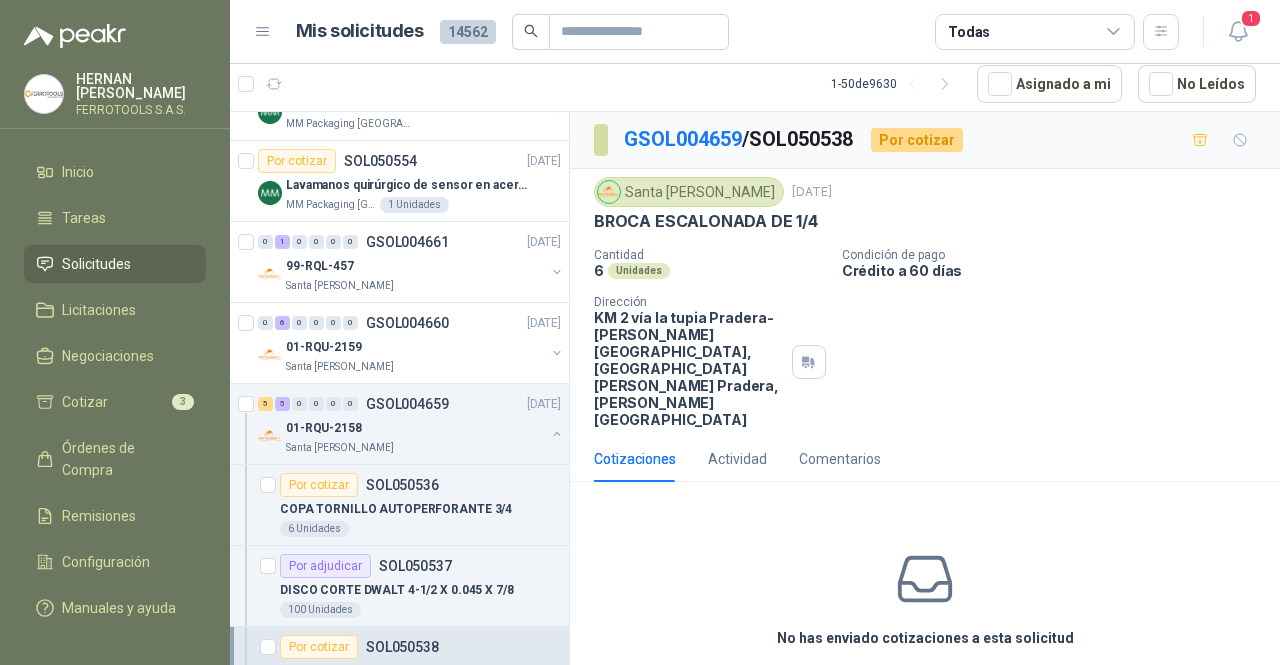 click on "Cotizar" at bounding box center (925, 684) 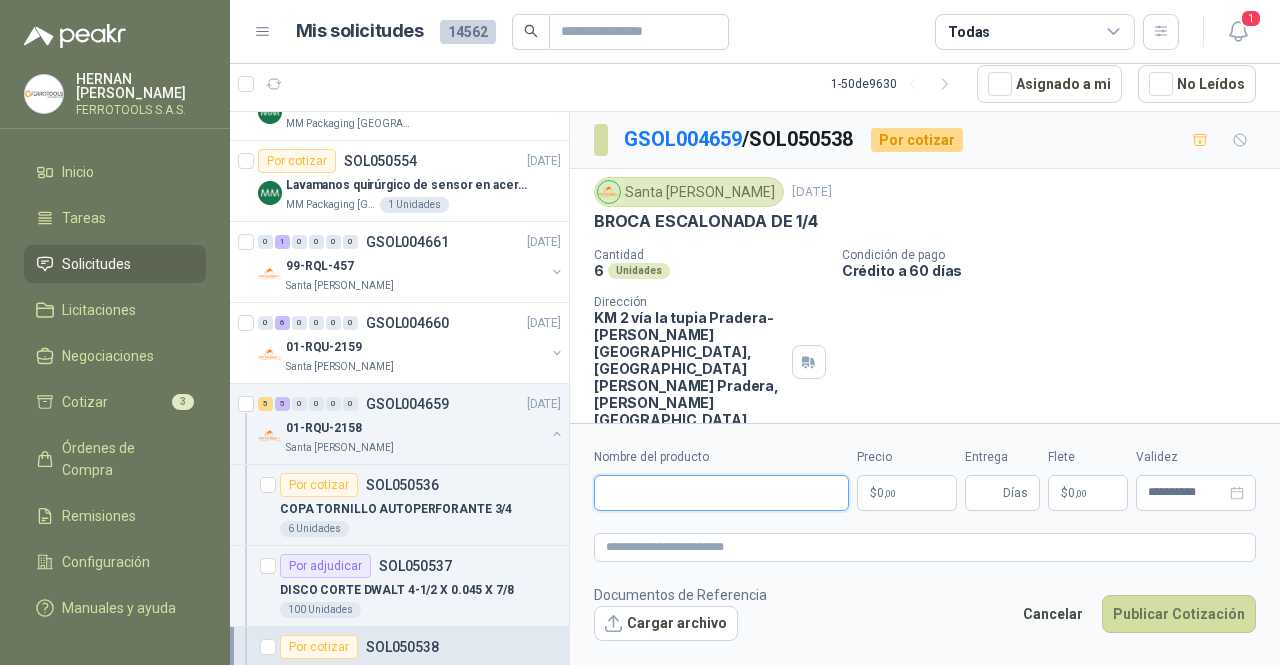 click on "Nombre del producto" at bounding box center [721, 493] 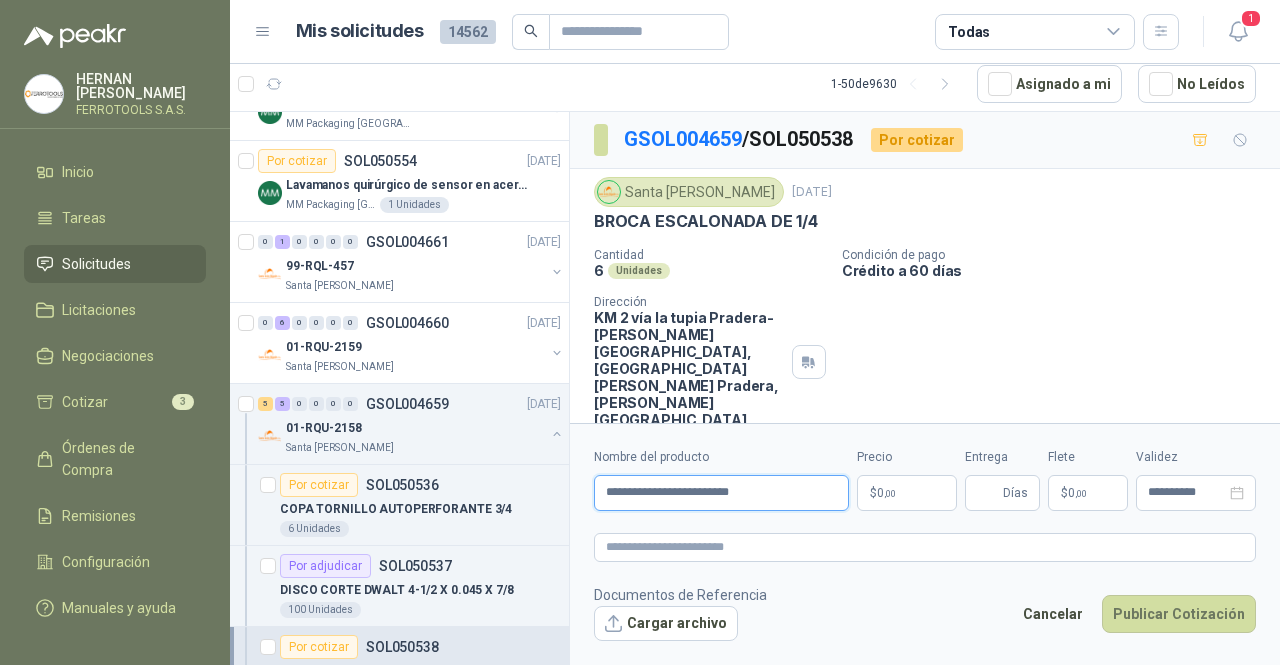 type on "**********" 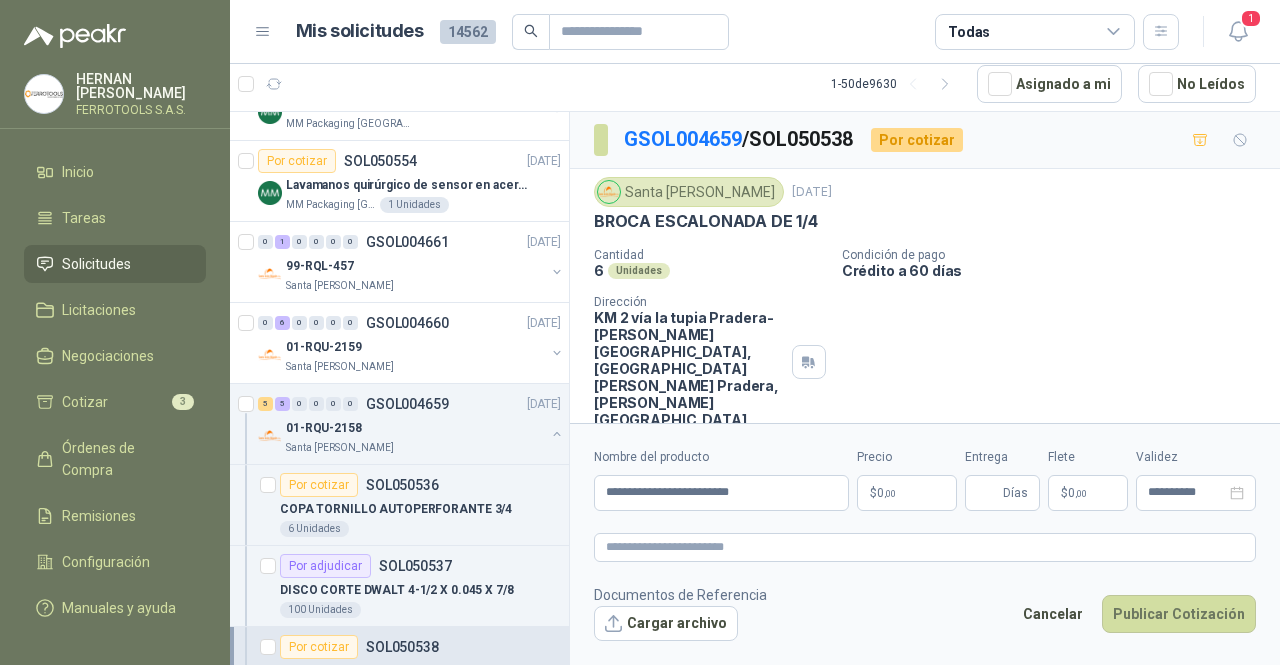 click on "[PERSON_NAME] FERROTOOLS S.A.S.   Inicio   Tareas   Solicitudes   Licitaciones   Negociaciones   Cotizar 3   Órdenes de Compra   Remisiones   Configuración   Manuales y ayuda Mis solicitudes 14562 Todas 1 1 - 50  de  9630 Asignado a mi No Leídos Por cotizar SOL050729 [DATE]   SENSOR DE PROXIMIDAD TELEMECANIQUE Lafayette SAS 1   Unidades Por cotizar SOL050728 [DATE]   SILLA SECRETARIAL SIN BRAZOS Santa [PERSON_NAME] 3   Unidades Por cotizar SOL050727 [DATE]   MOTOBOMBA CENTRIFUGA FLOWPRESS 1.5HP-220 Almatec 1   Unidades 0   0   0   0   0   0   GSOL004668 [DATE]   GUANTE TIPO INGENIERO CORTO REFORZADO Almatec   Por adjudicar SOL050692 [DATE]   [GEOGRAPHIC_DATA] Whirlpool Blanca de 25Kgs [PERSON_NAME] 1   Unidades 9   0   0   0   0   0   GSOL004666 [DATE]   12-RQU-482 Santa [PERSON_NAME]   46   0   0   0   0   0   GSOL004665 [DATE]   12-RQP-702 [GEOGRAPHIC_DATA][PERSON_NAME]   37   0   0   0   0   0   GSOL004664 [DATE]   01-RQG-3761 Santa [PERSON_NAME]   39   0   0   0   0   0   GSOL004663 [DATE]     2   0" at bounding box center (640, 332) 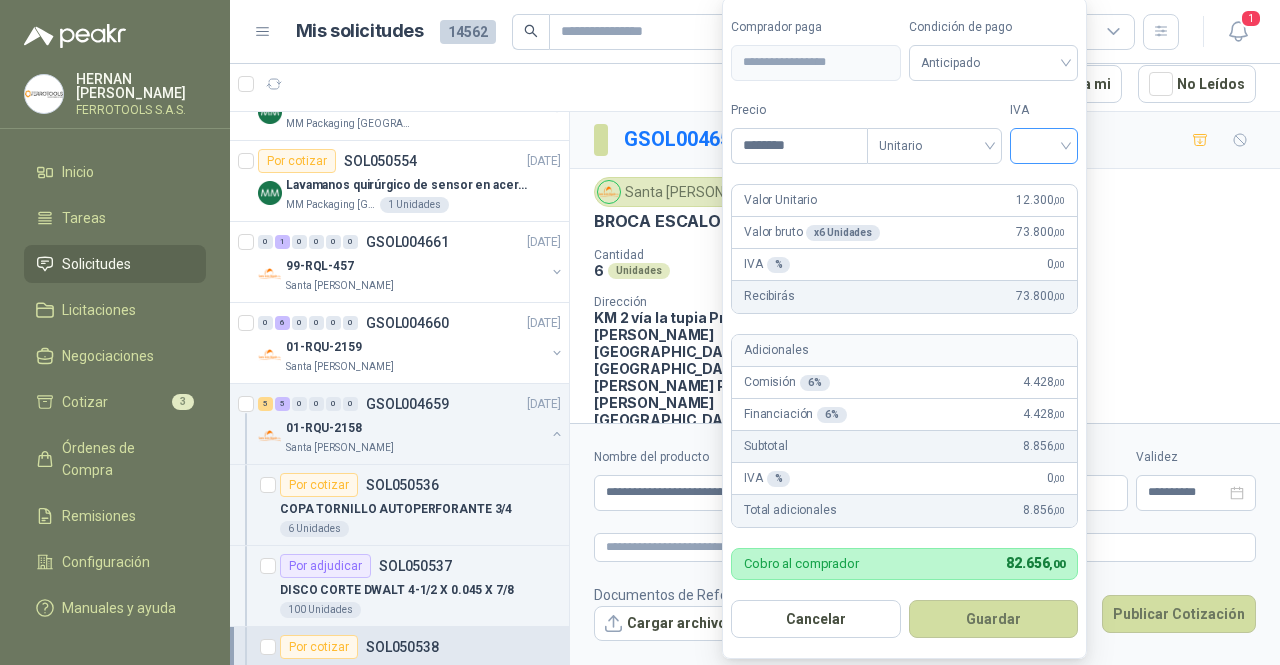 type on "********" 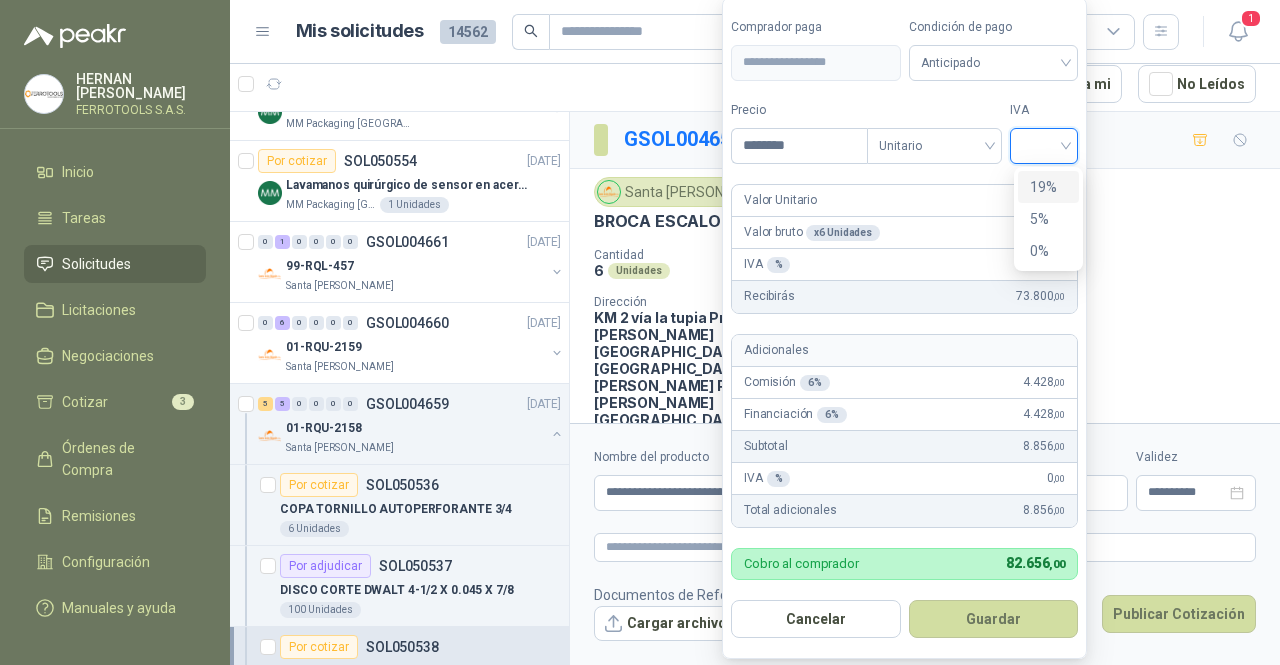 click on "19%" at bounding box center (1048, 187) 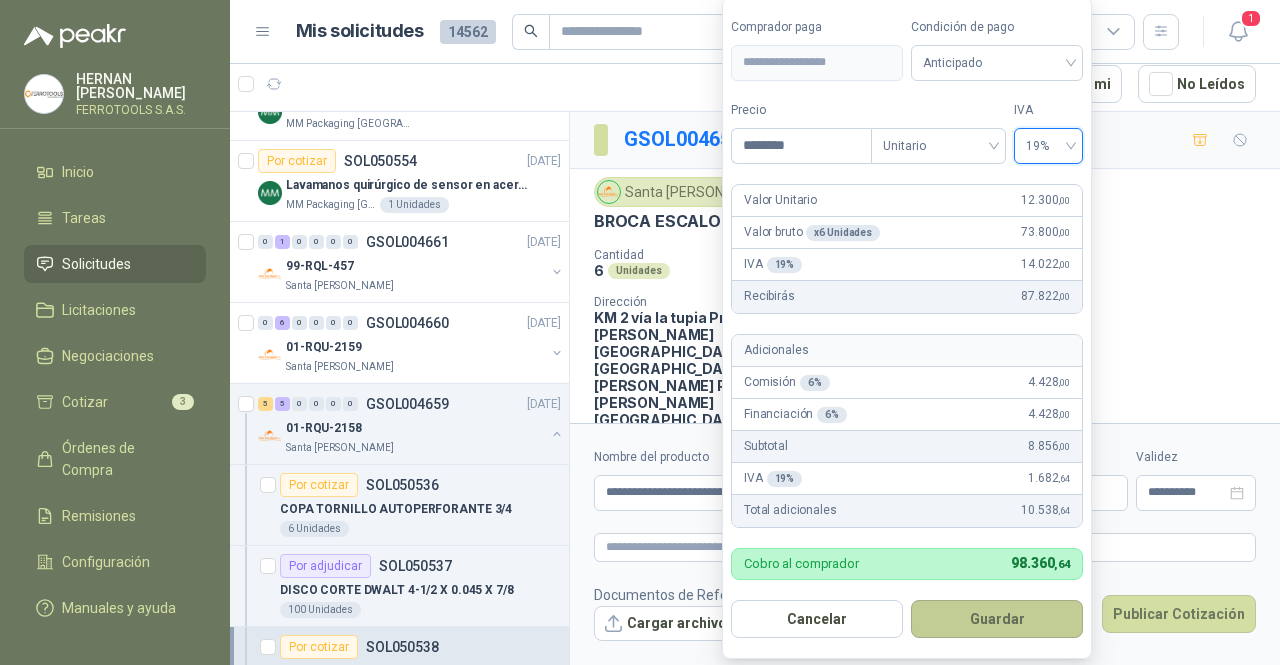 click on "Guardar" at bounding box center (997, 619) 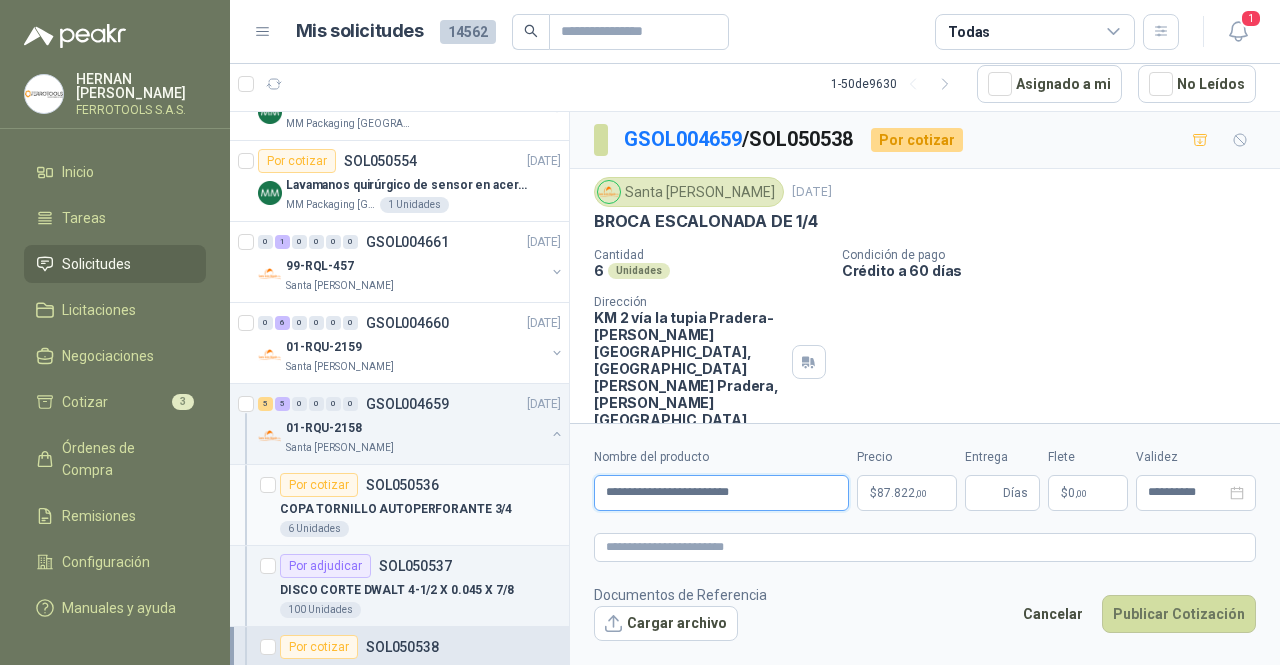 drag, startPoint x: 796, startPoint y: 495, endPoint x: 435, endPoint y: 482, distance: 361.234 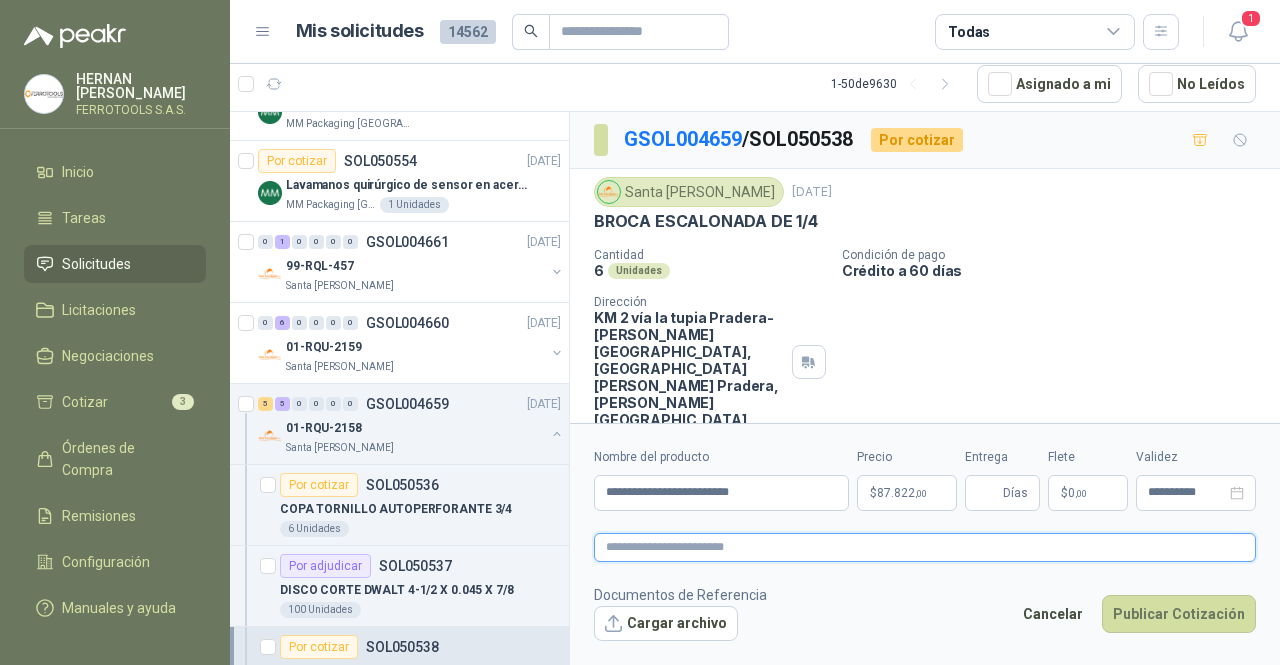 click at bounding box center (925, 547) 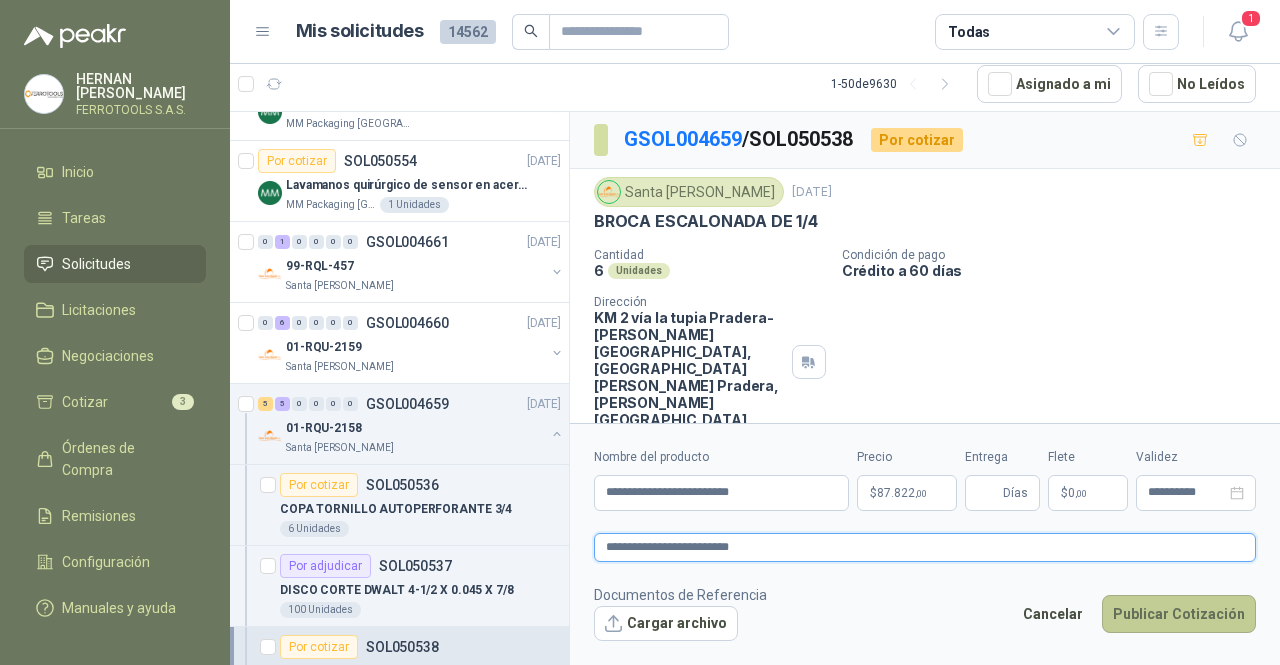 type on "**********" 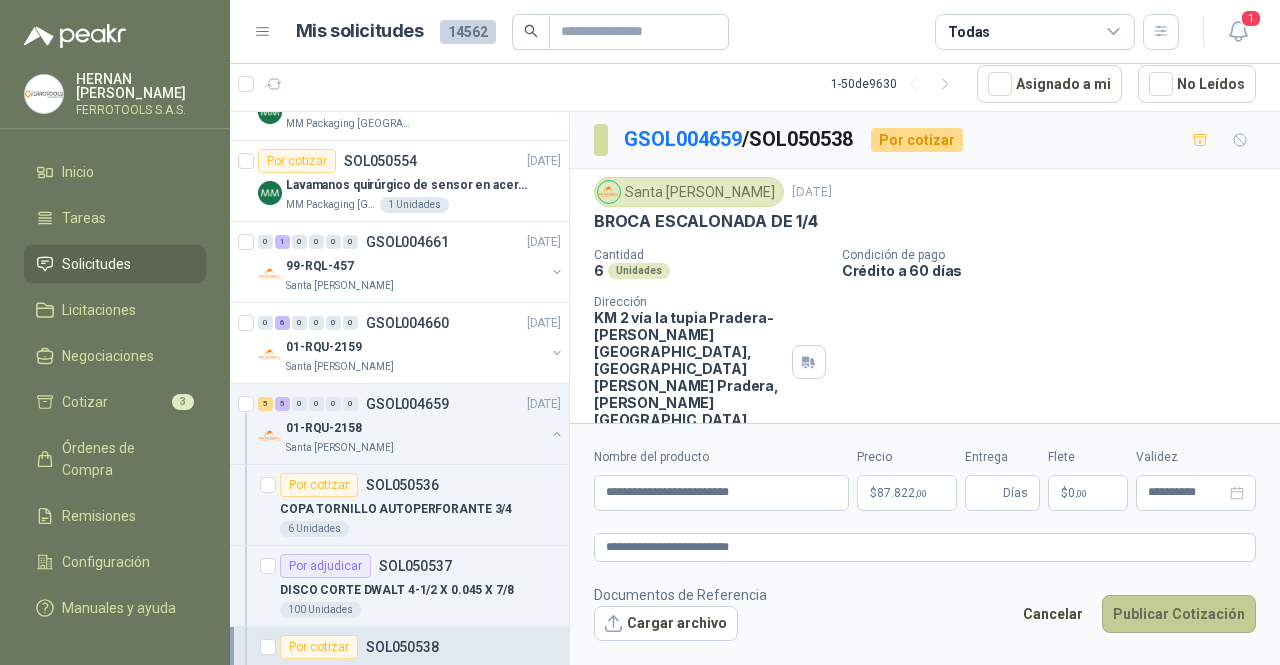 click on "Publicar Cotización" at bounding box center [1179, 614] 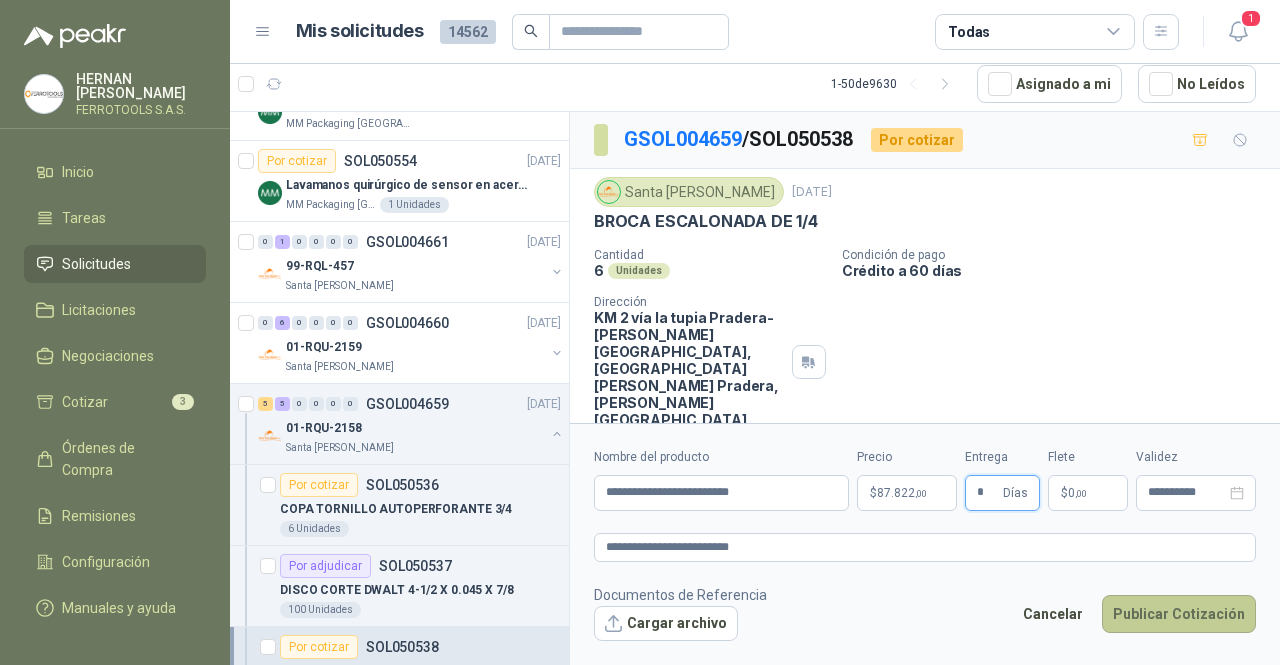 type on "*" 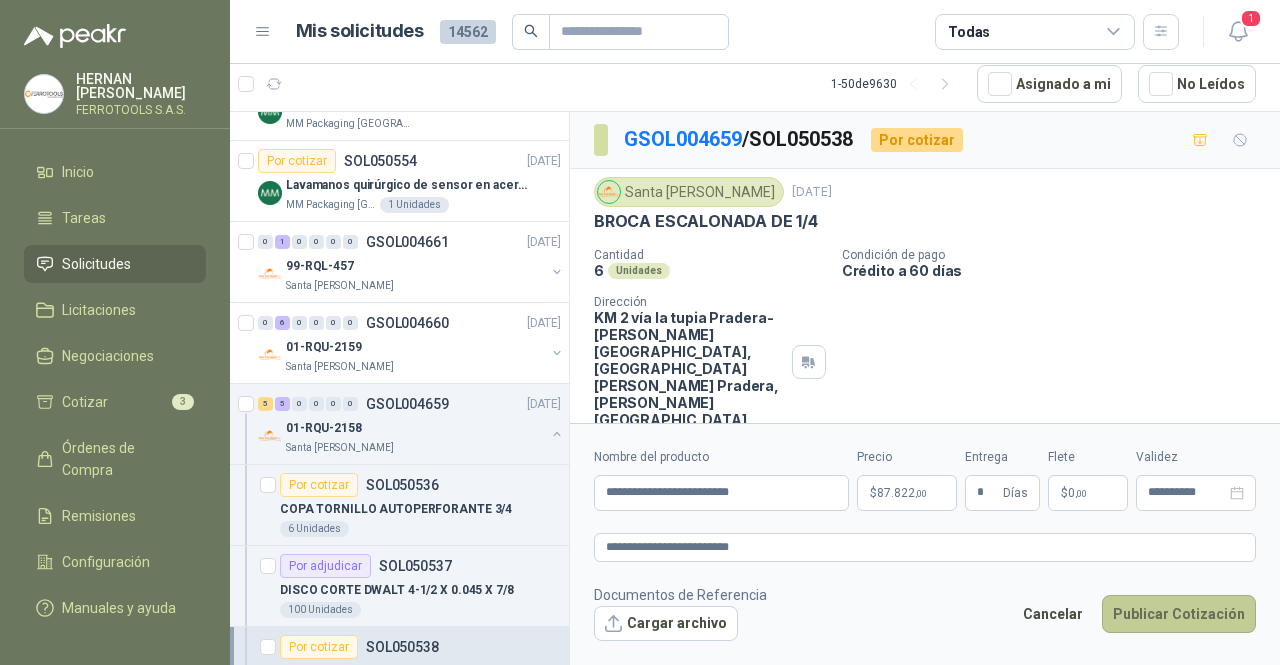click on "Publicar Cotización" at bounding box center [1179, 614] 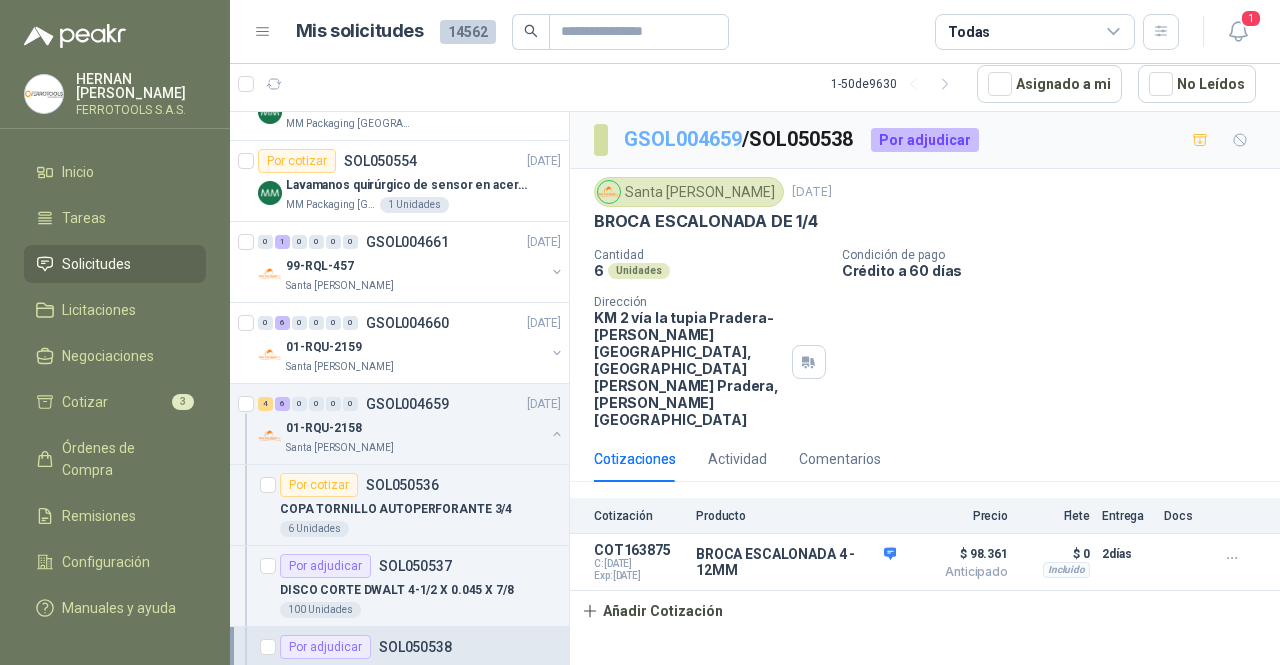 click on "GSOL004659" at bounding box center [683, 139] 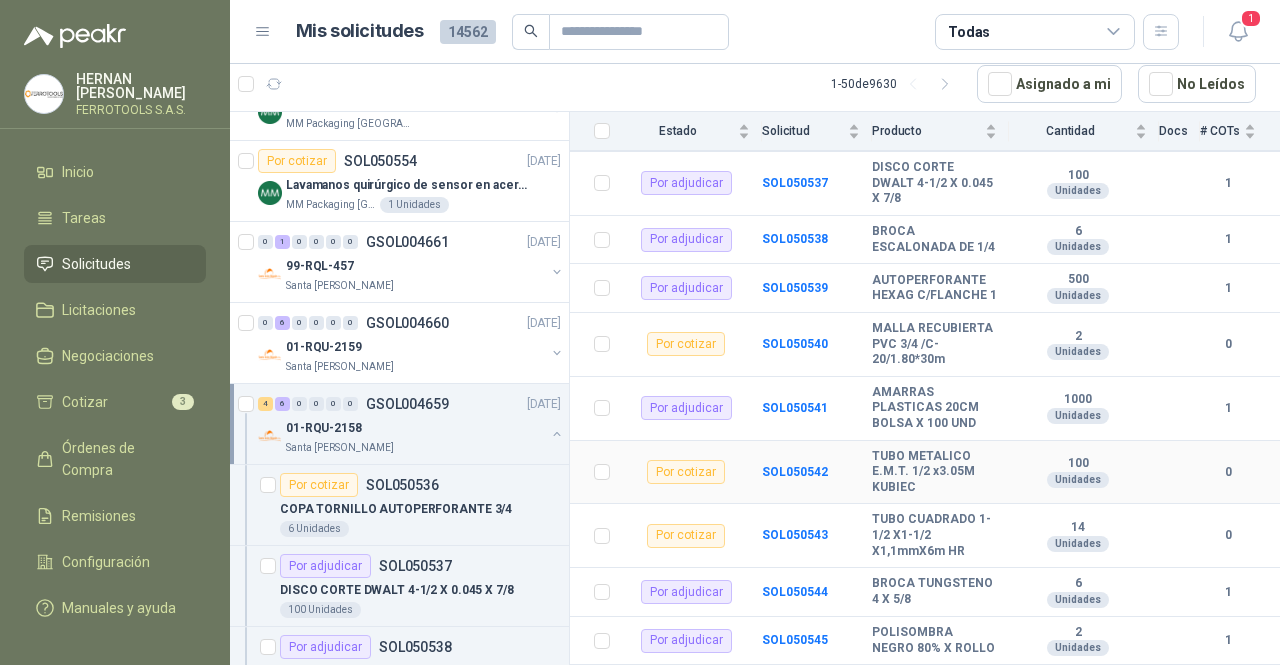 scroll, scrollTop: 382, scrollLeft: 0, axis: vertical 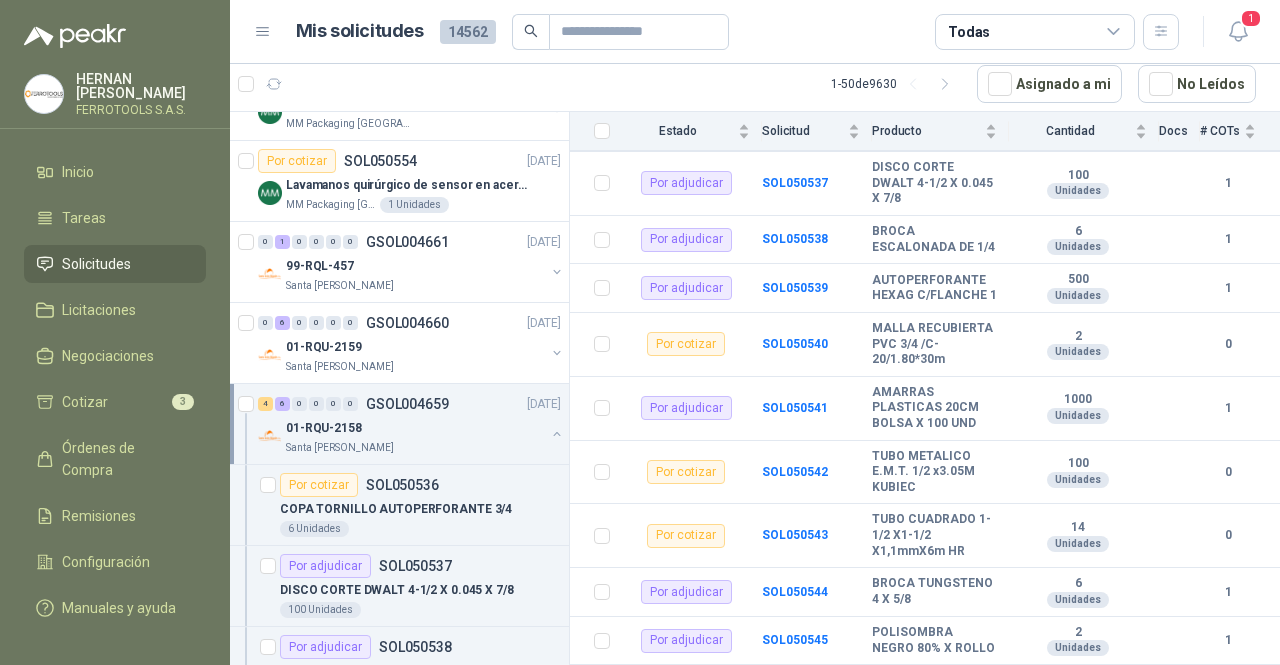 click on "01-RQU-2158 [GEOGRAPHIC_DATA][PERSON_NAME]" at bounding box center (411, 436) 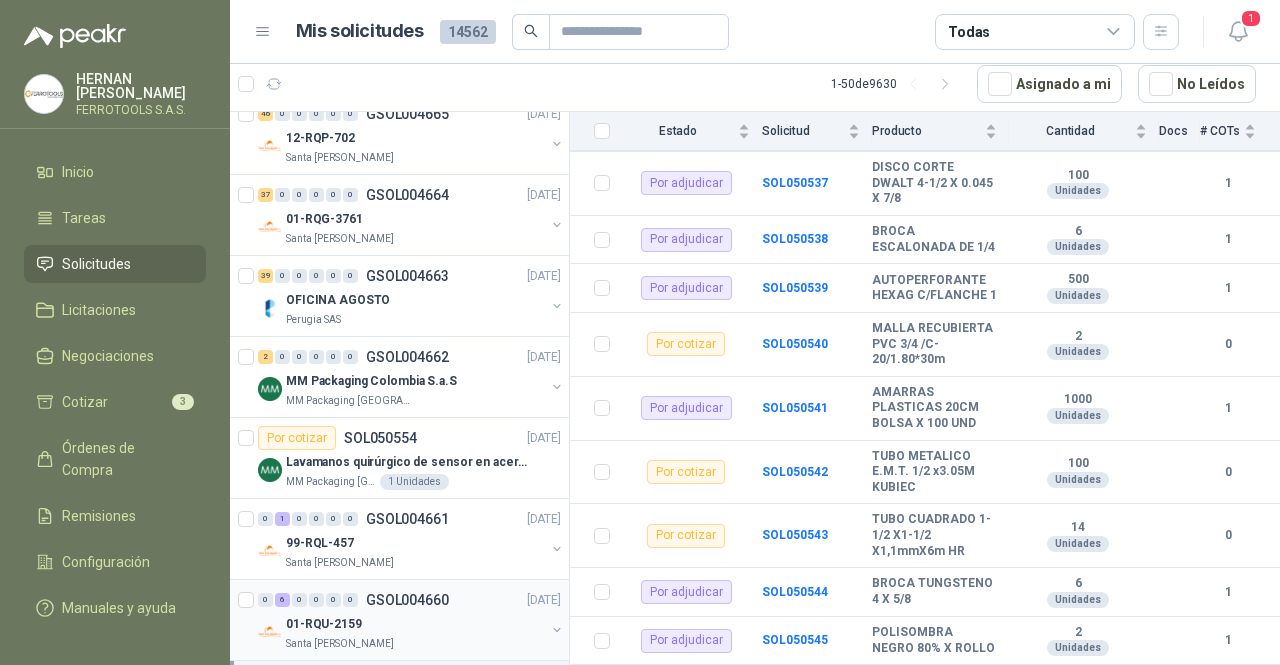scroll, scrollTop: 481, scrollLeft: 0, axis: vertical 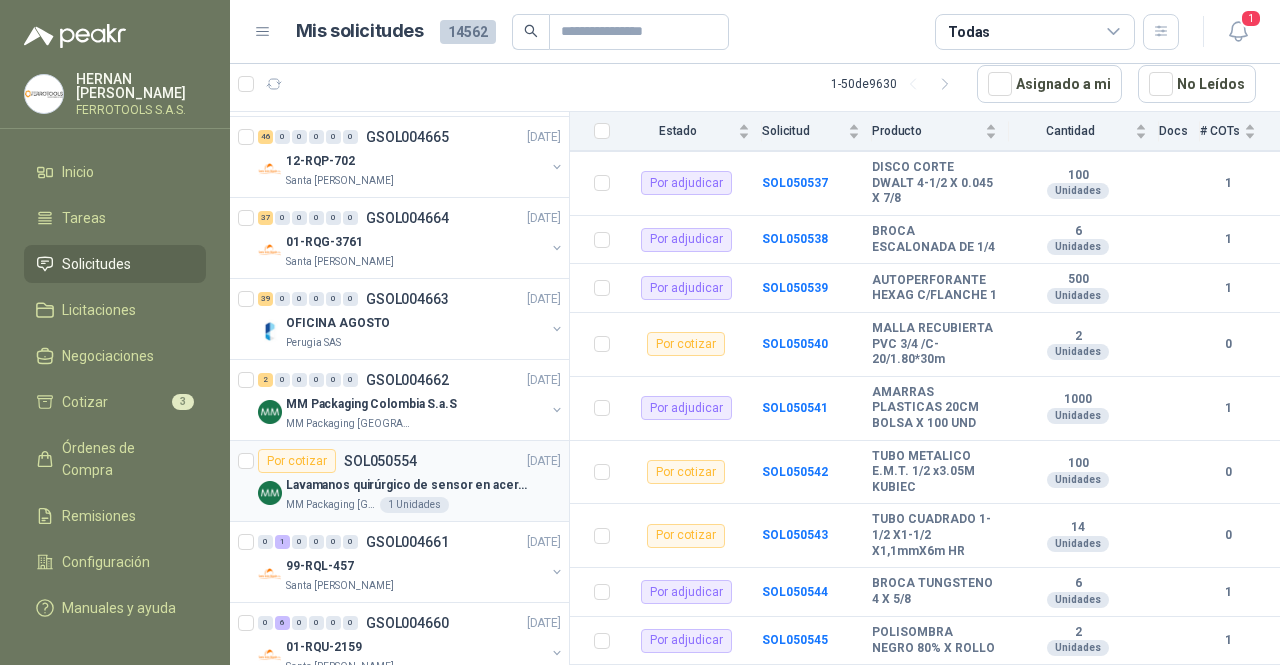 click on "Por cotizar SOL050554 [DATE]" at bounding box center [409, 461] 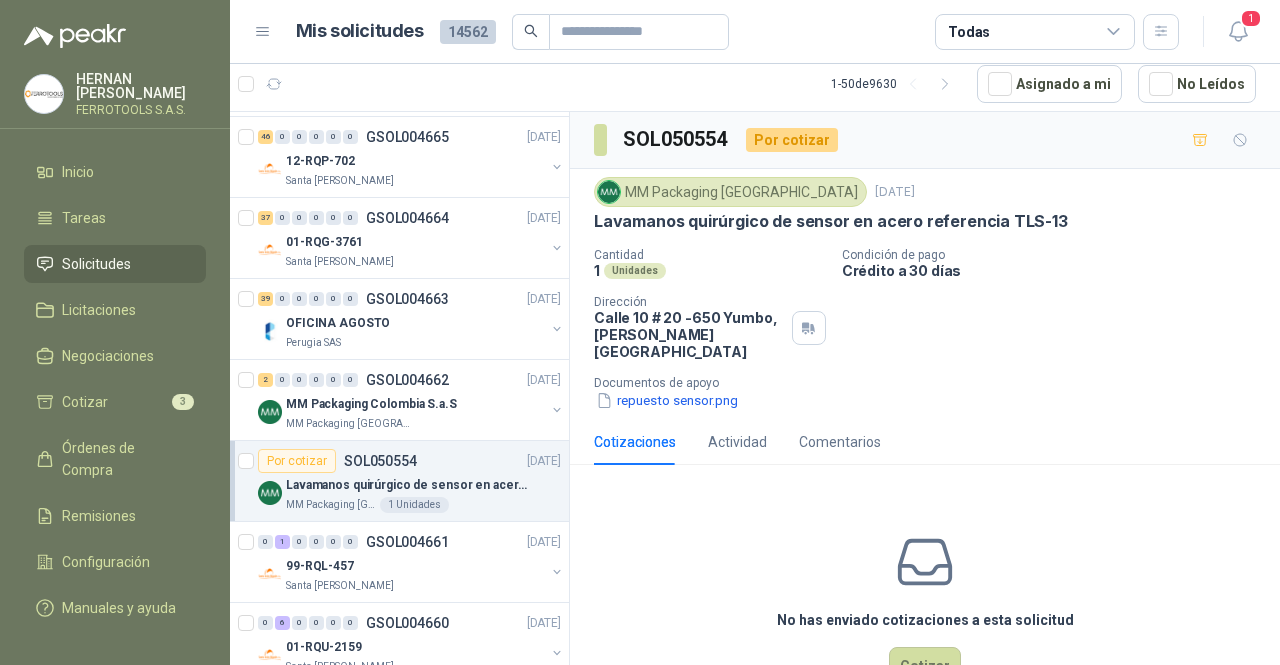 scroll, scrollTop: 381, scrollLeft: 0, axis: vertical 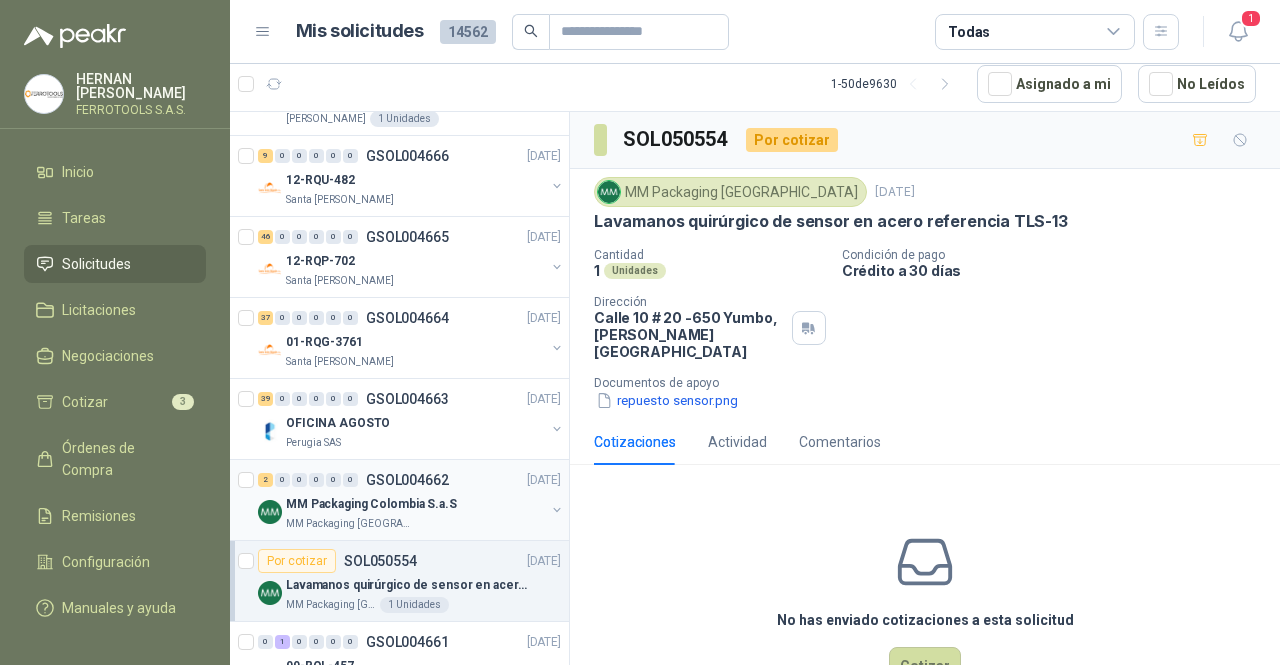 click on "MM Packaging Colombia S.a.S" at bounding box center [415, 504] 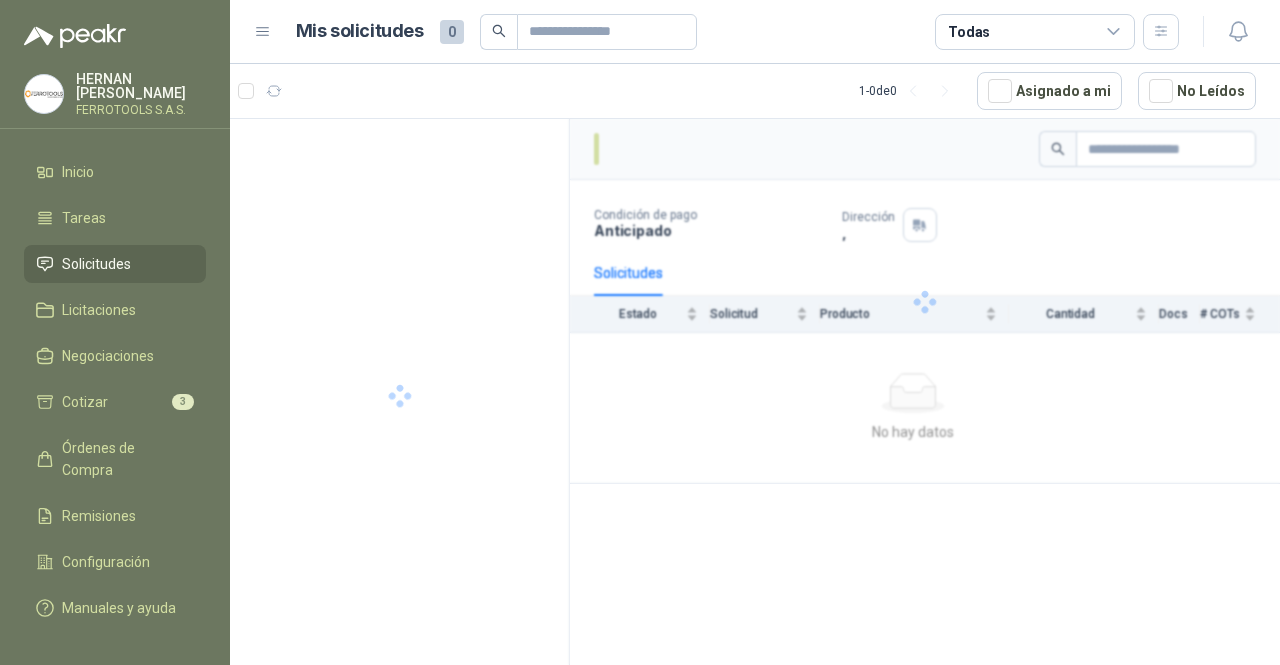 scroll, scrollTop: 0, scrollLeft: 0, axis: both 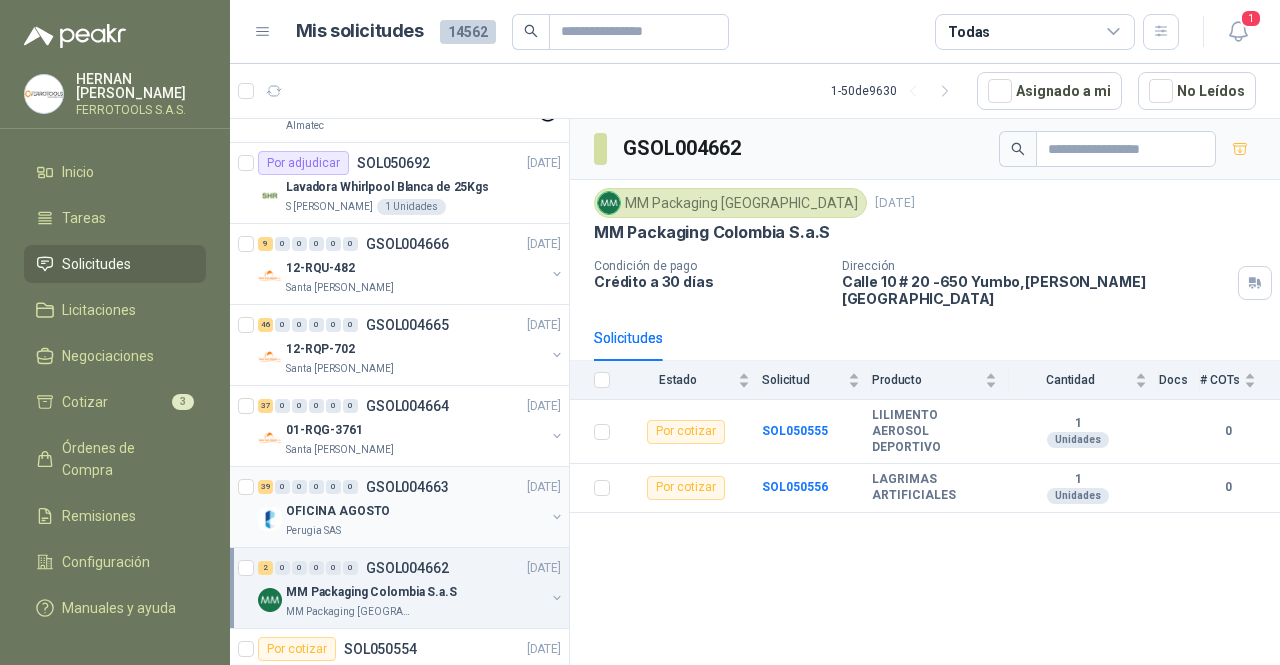 click on "OFICINA AGOSTO" at bounding box center [415, 511] 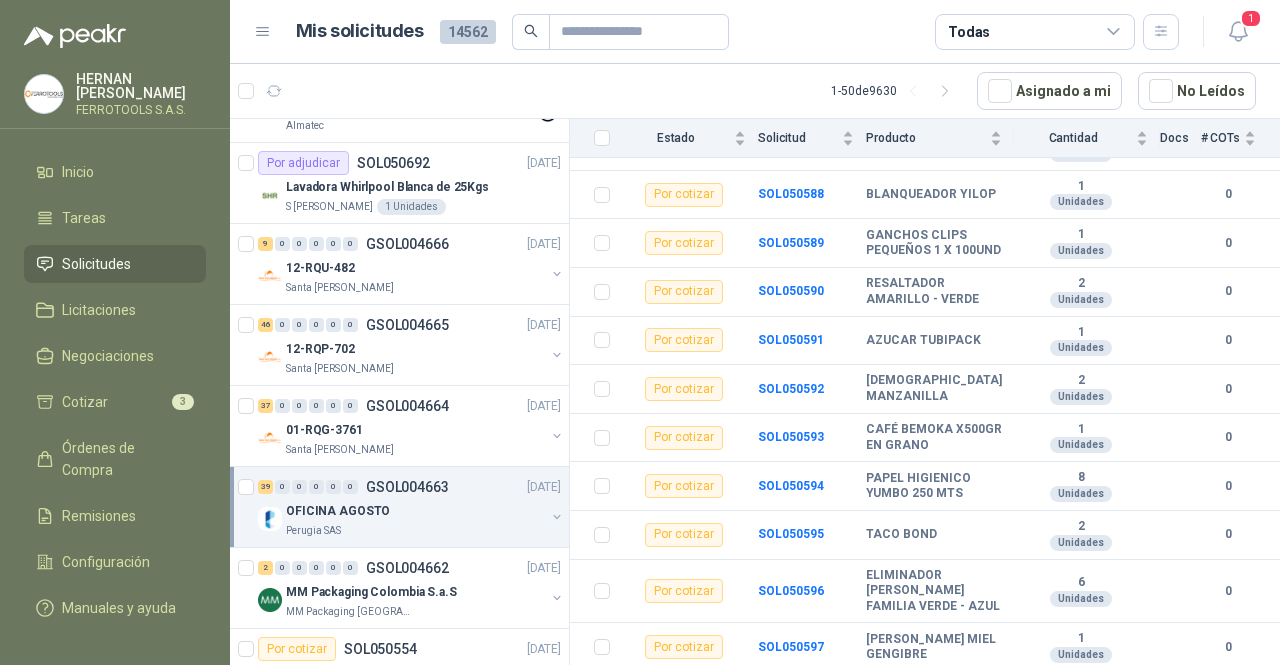 scroll, scrollTop: 1776, scrollLeft: 0, axis: vertical 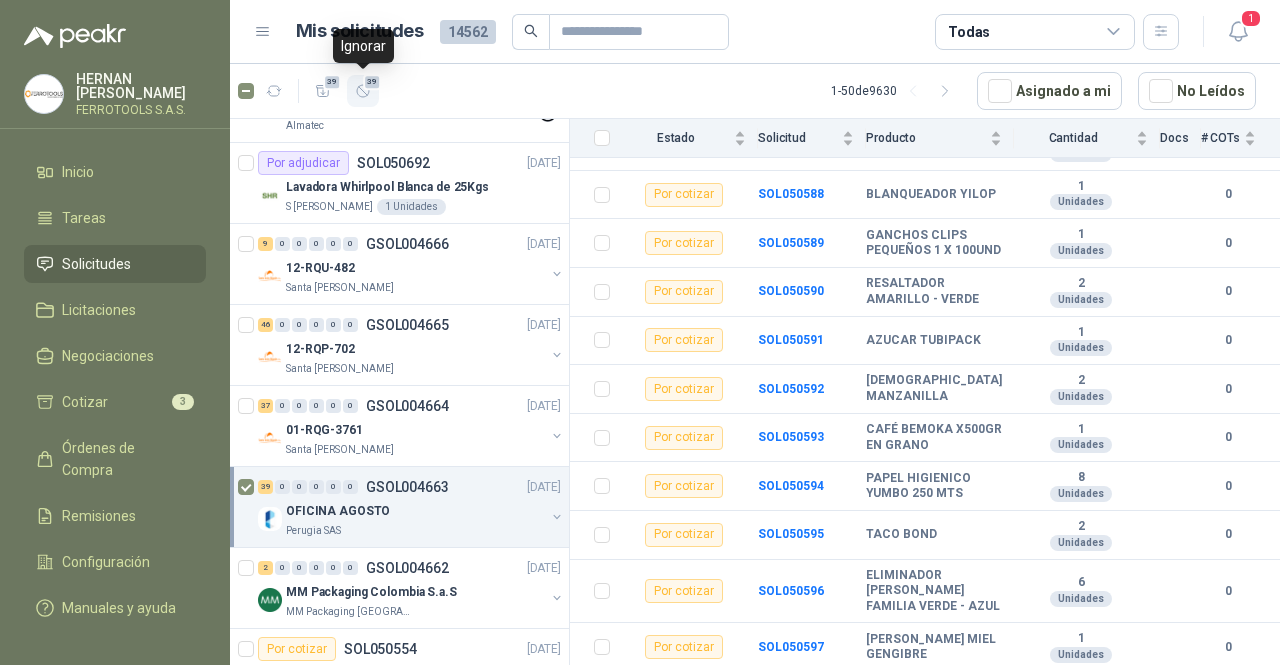 click on "39" at bounding box center [372, 82] 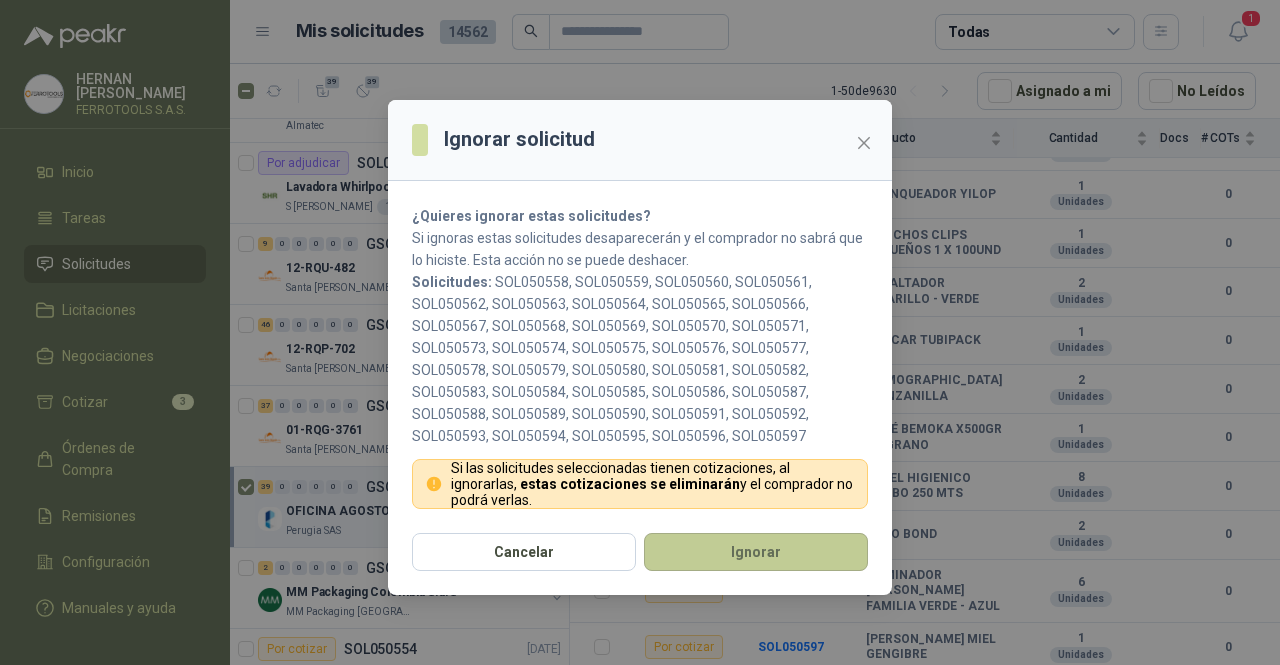 click on "Ignorar" at bounding box center (756, 552) 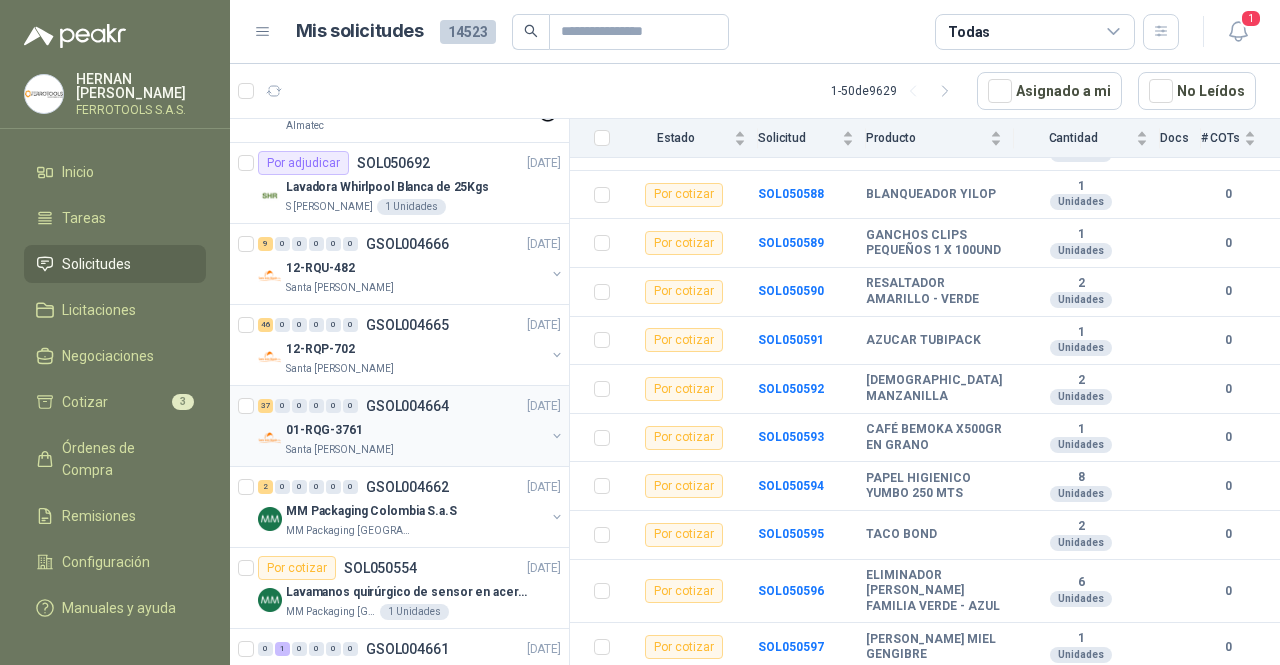 click on "01-RQG-3761" at bounding box center (415, 430) 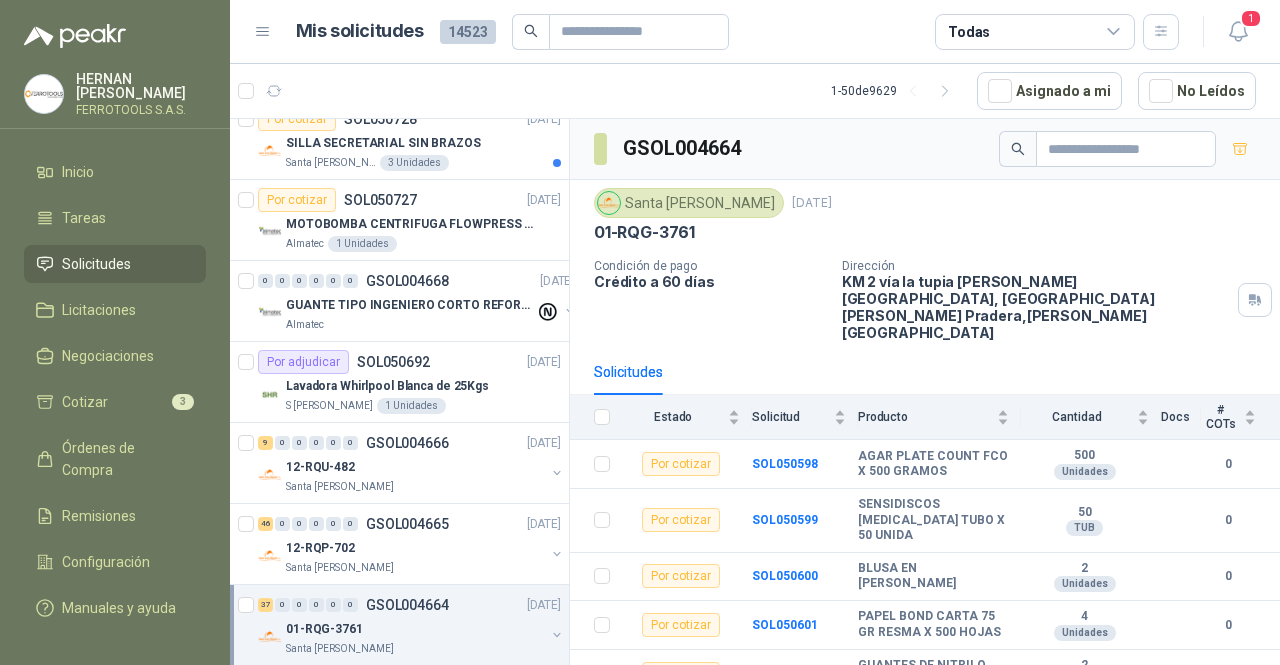 scroll, scrollTop: 0, scrollLeft: 0, axis: both 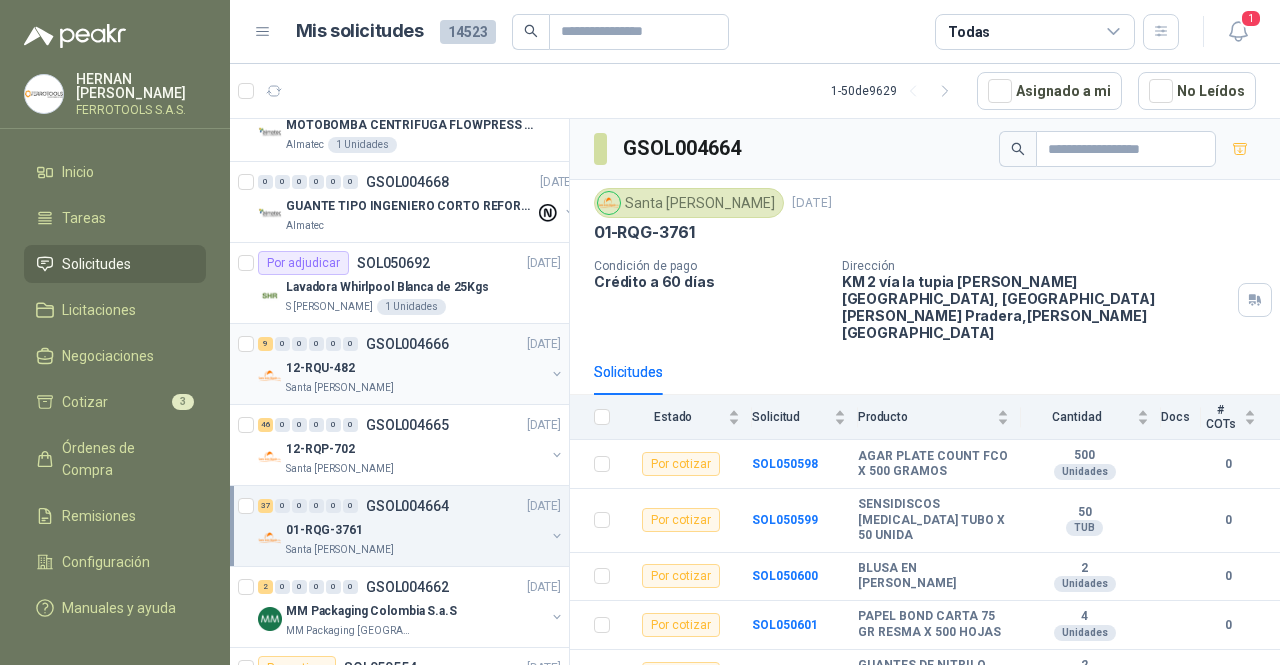 click on "12-RQU-482" at bounding box center [415, 368] 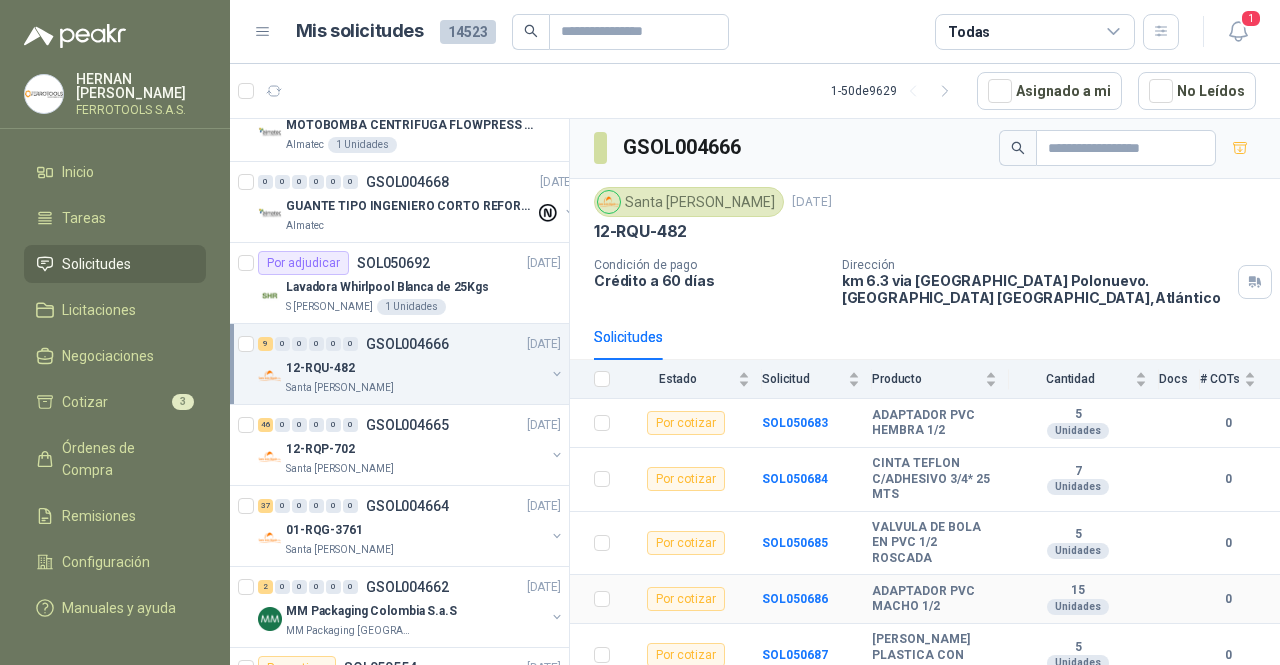 scroll, scrollTop: 0, scrollLeft: 0, axis: both 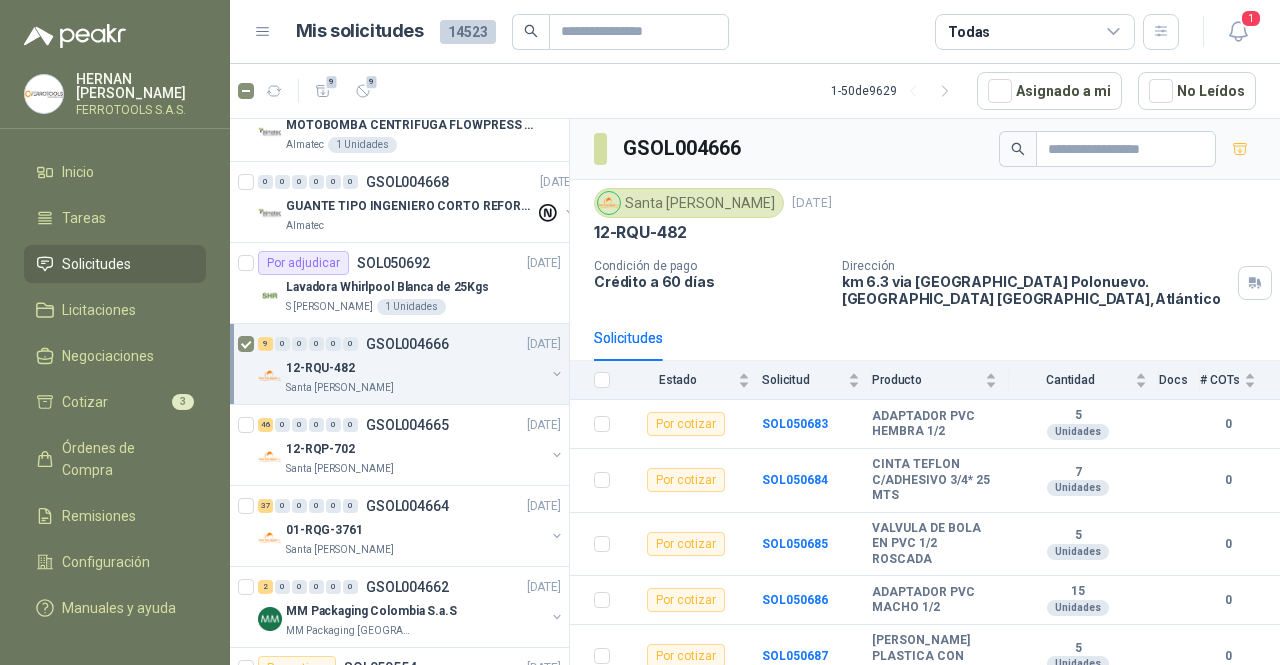 click on "9 9 1 - 50  de  9629 Asignado a mi No Leídos" at bounding box center [755, 91] 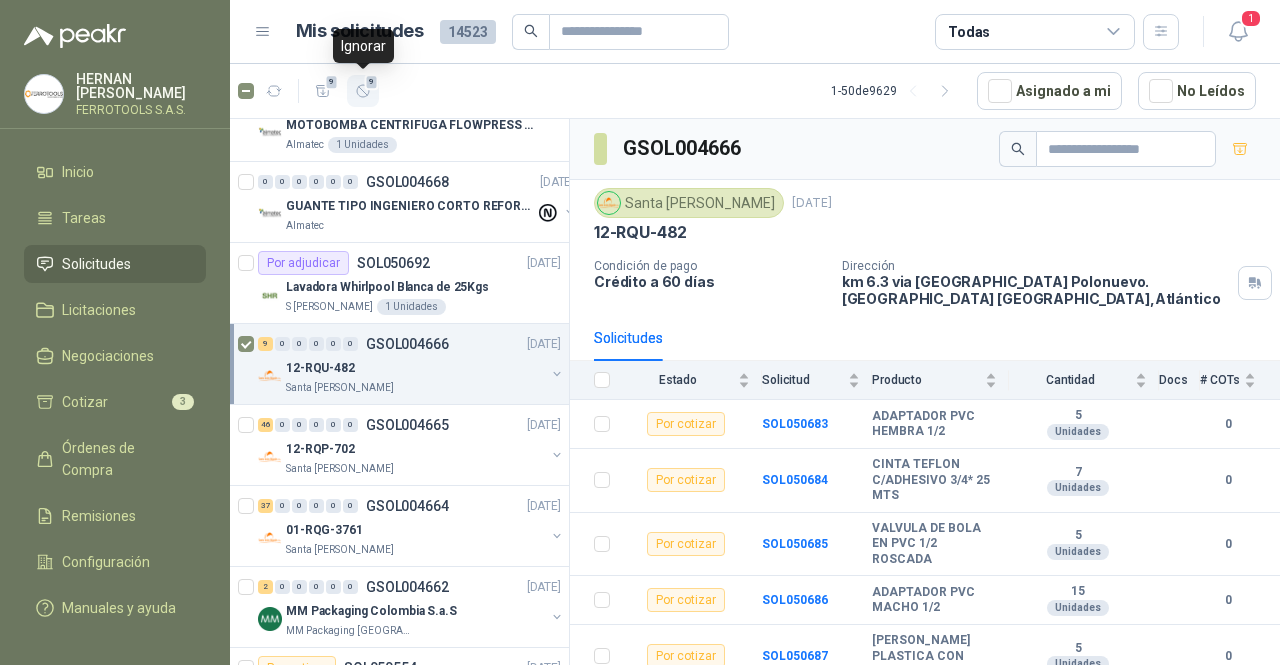 click 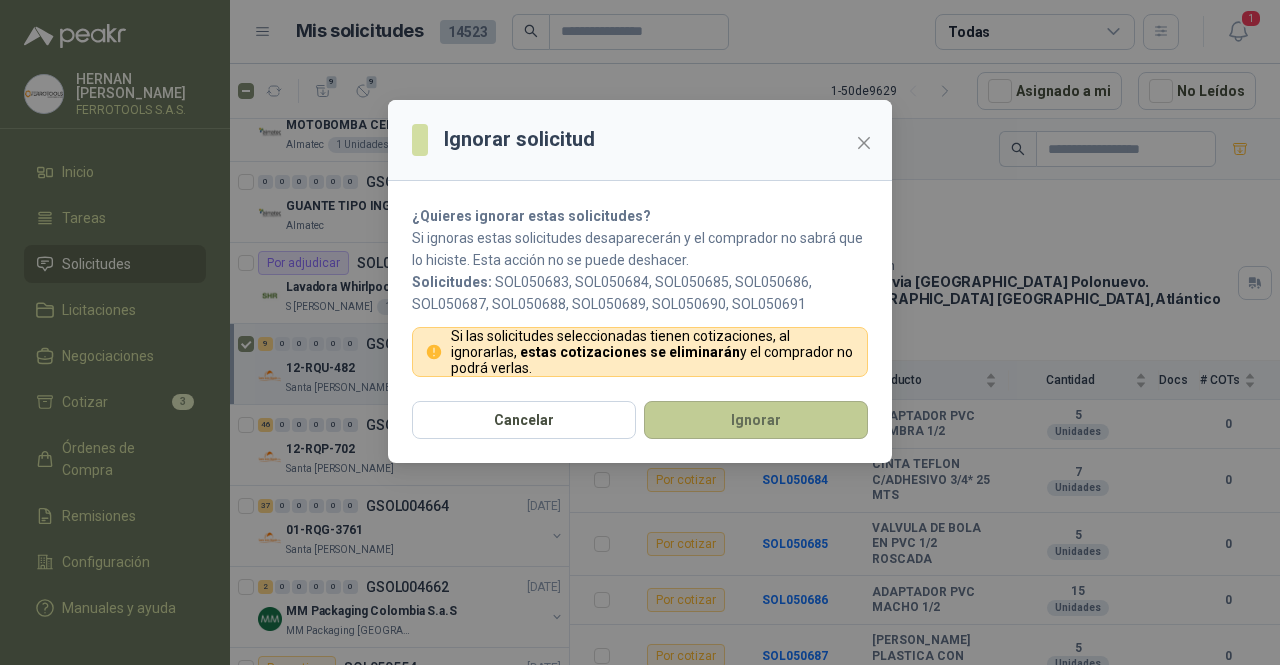 click on "Ignorar" at bounding box center [756, 420] 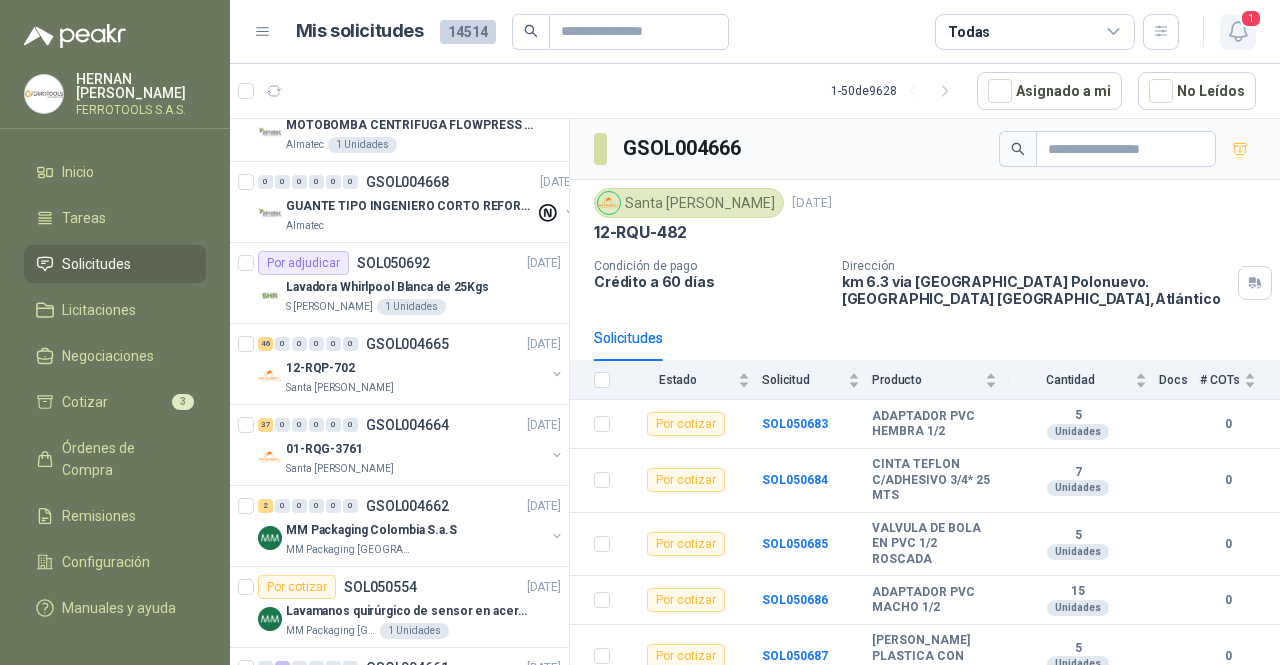 click 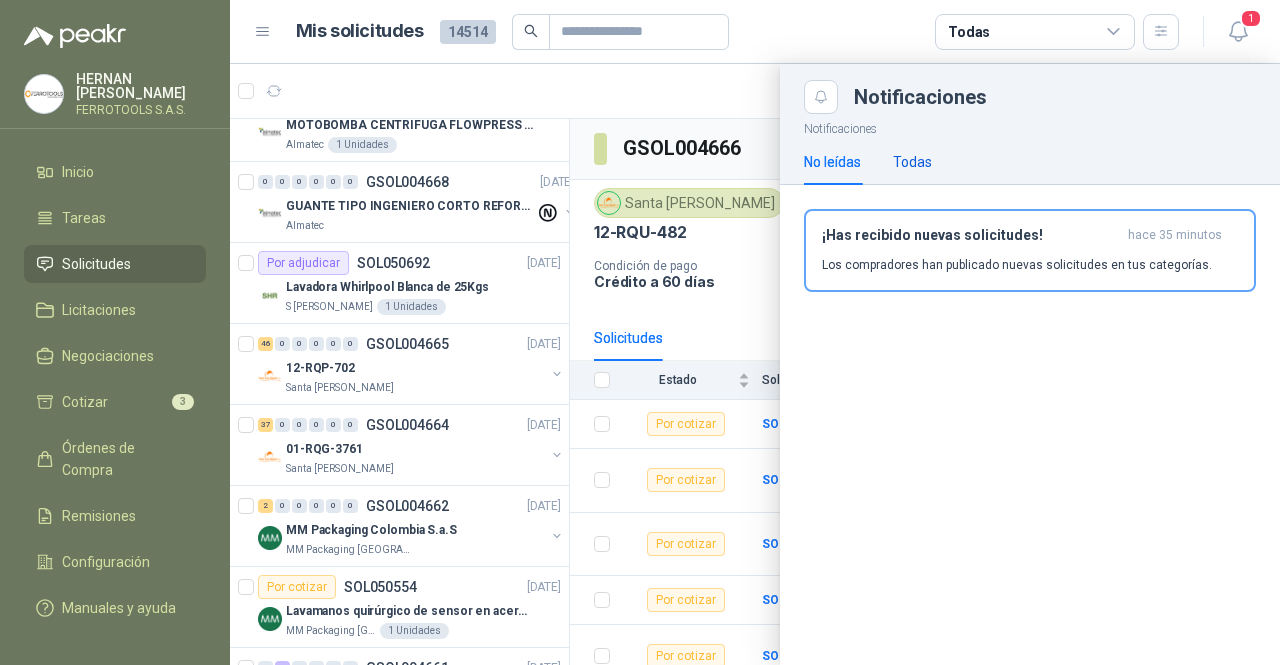 click on "Todas" at bounding box center (912, 162) 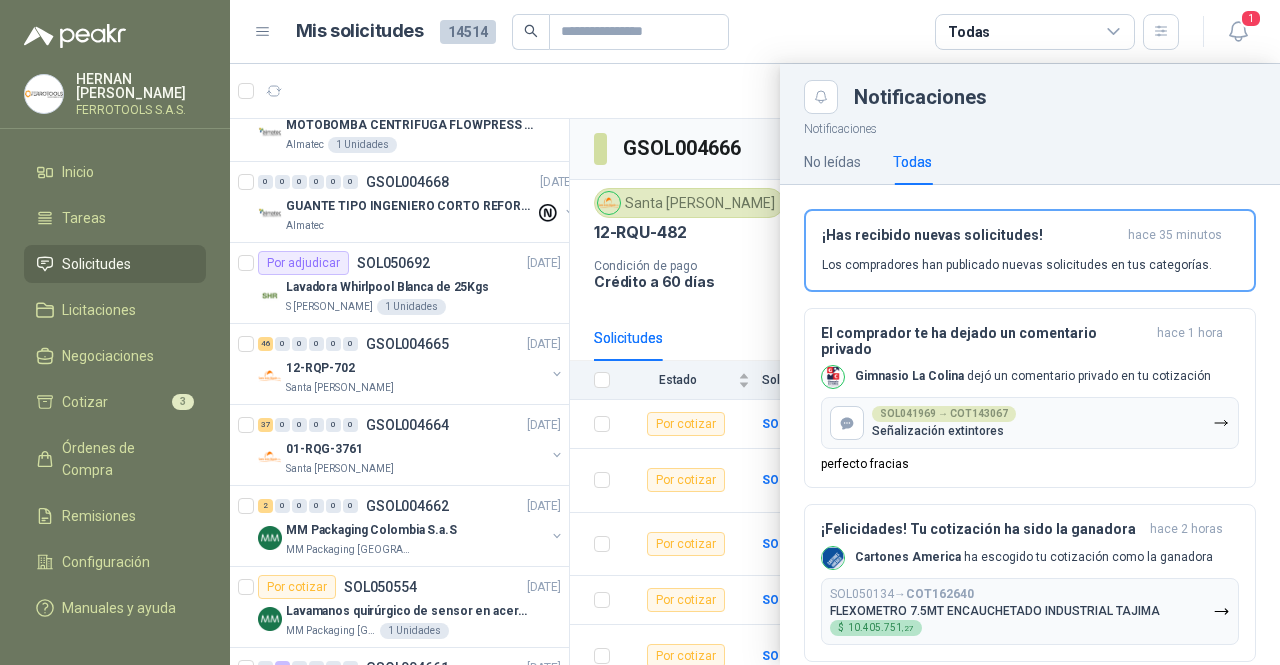 click on "Mis solicitudes 14514 Todas 1" at bounding box center [755, 32] 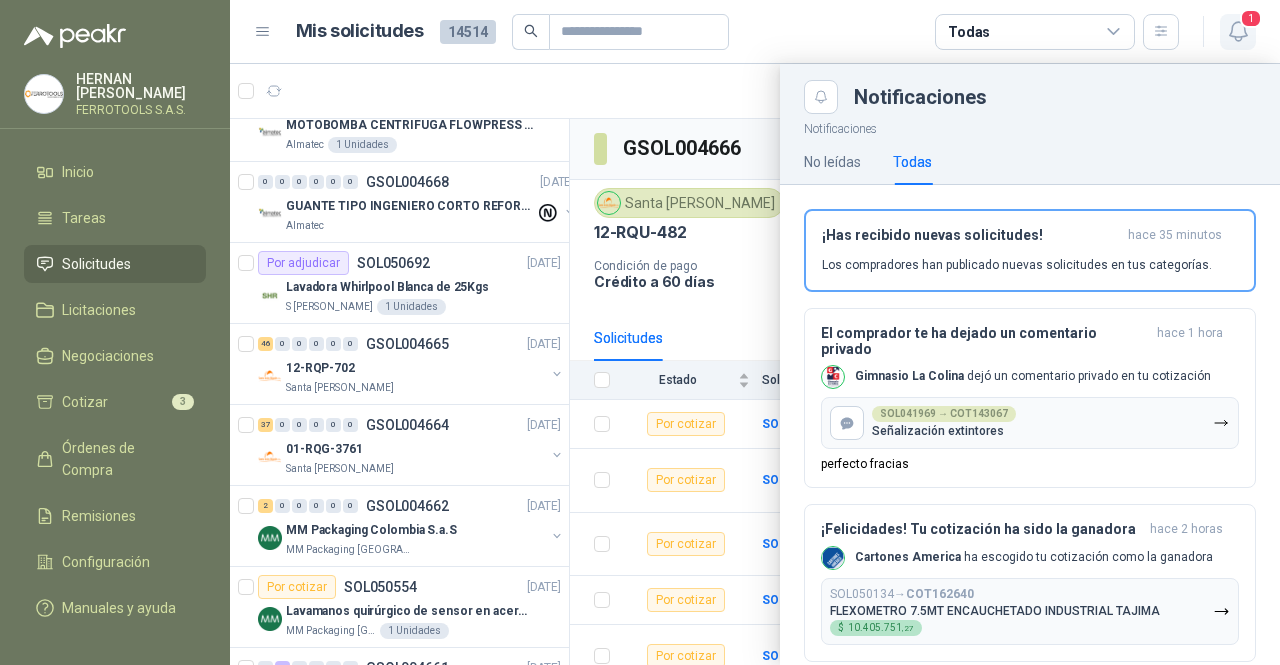 click 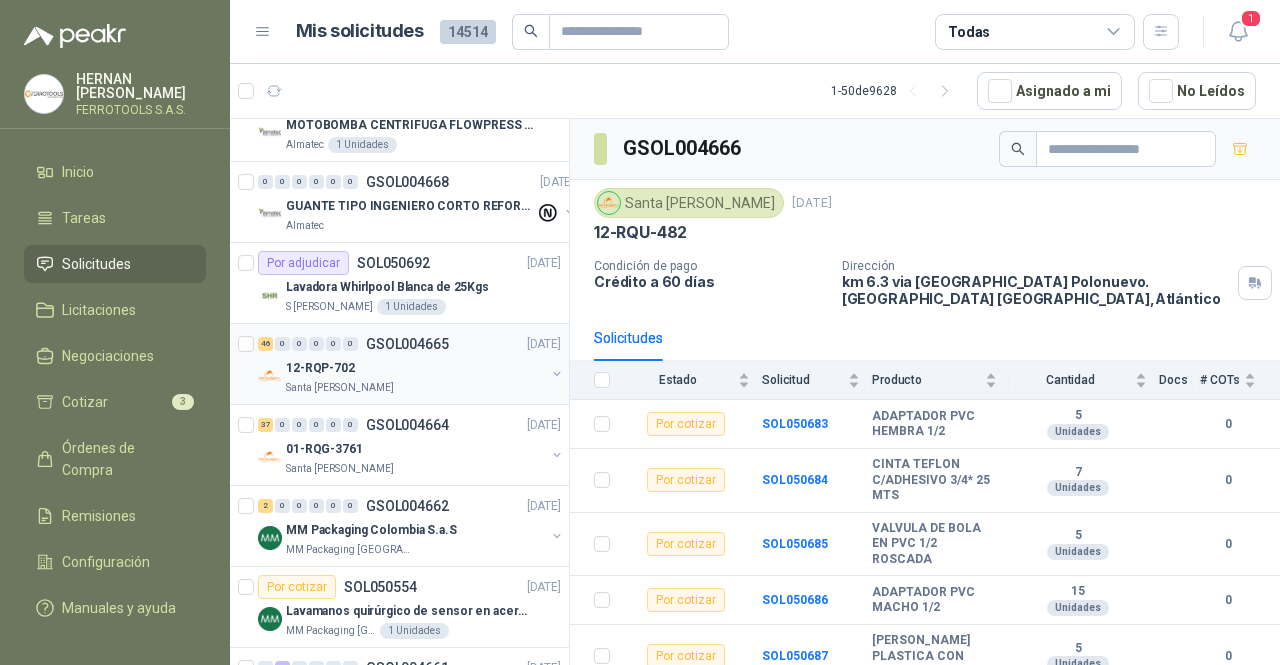 click on "12-RQP-702" at bounding box center [415, 368] 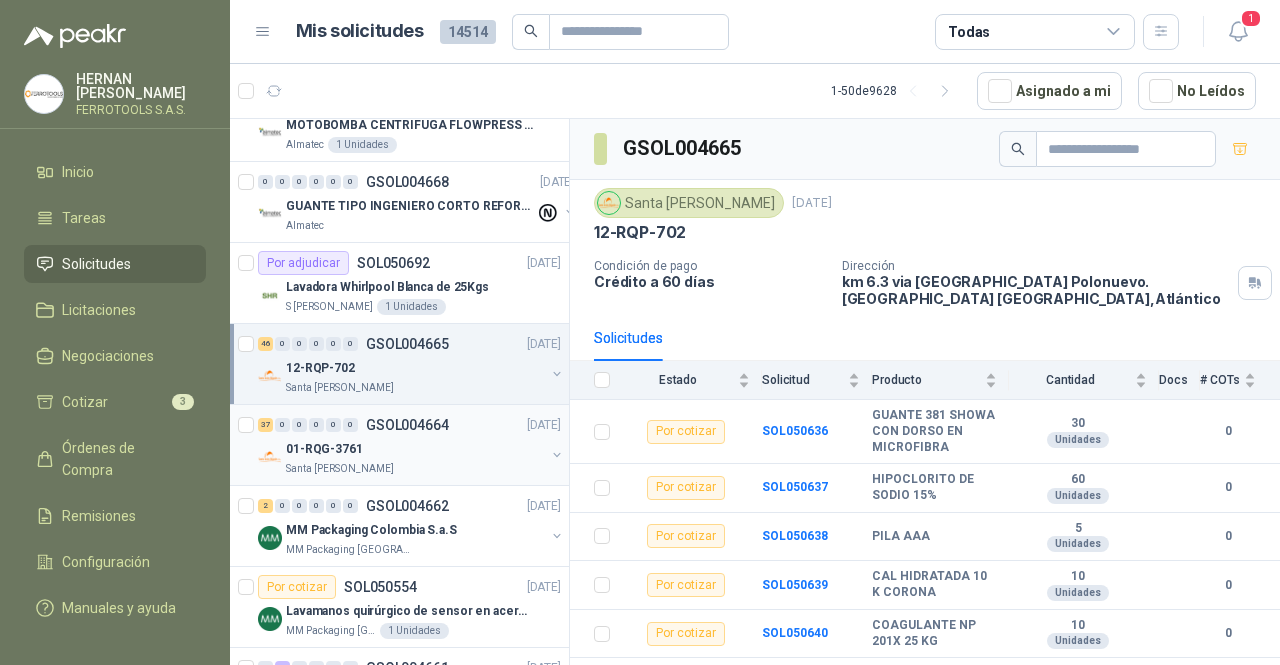 click on "01-RQG-3761" at bounding box center (415, 449) 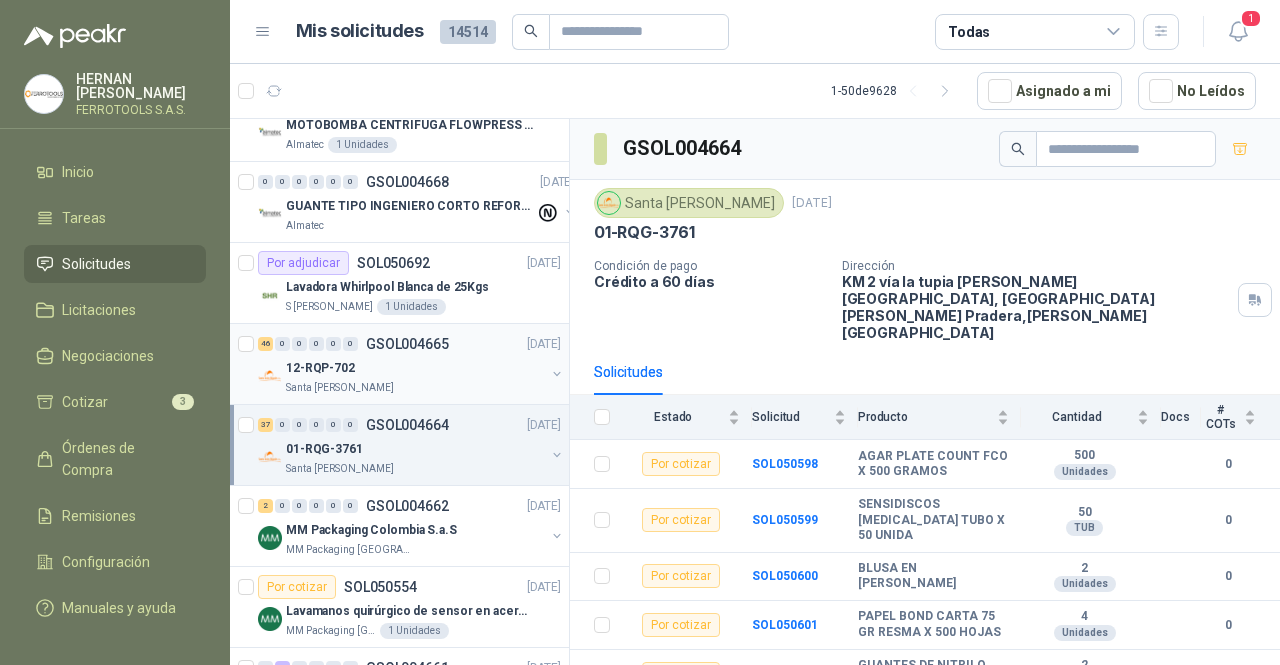click on "12-RQP-702" at bounding box center (415, 368) 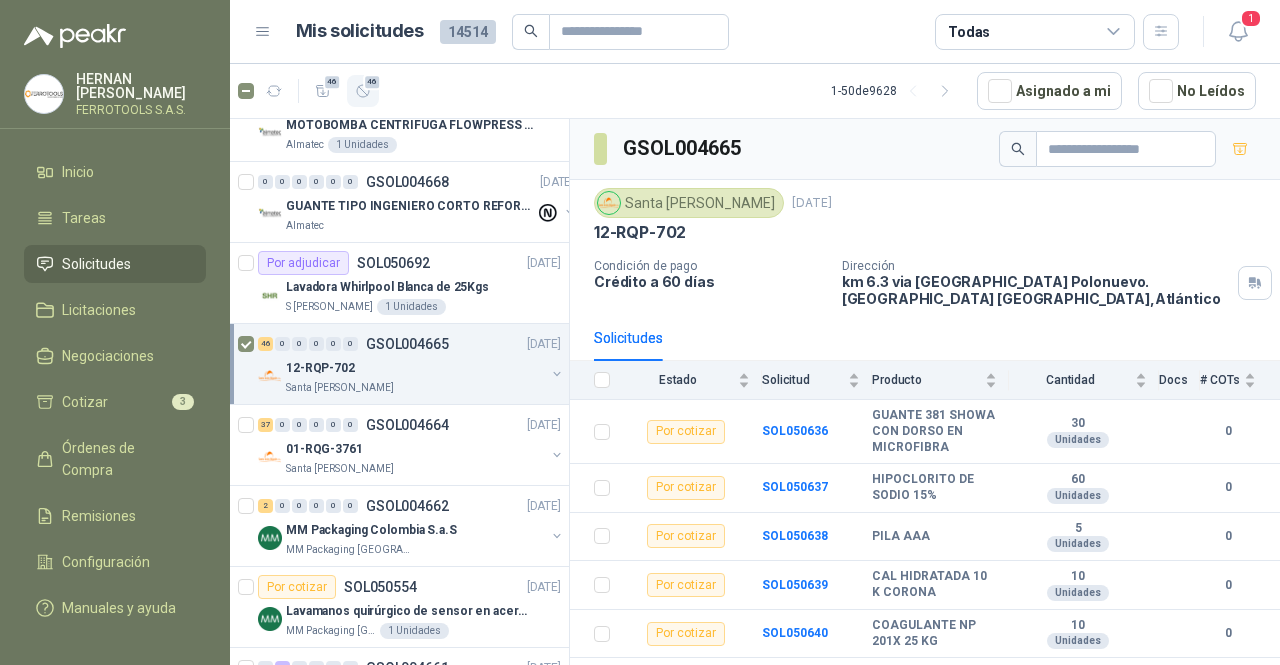 click 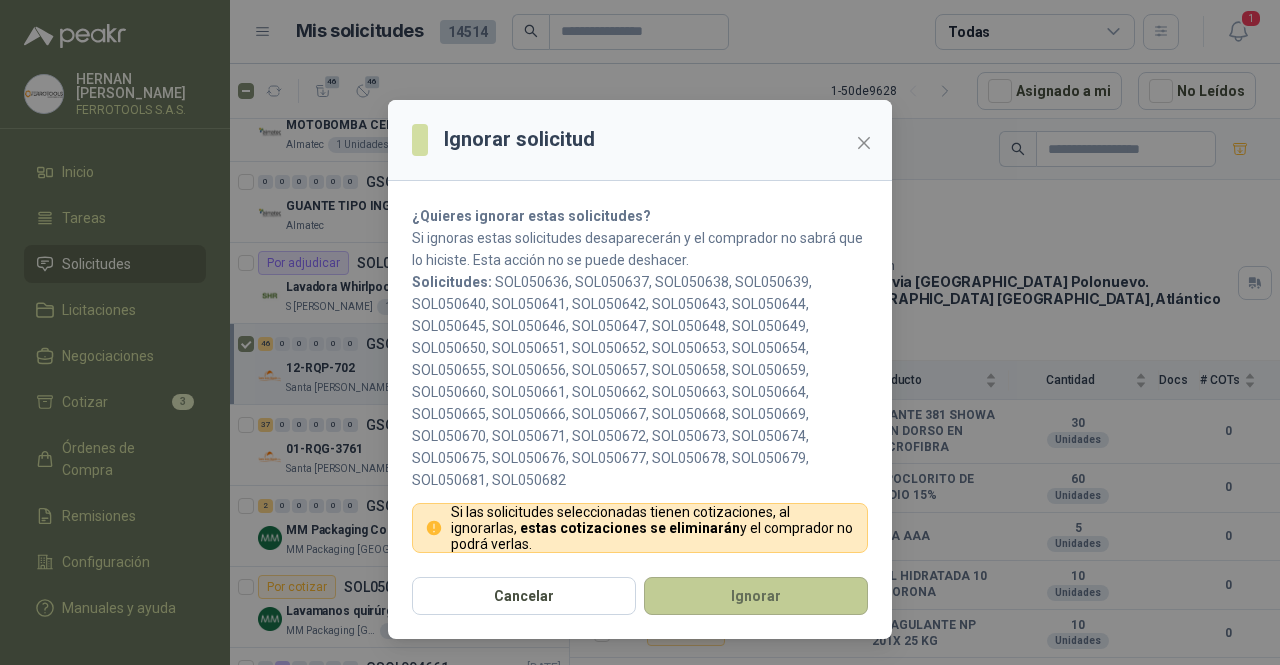 click on "Ignorar" at bounding box center (756, 596) 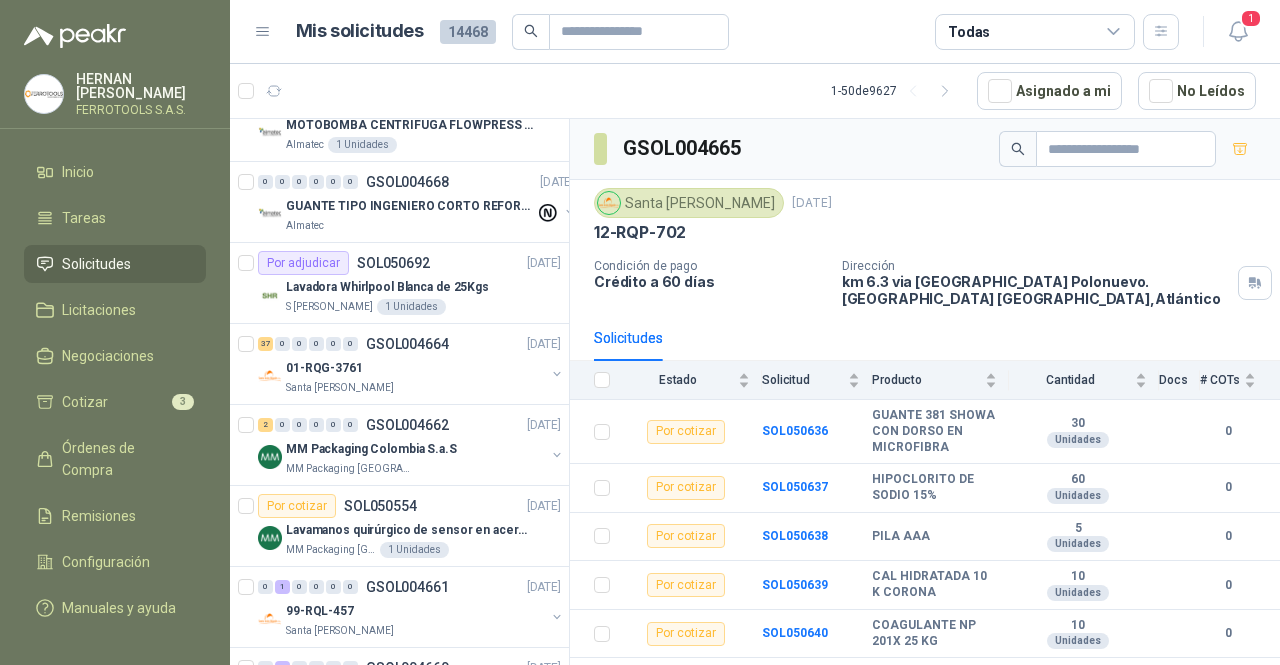 click on "01-RQG-3761" at bounding box center [415, 368] 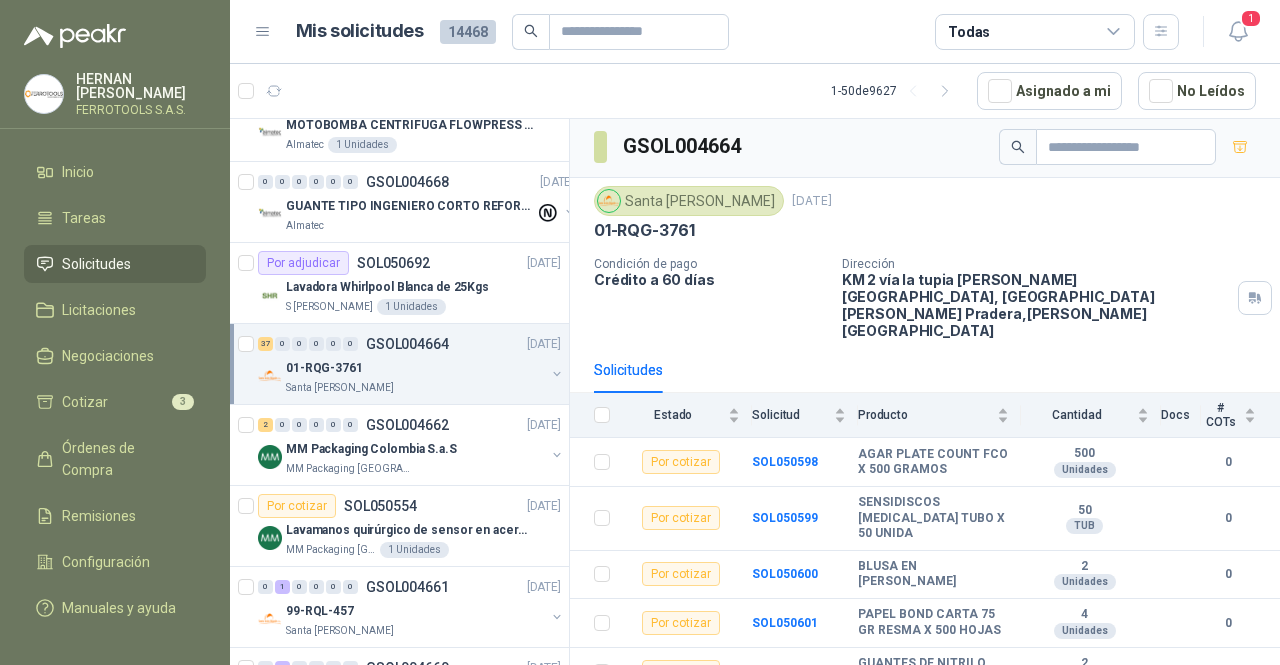 scroll, scrollTop: 0, scrollLeft: 0, axis: both 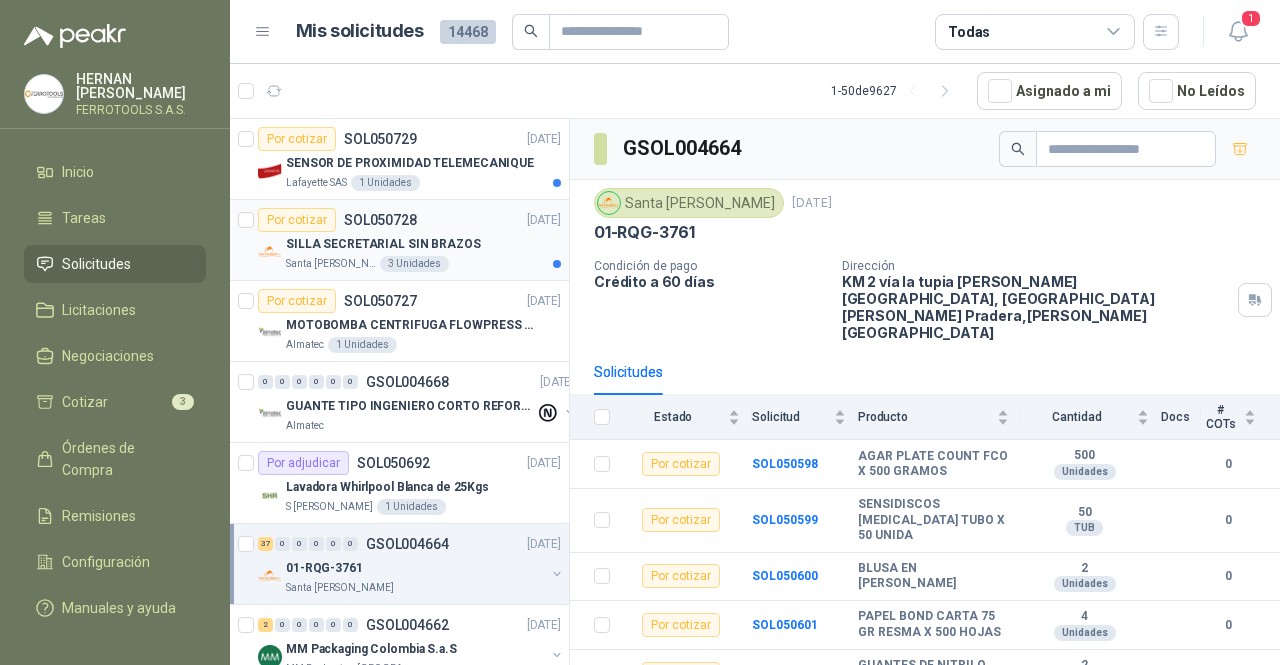 click on "Por cotizar SOL050728 30/07/25" at bounding box center [409, 220] 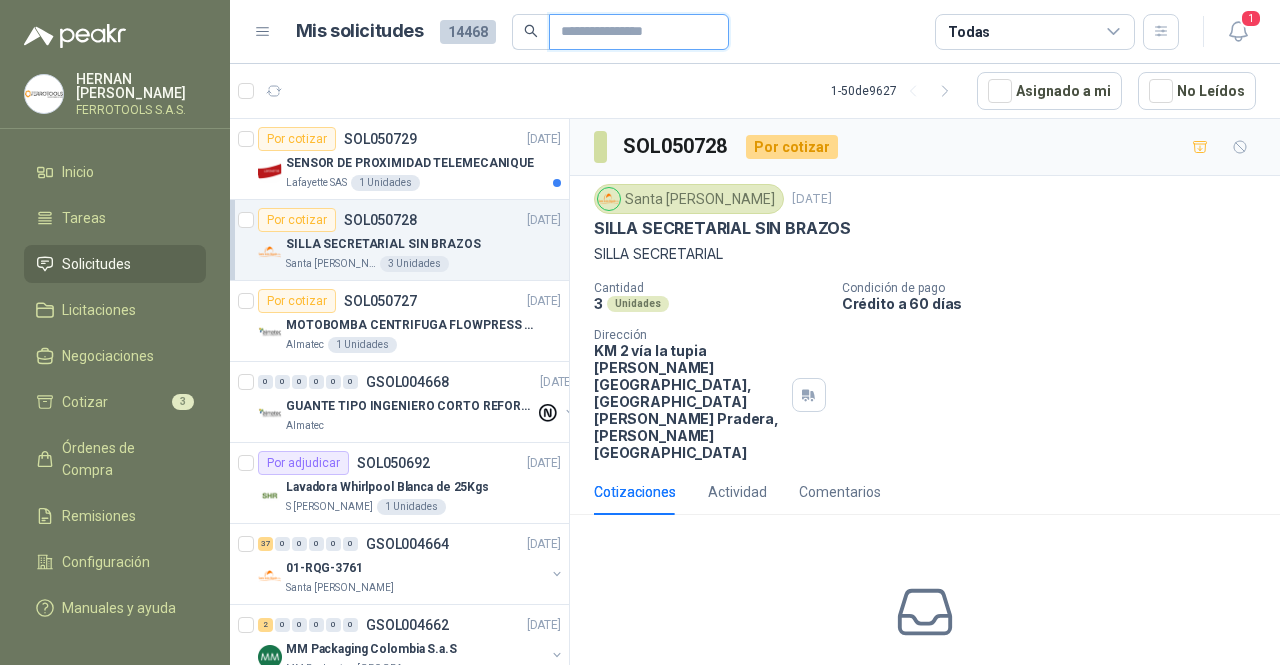 click at bounding box center [631, 32] 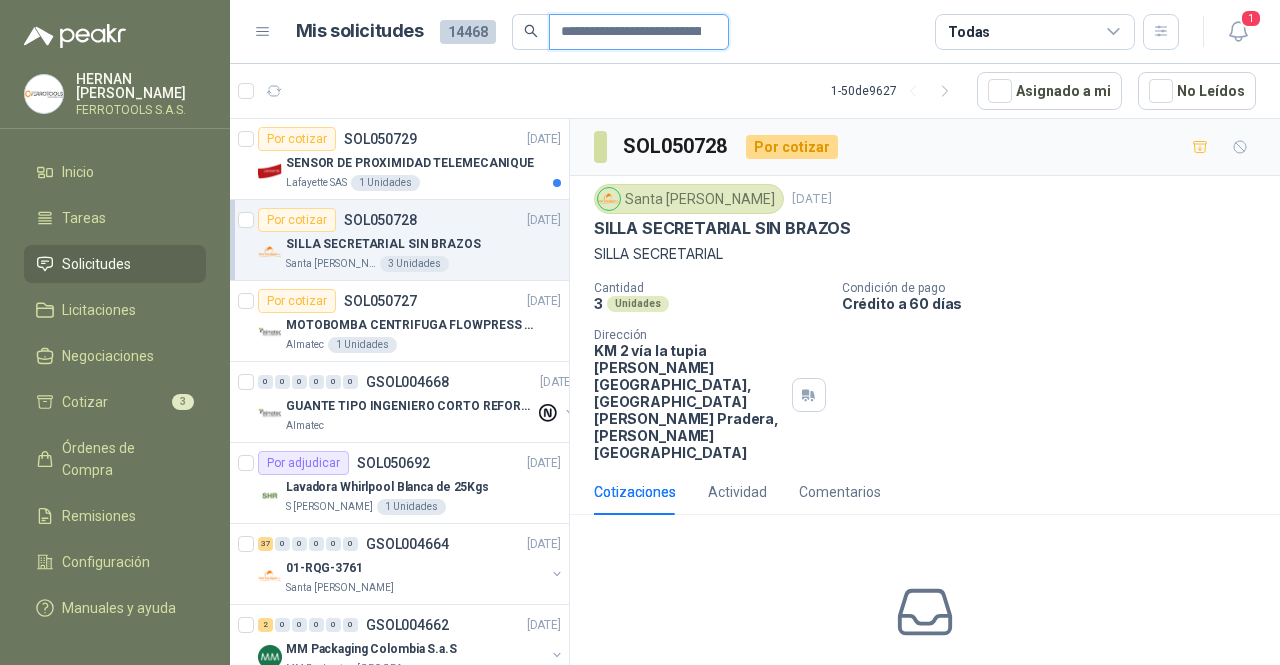 scroll, scrollTop: 0, scrollLeft: 89, axis: horizontal 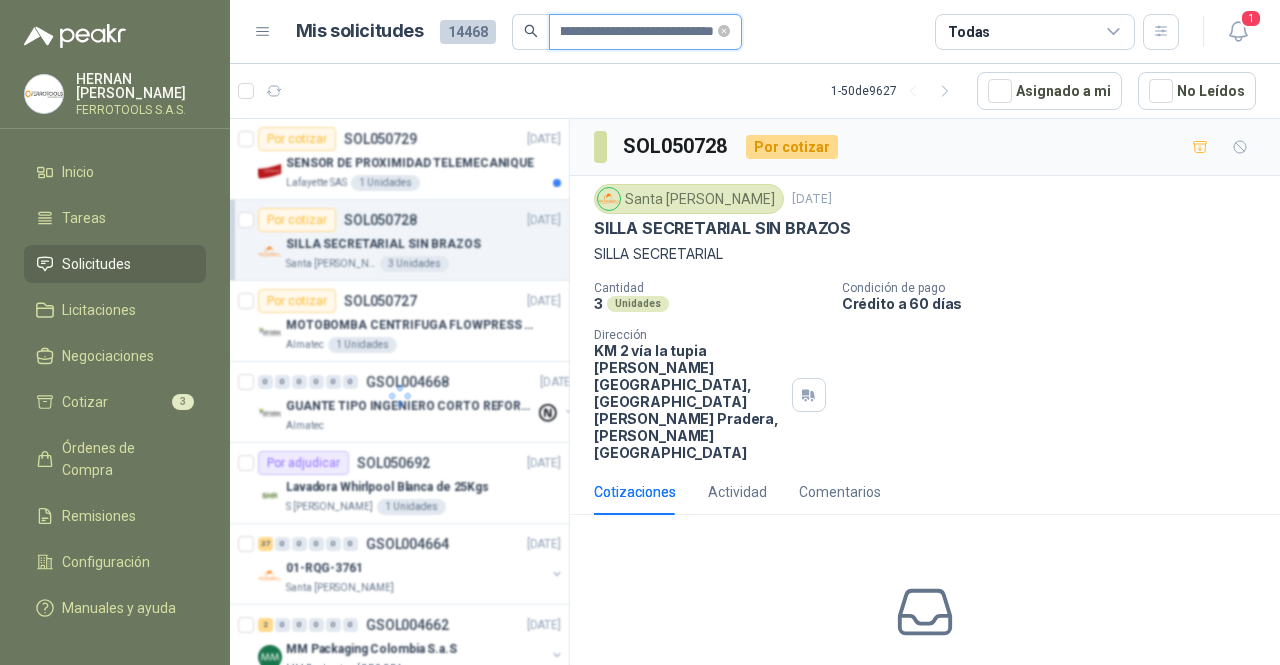 type on "**********" 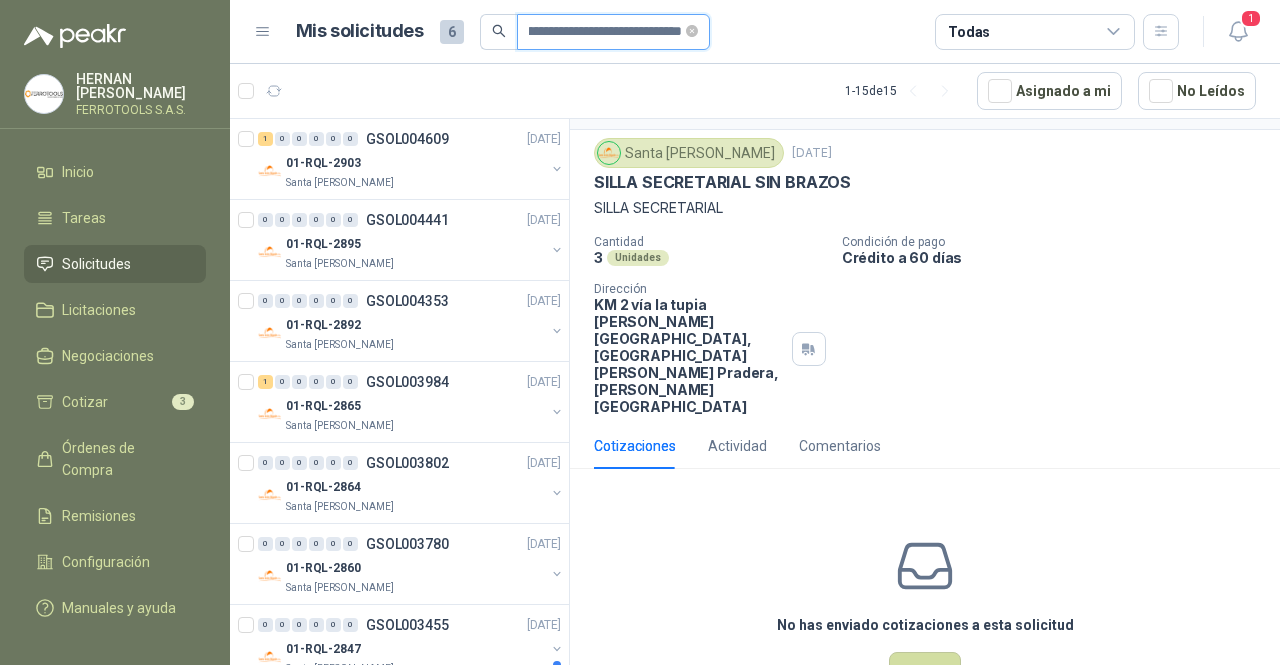 scroll, scrollTop: 65, scrollLeft: 0, axis: vertical 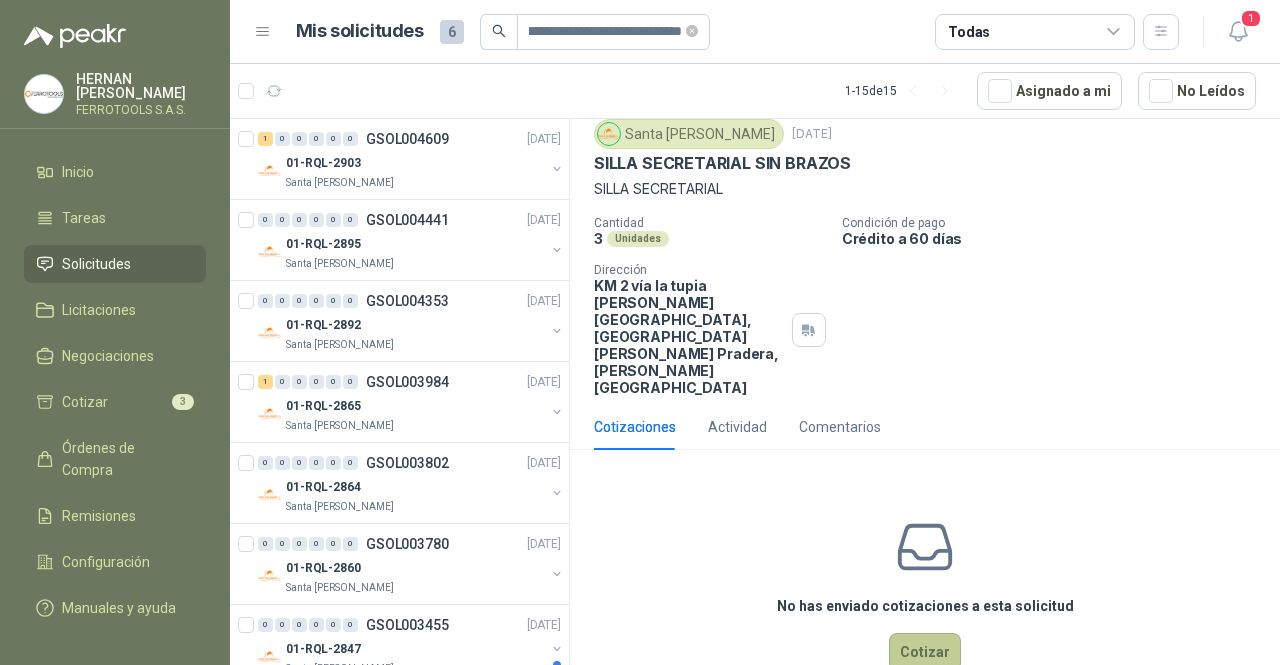 click on "Cotizar" at bounding box center [925, 652] 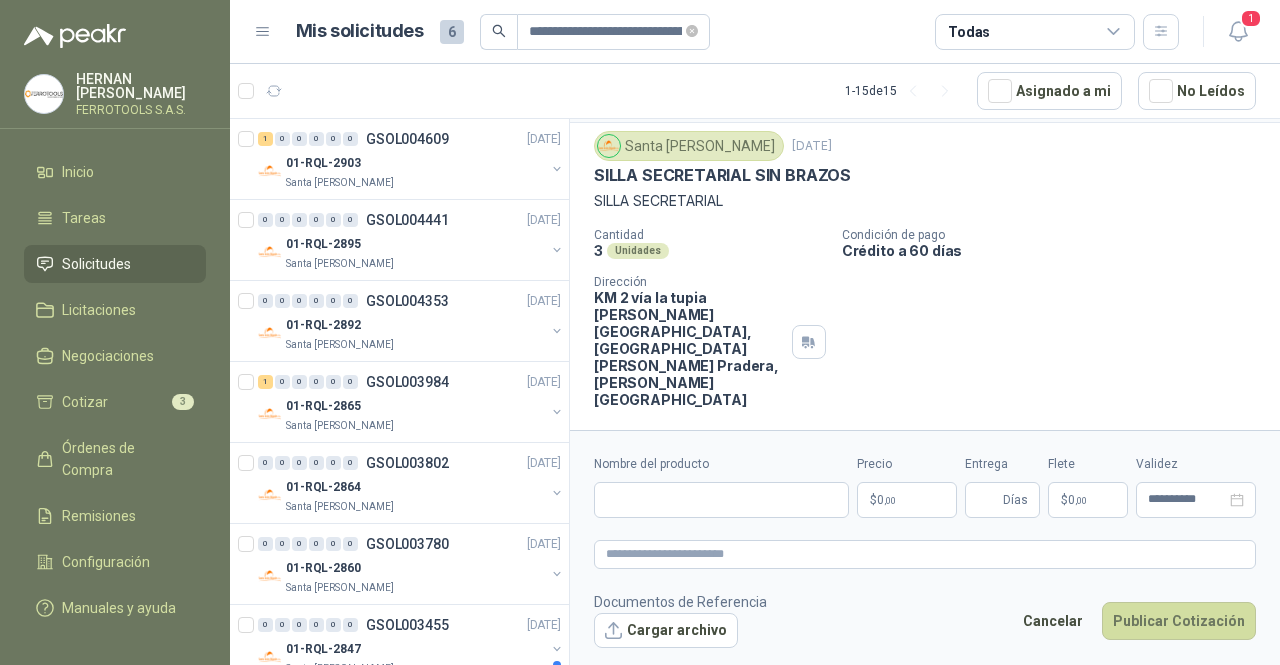 type 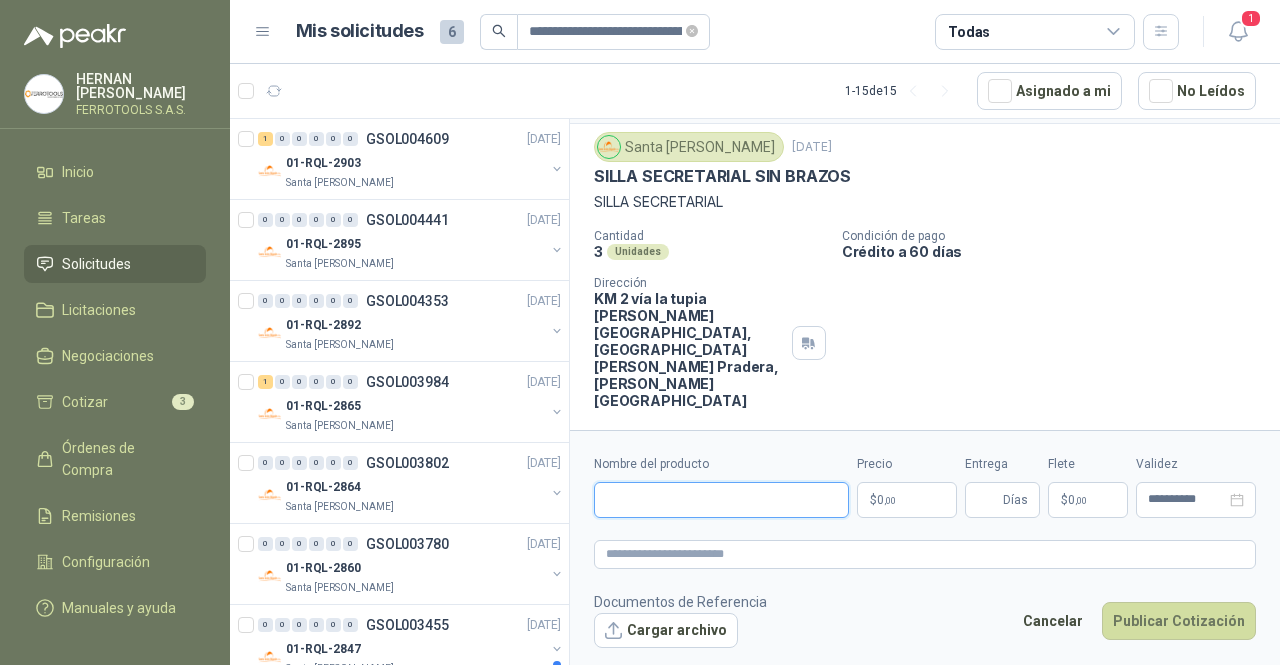 click on "Nombre del producto" at bounding box center (721, 500) 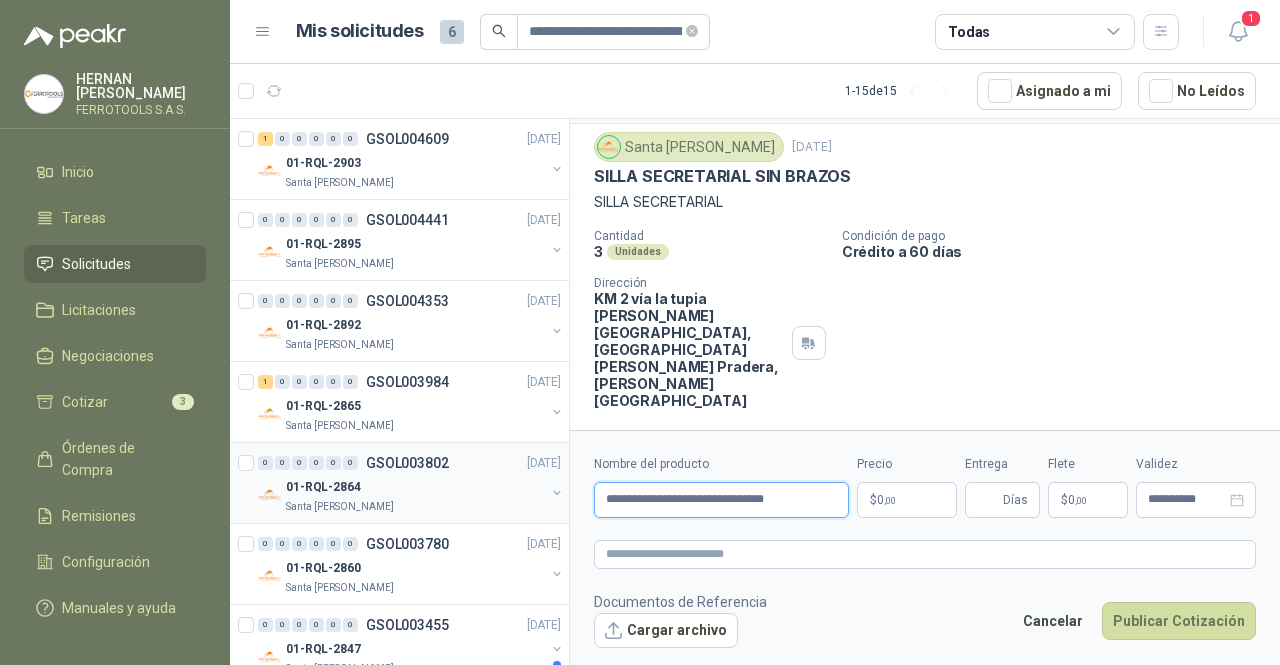 drag, startPoint x: 633, startPoint y: 502, endPoint x: 447, endPoint y: 475, distance: 187.94946 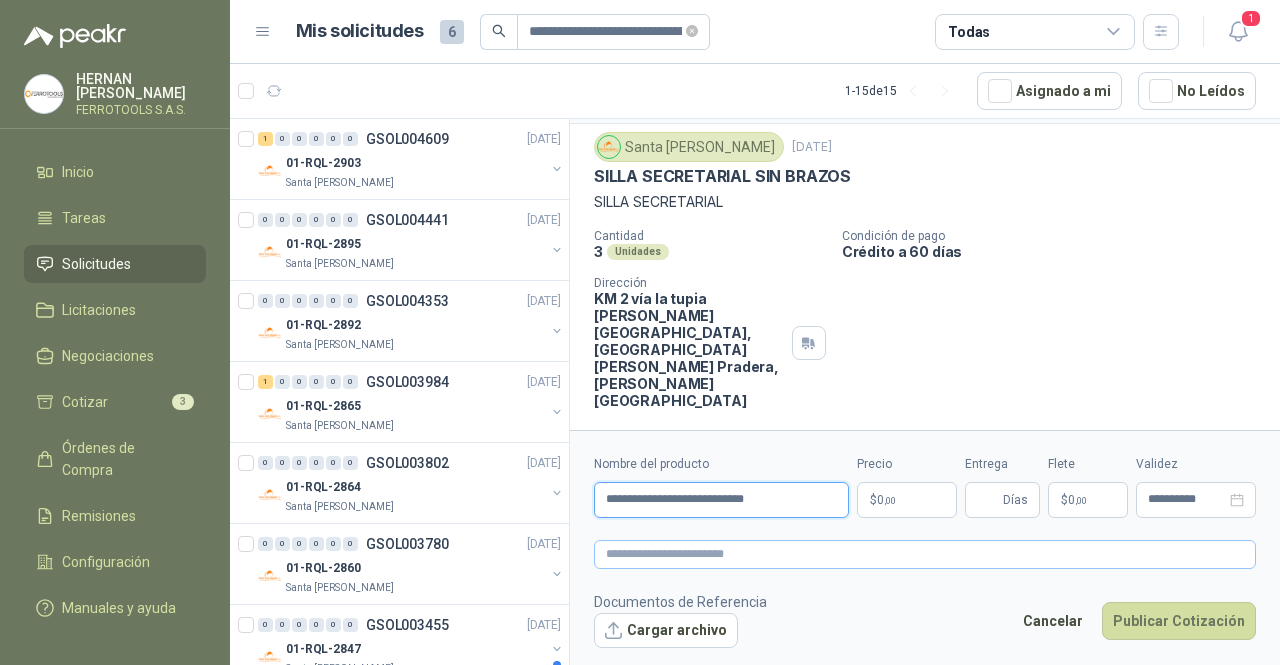 type on "**********" 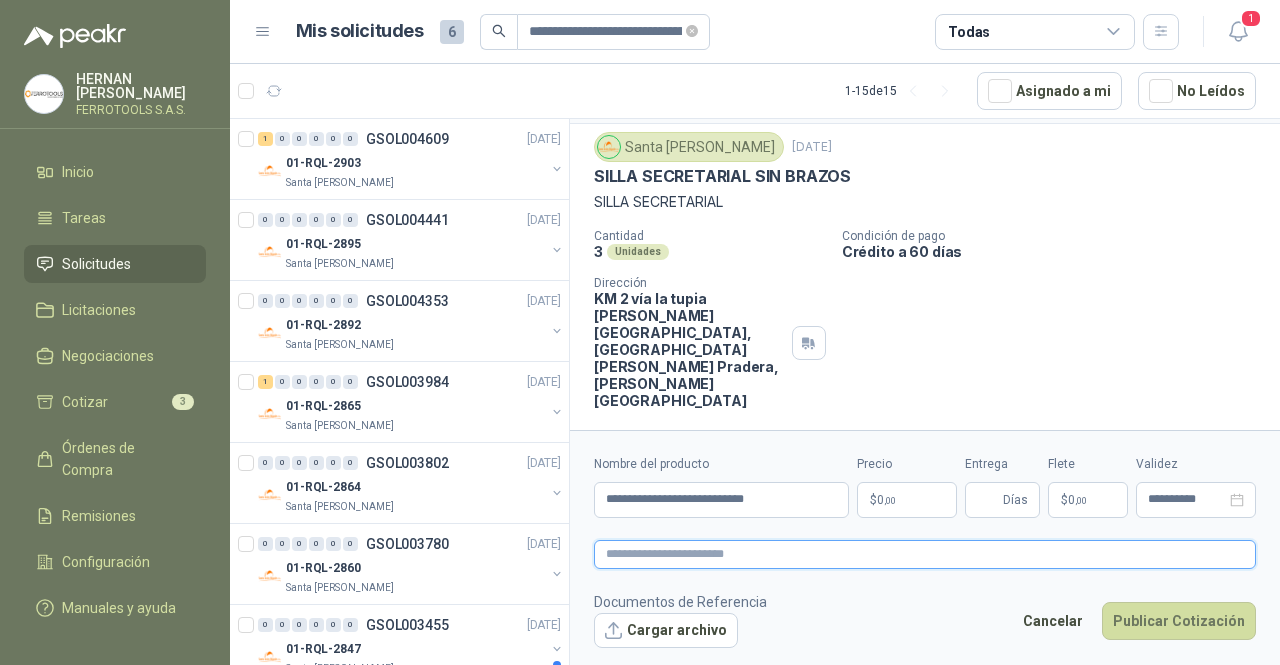 click at bounding box center [925, 554] 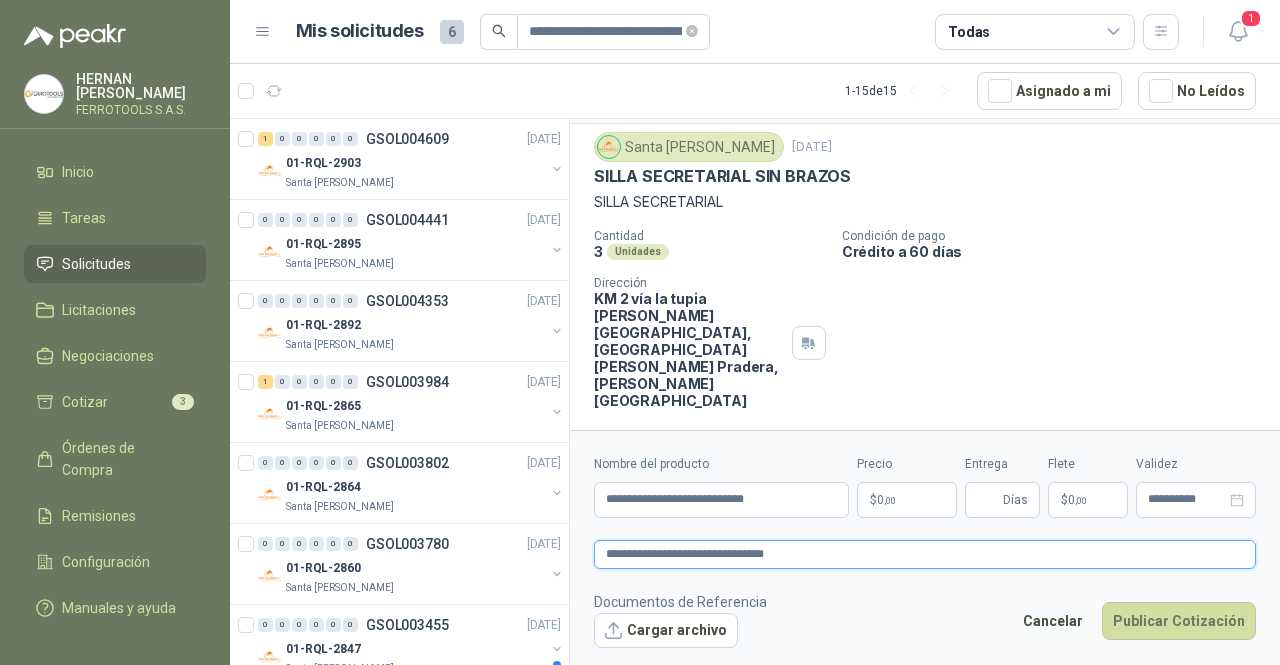 click on "**********" at bounding box center (925, 554) 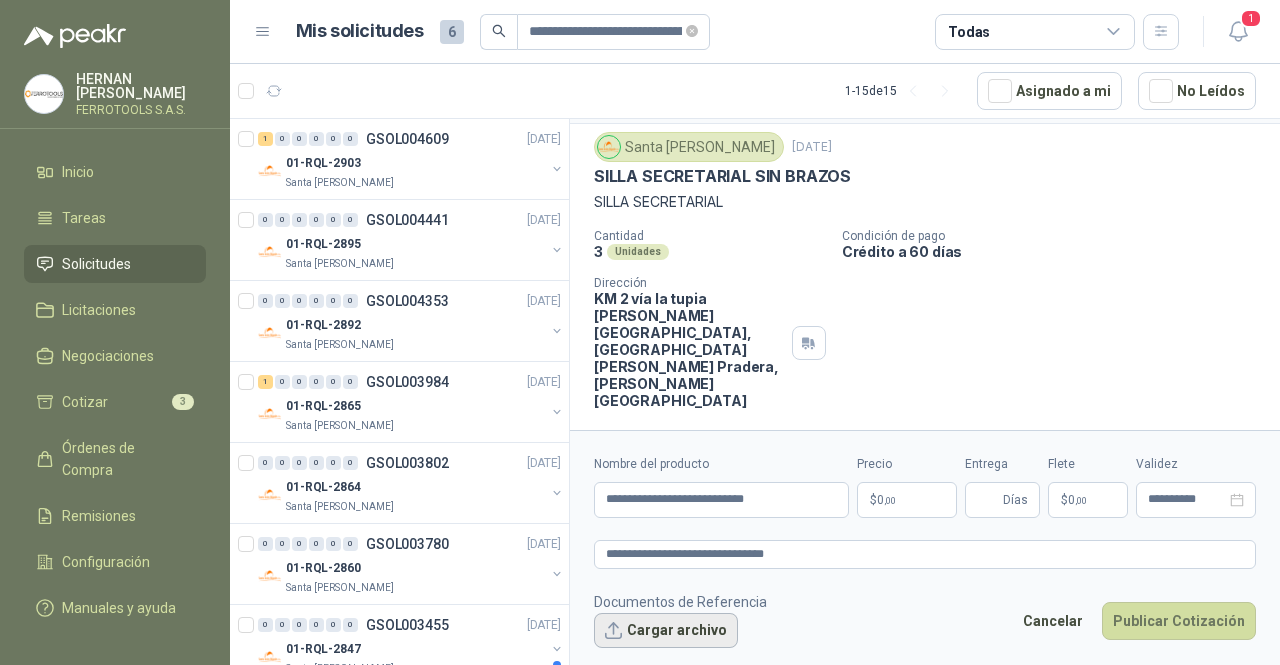 click on "Cargar archivo" at bounding box center (666, 631) 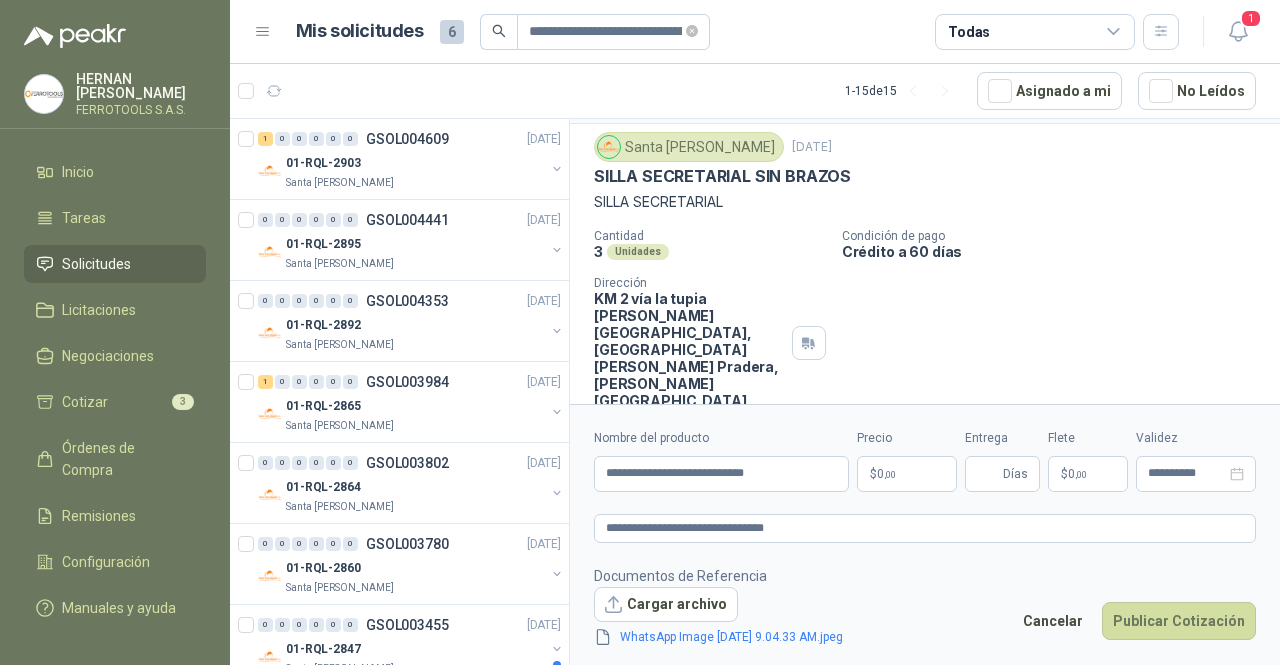 scroll, scrollTop: 65, scrollLeft: 0, axis: vertical 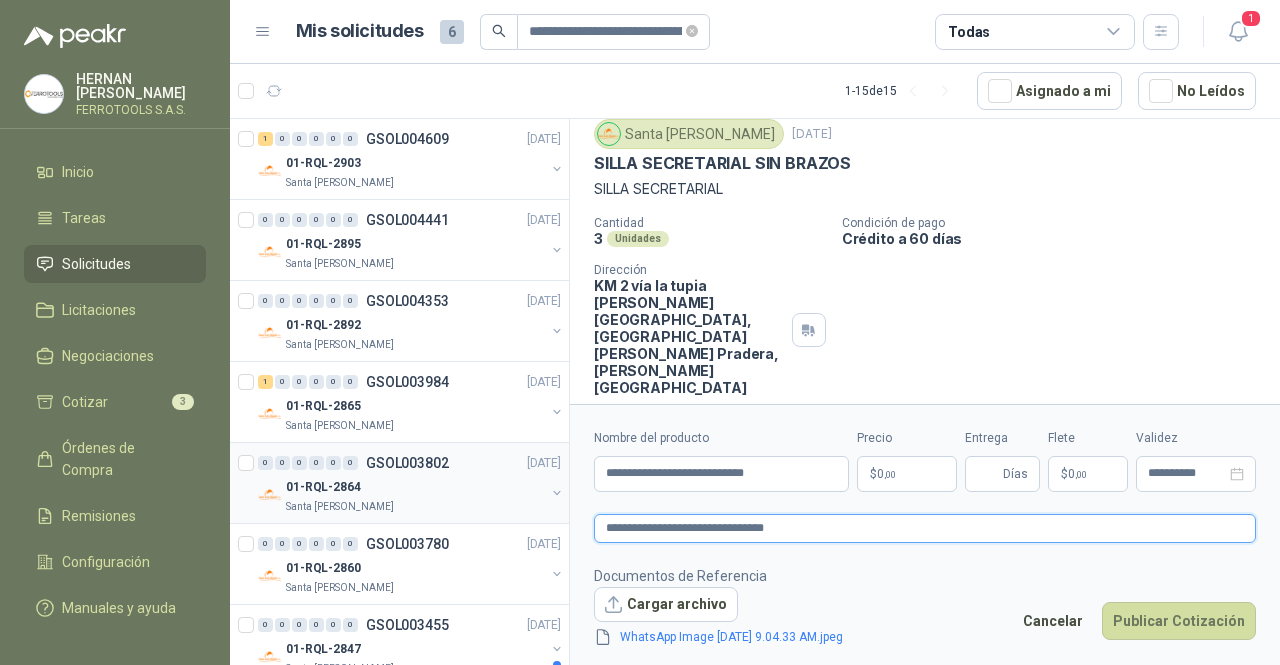 drag, startPoint x: 632, startPoint y: 524, endPoint x: 552, endPoint y: 512, distance: 80.895 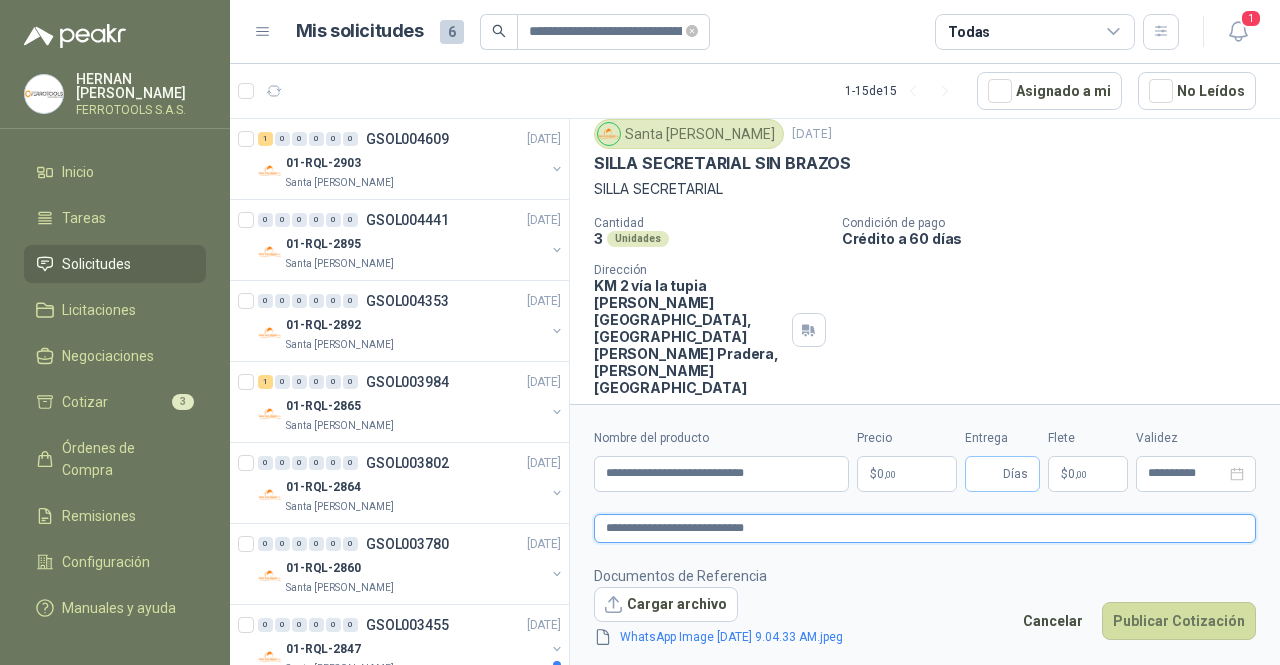 type on "**********" 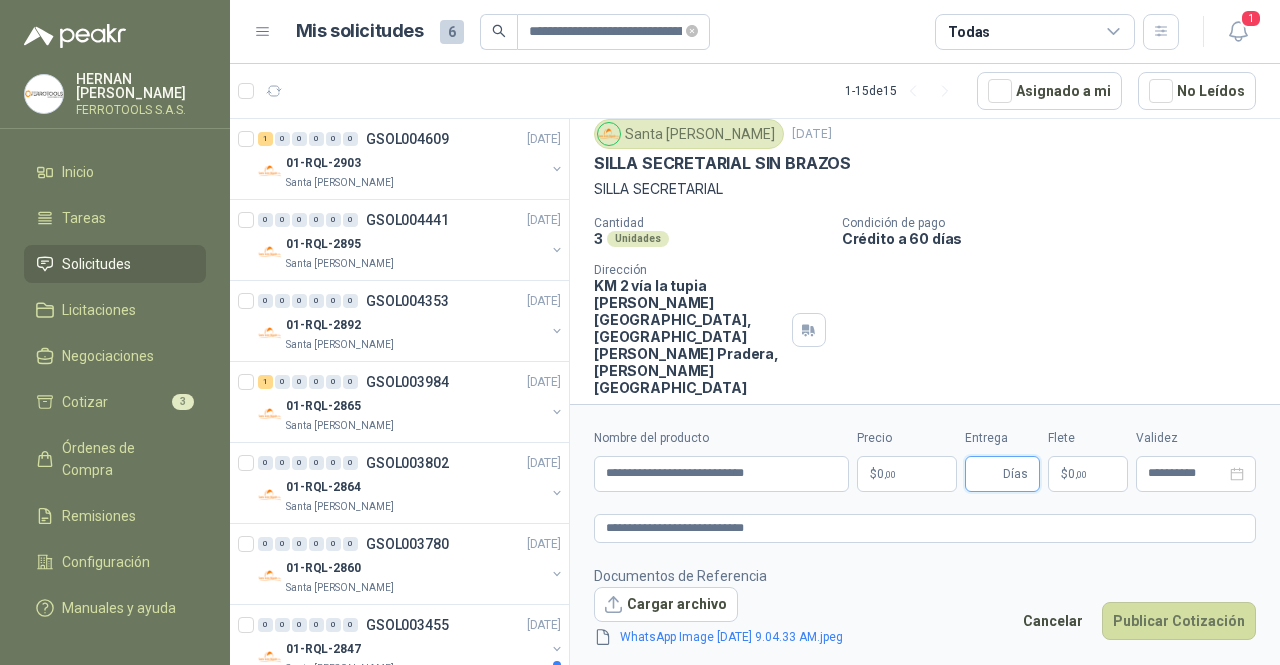 click on "Entrega" at bounding box center [988, 474] 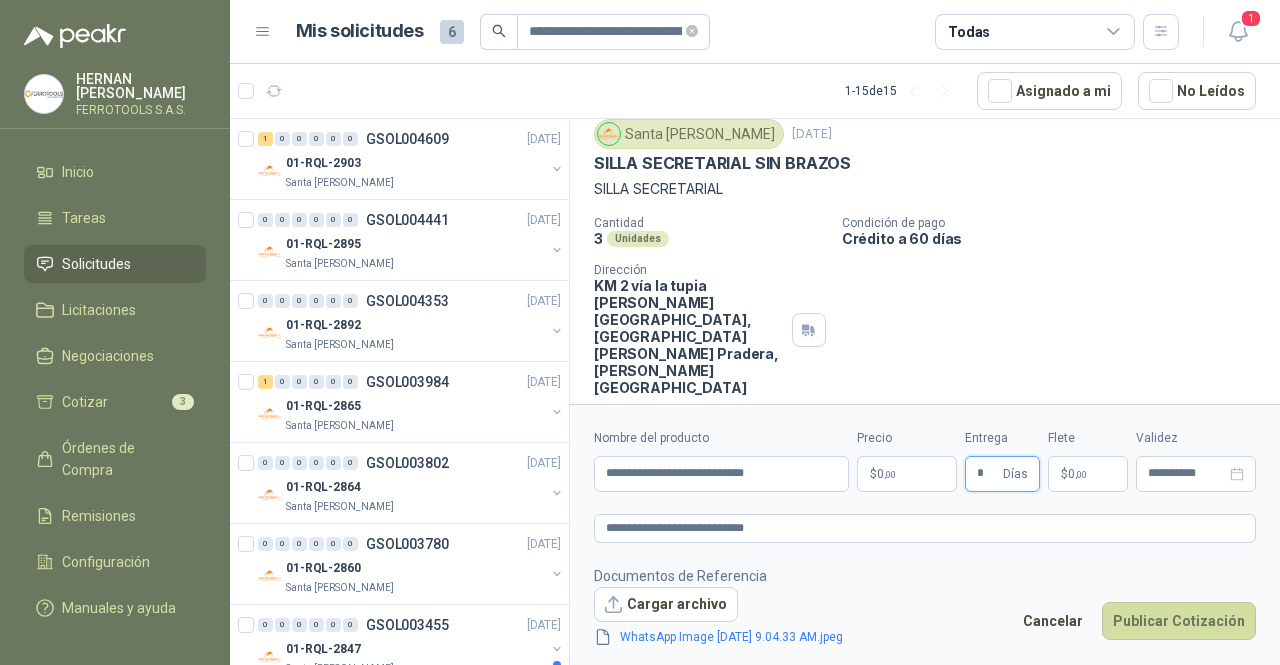 type on "*" 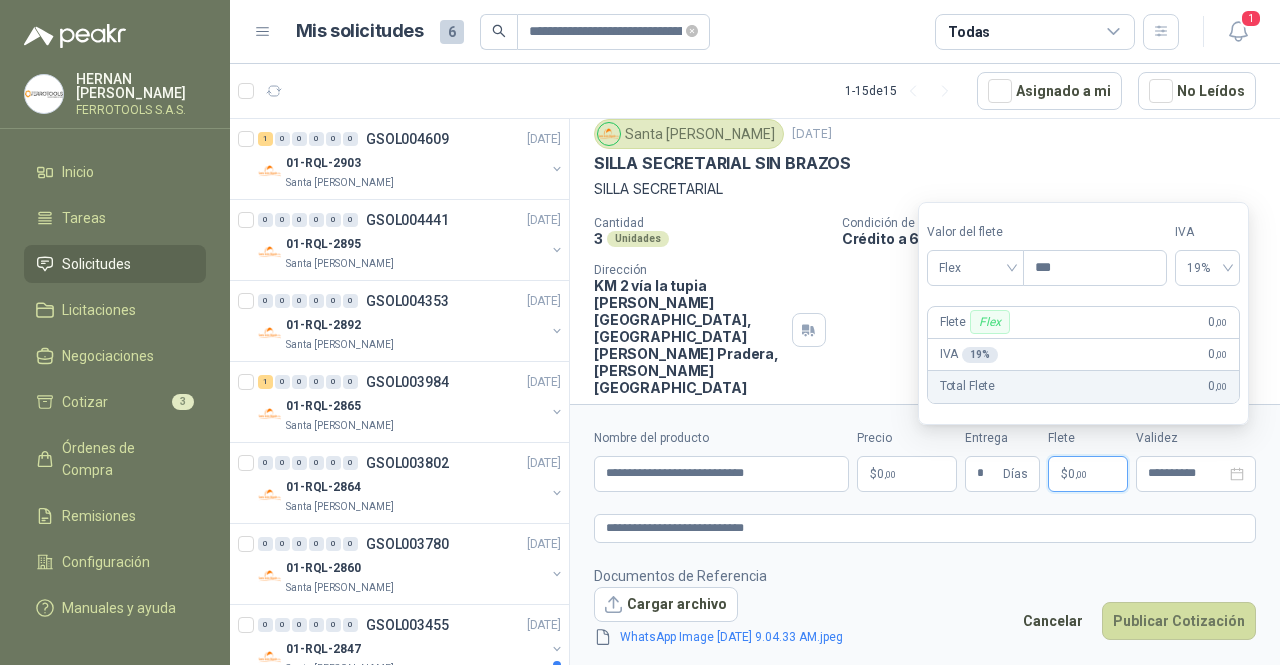 click on "**********" at bounding box center [640, 332] 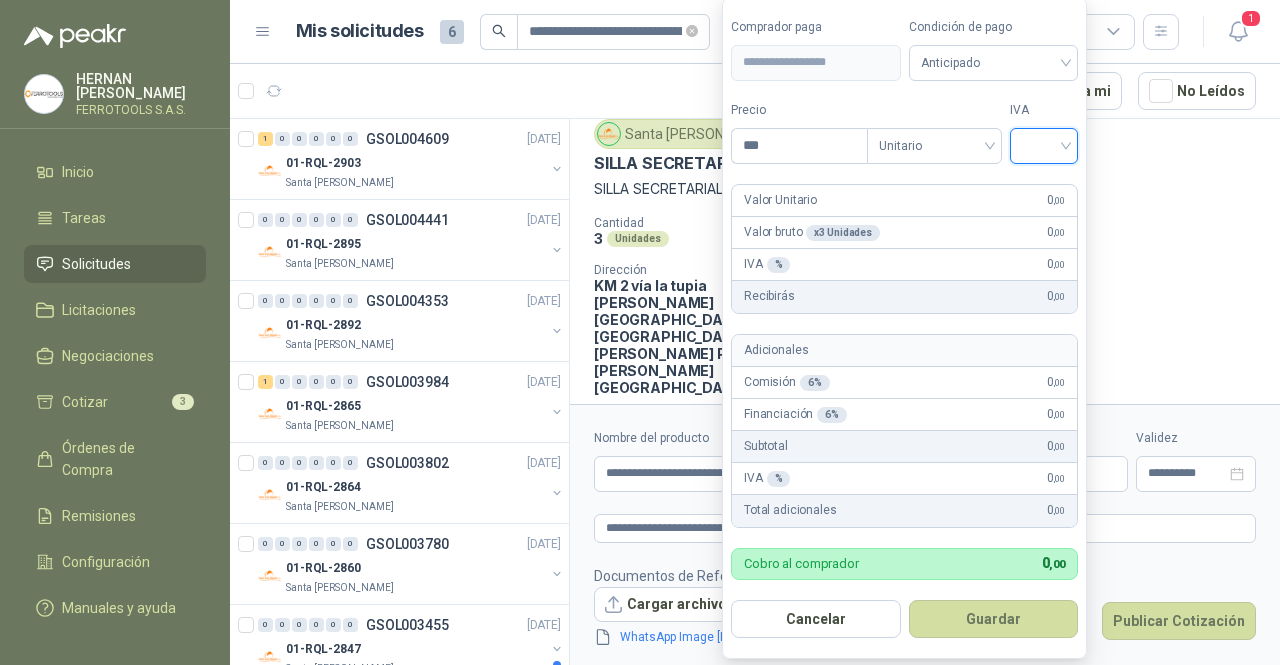 click at bounding box center (1044, 144) 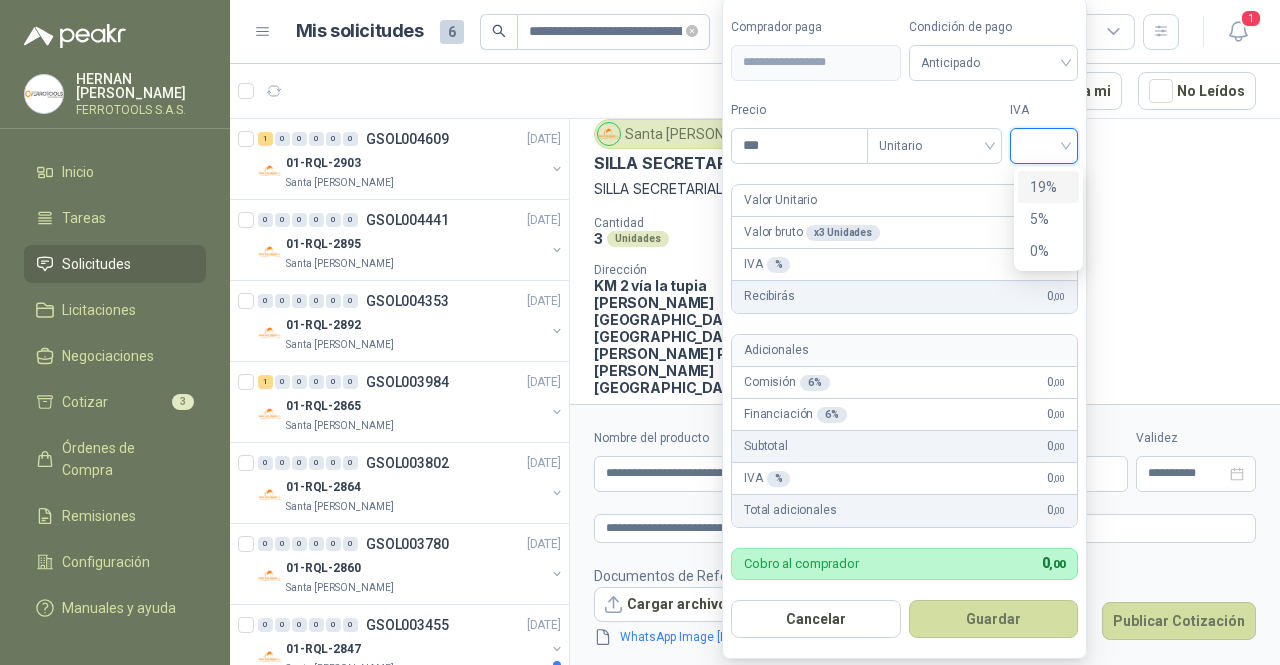click on "19%" at bounding box center [1048, 187] 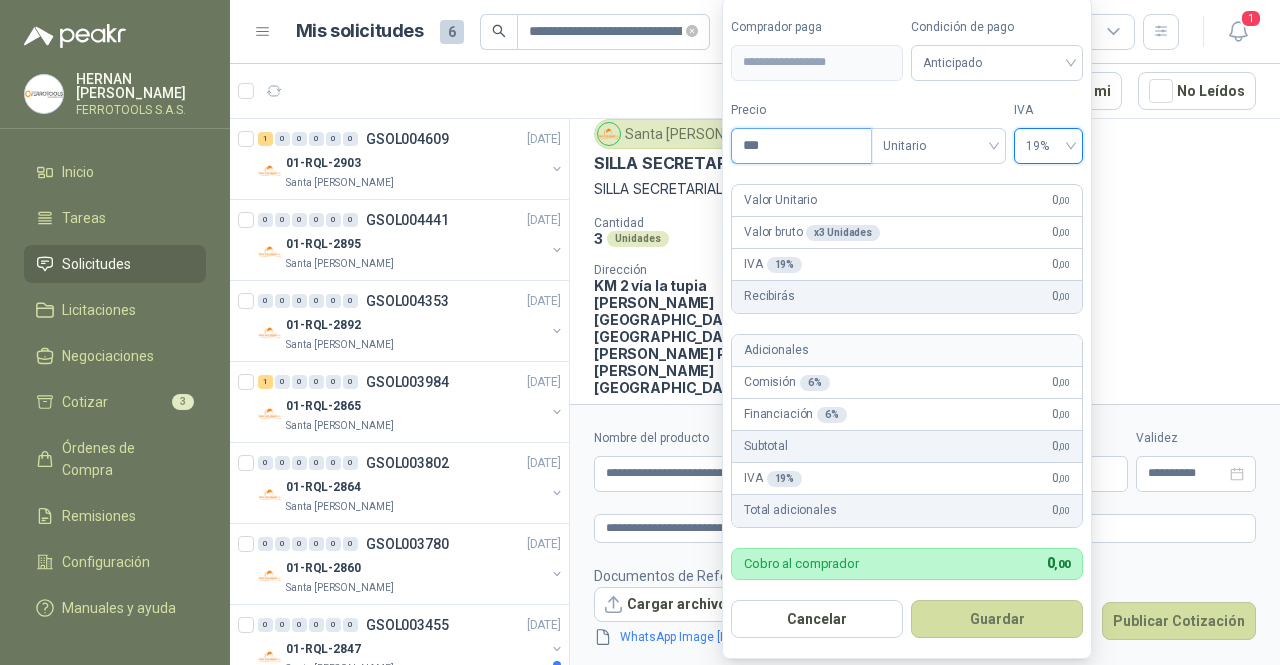 click on "***" at bounding box center [801, 146] 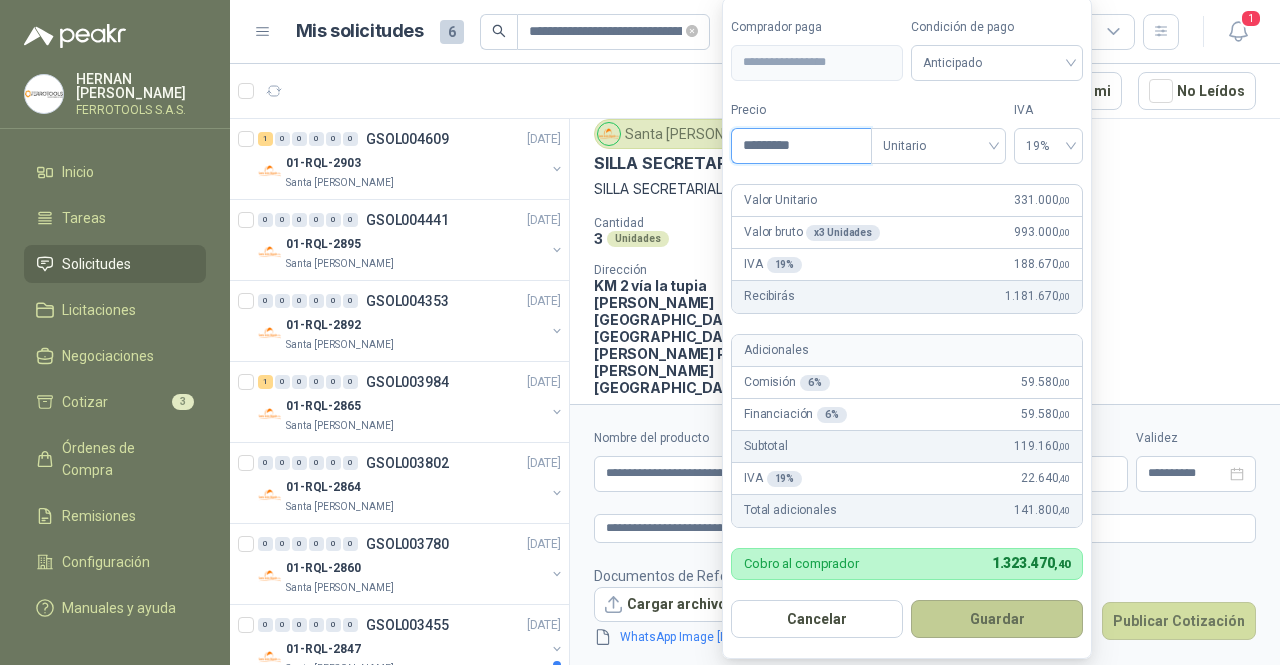 type on "*********" 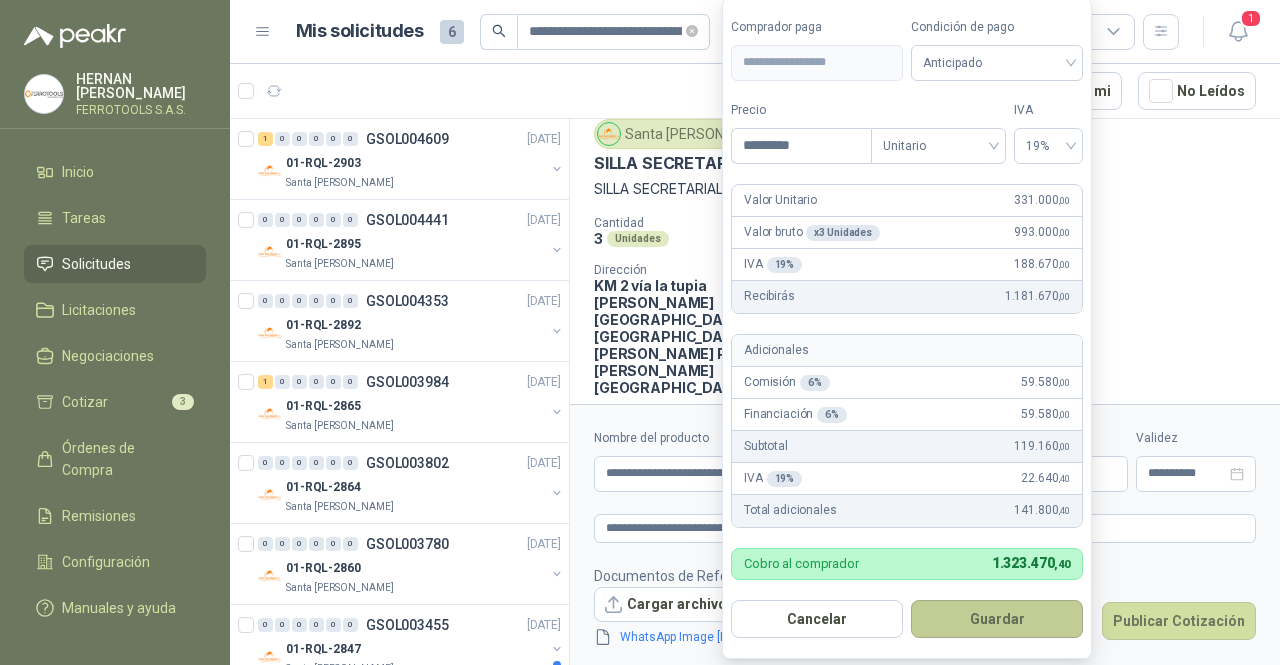 click on "Guardar" at bounding box center [997, 619] 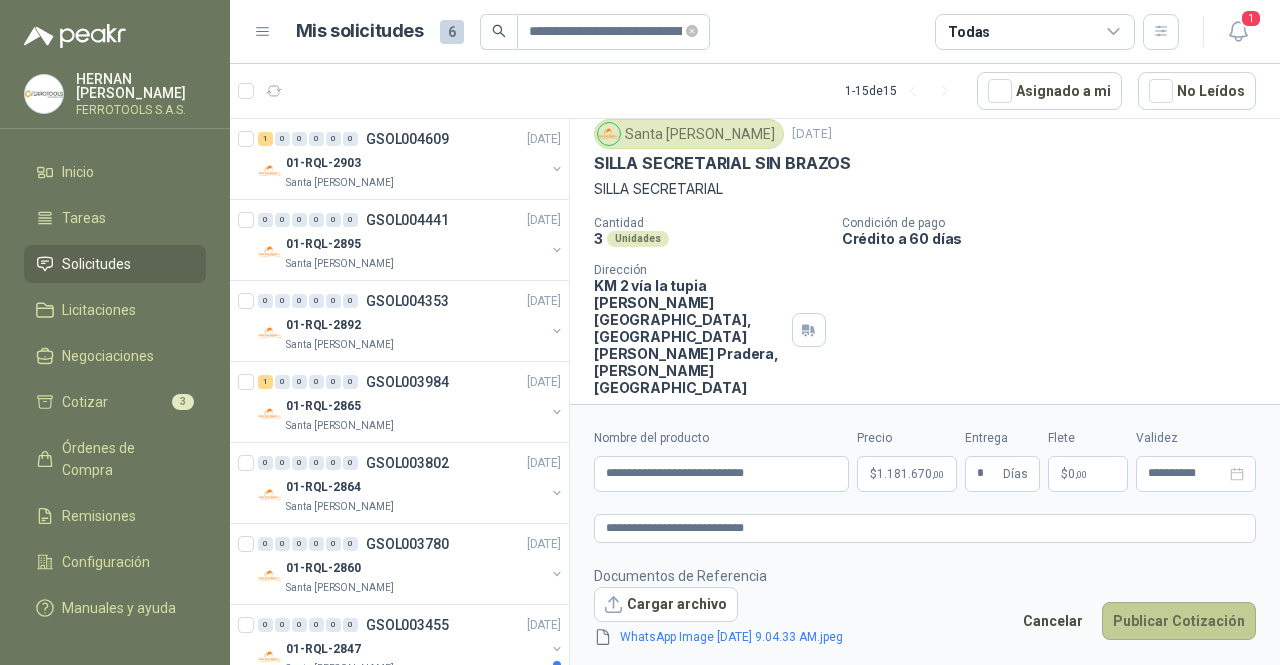 click on "Publicar Cotización" at bounding box center (1179, 621) 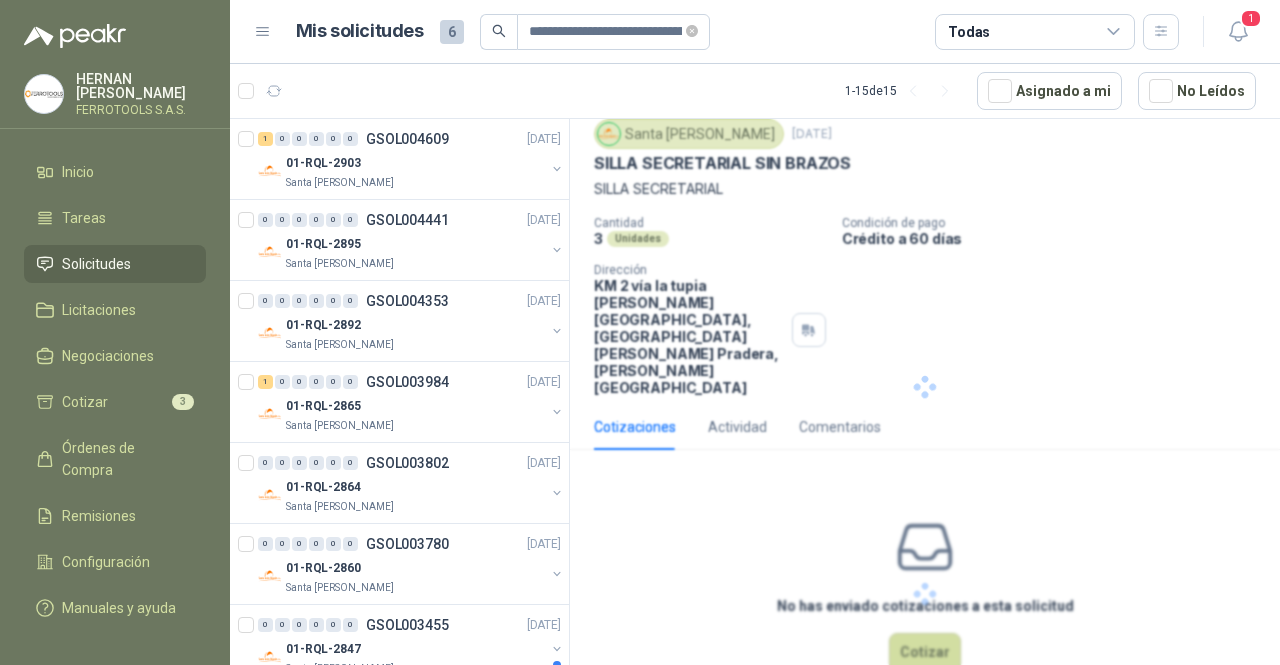 scroll, scrollTop: 0, scrollLeft: 0, axis: both 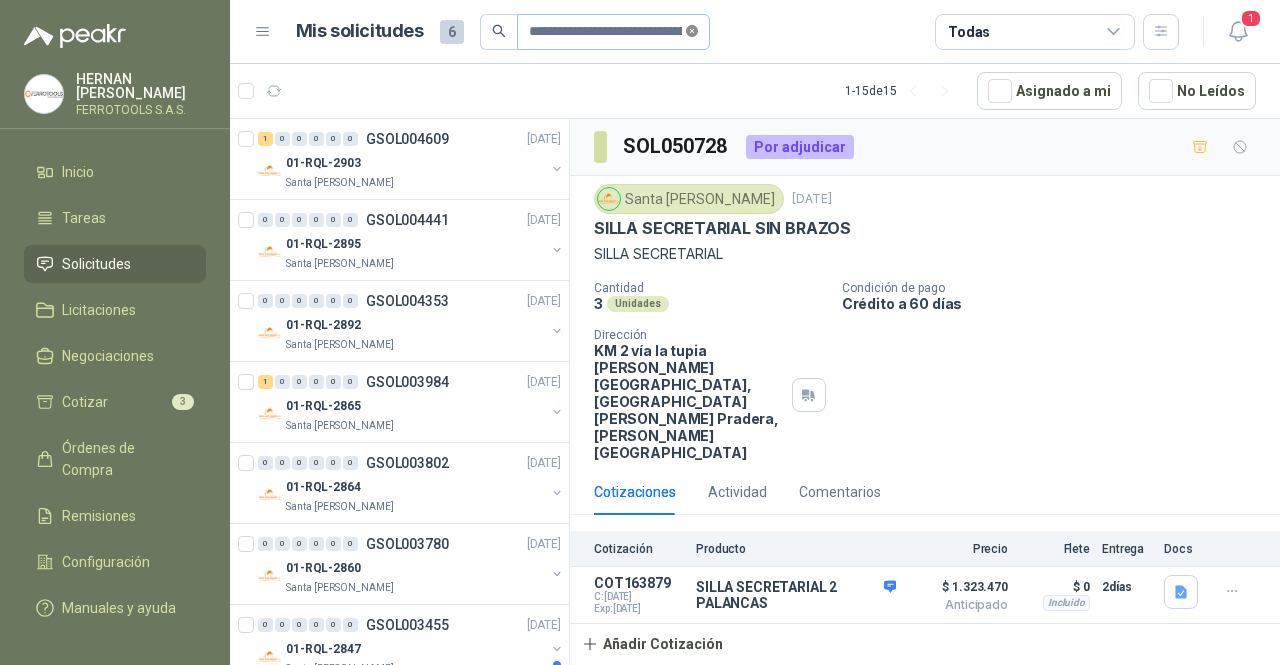click 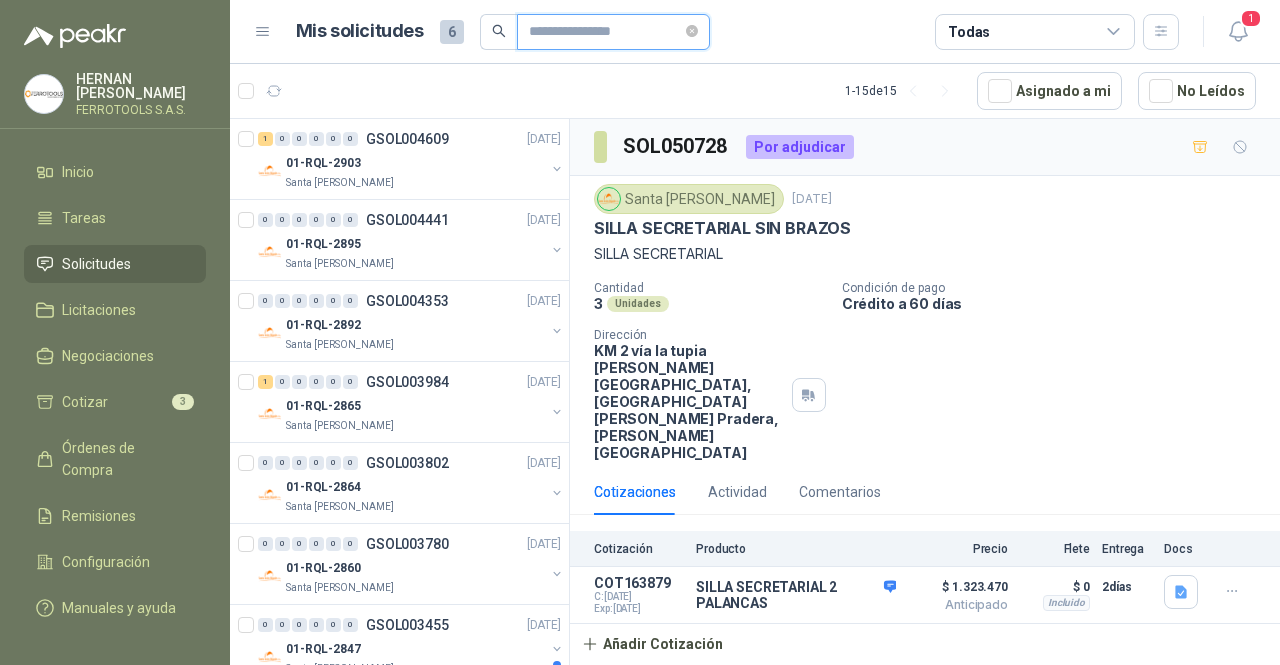 scroll, scrollTop: 0, scrollLeft: 0, axis: both 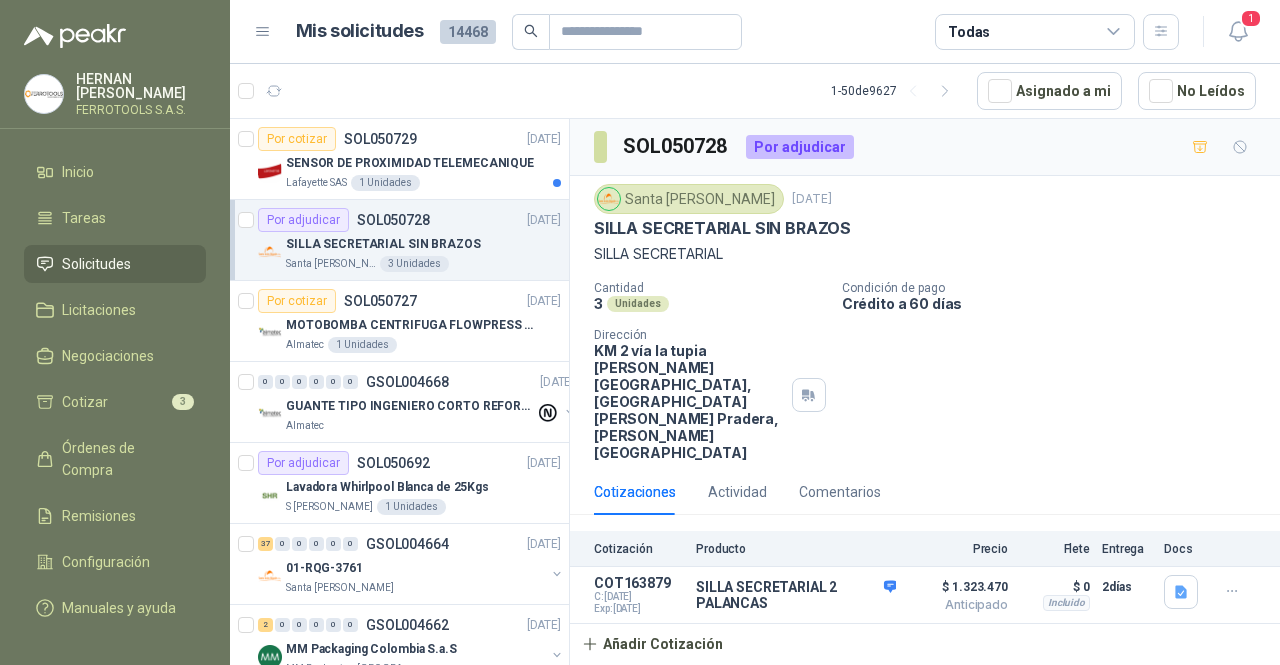 click on "Santa Anita Napoles 3   Unidades" at bounding box center [423, 264] 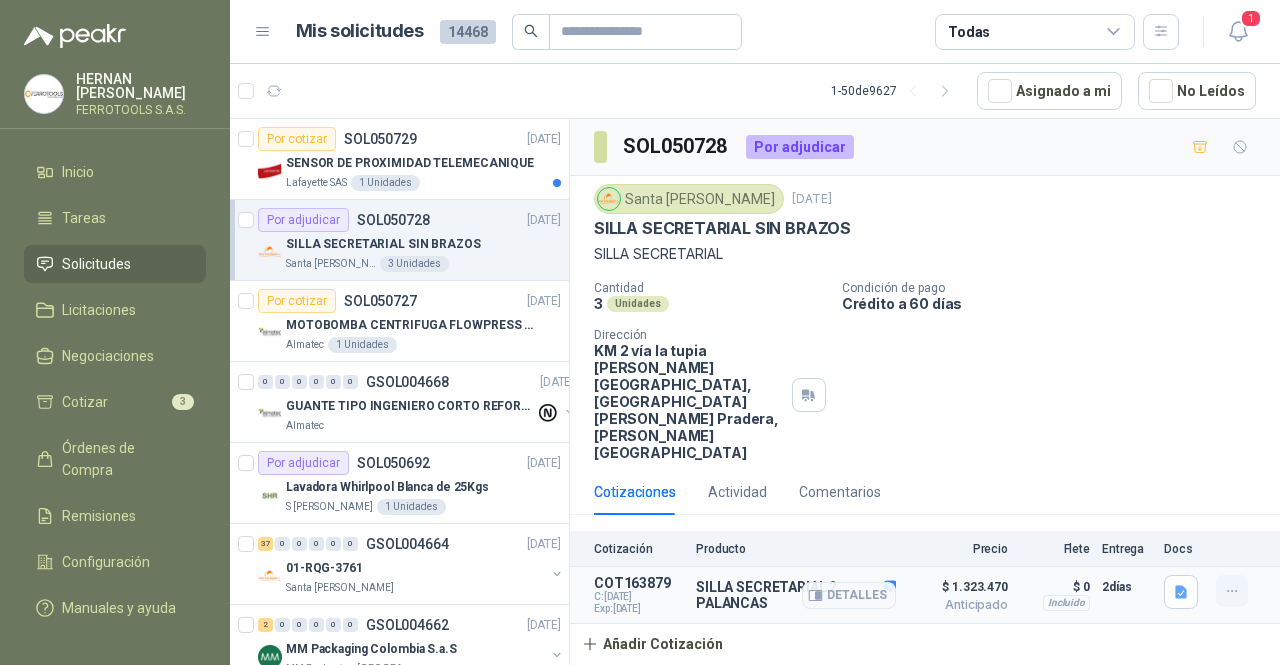 click 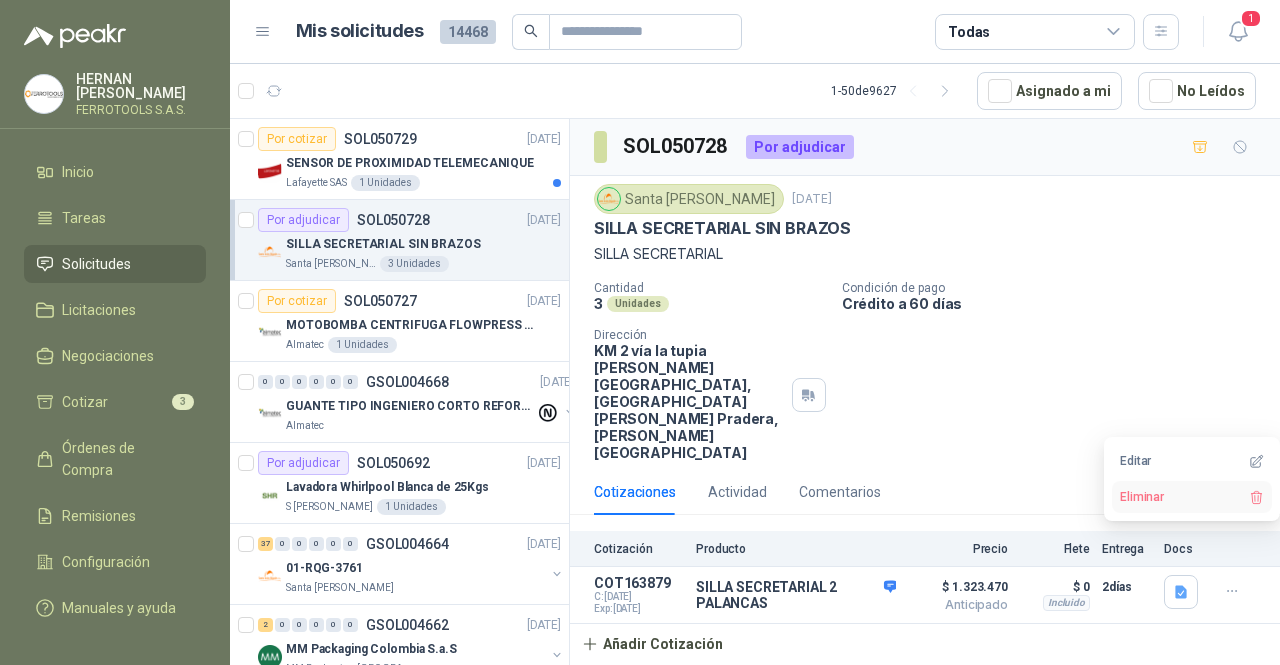 click on "Eliminar" at bounding box center (1192, 497) 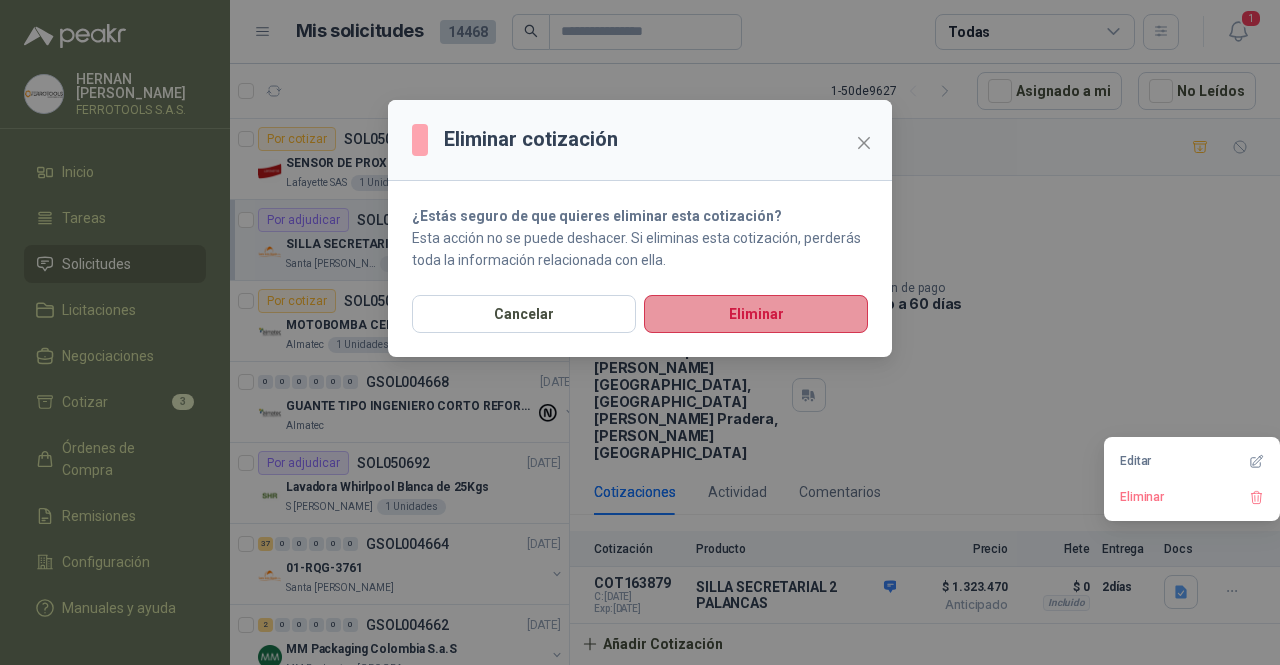 click on "Eliminar" at bounding box center [756, 314] 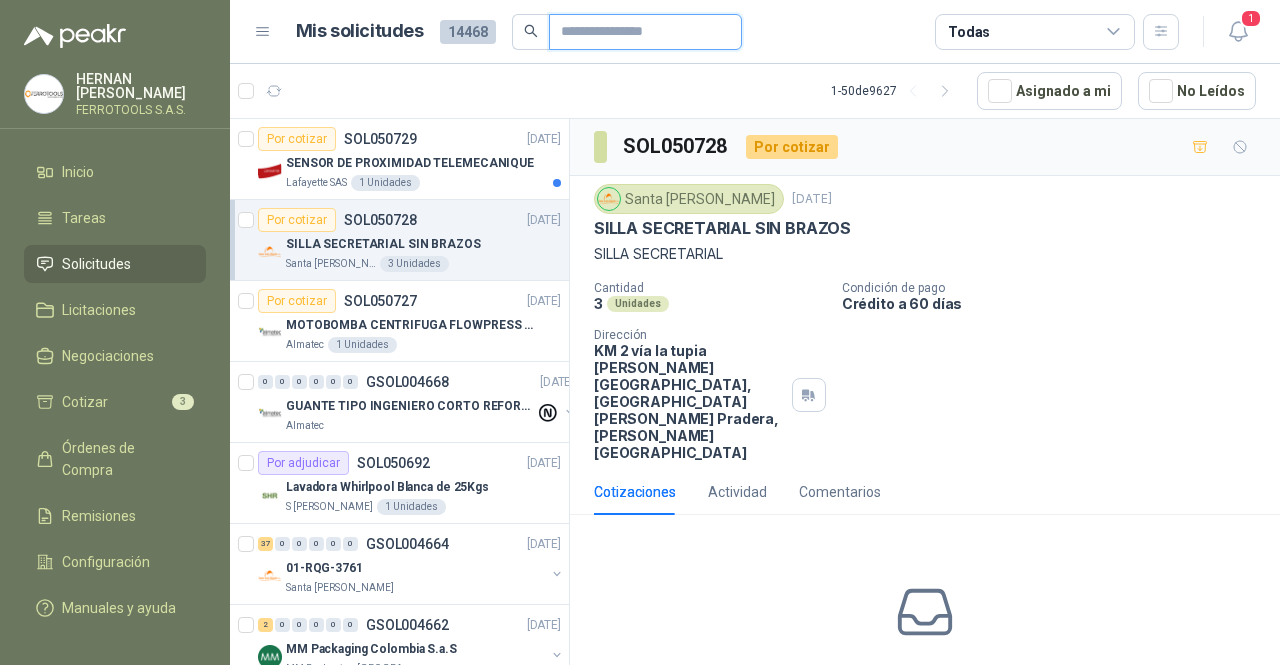 click at bounding box center [637, 32] 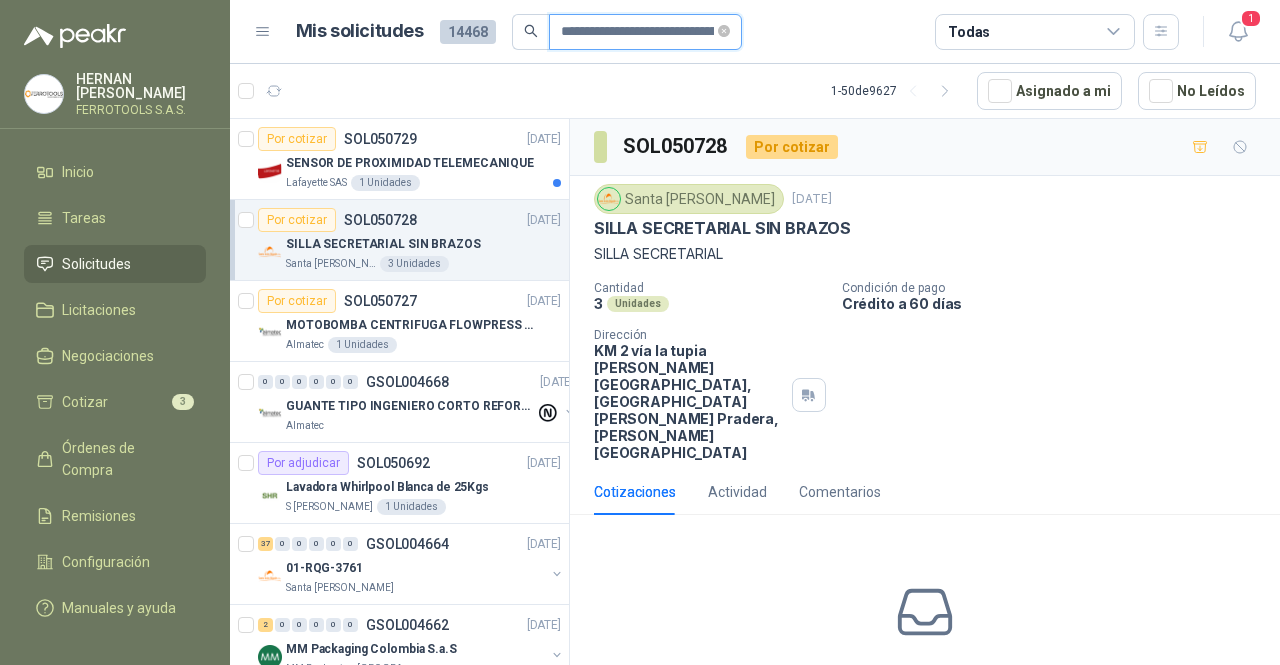 scroll, scrollTop: 0, scrollLeft: 89, axis: horizontal 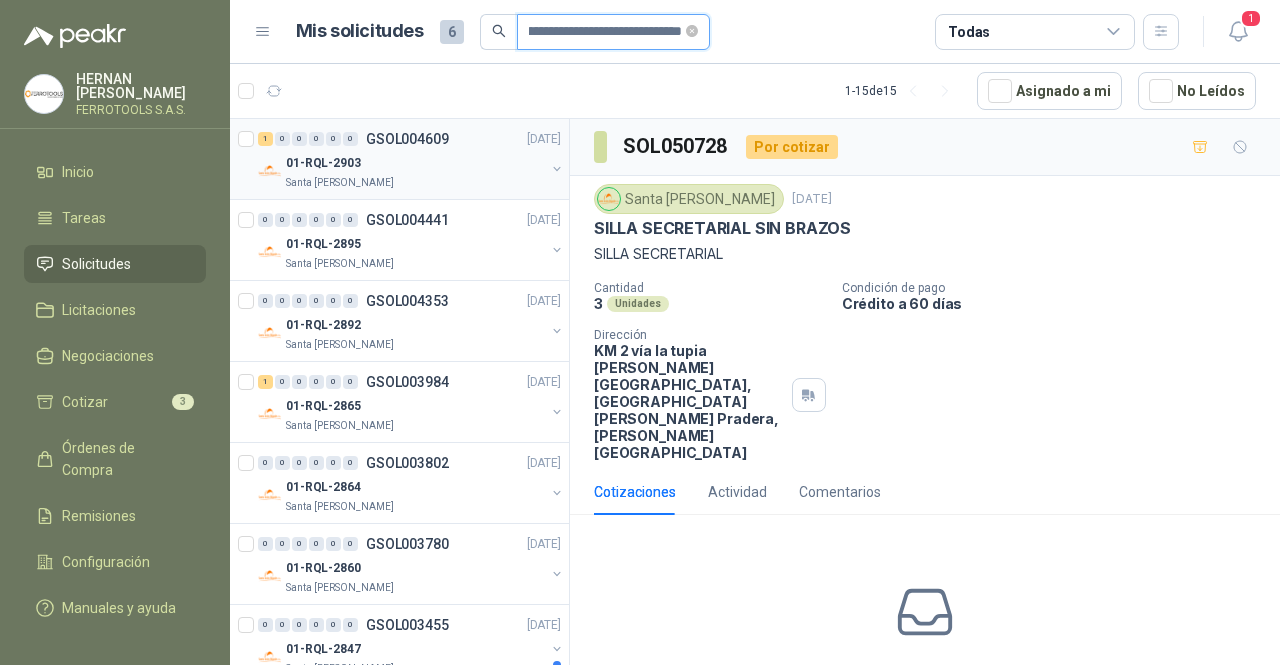 type on "**********" 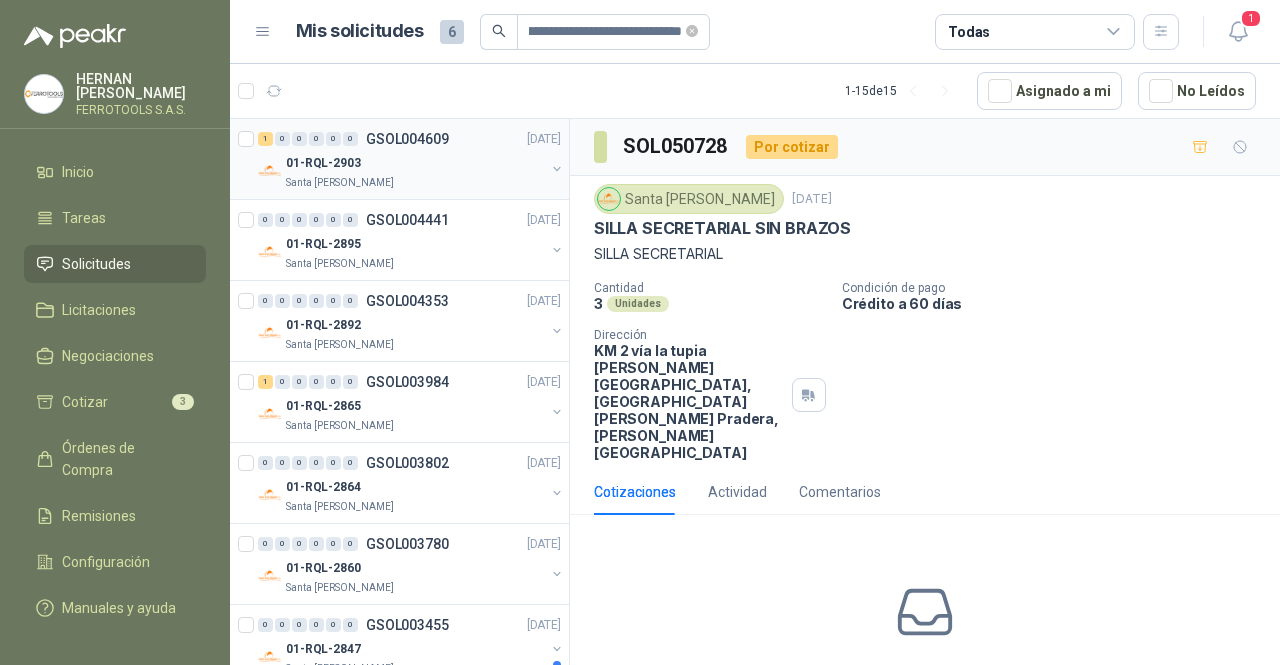 click on "01-RQL-2903" at bounding box center [415, 163] 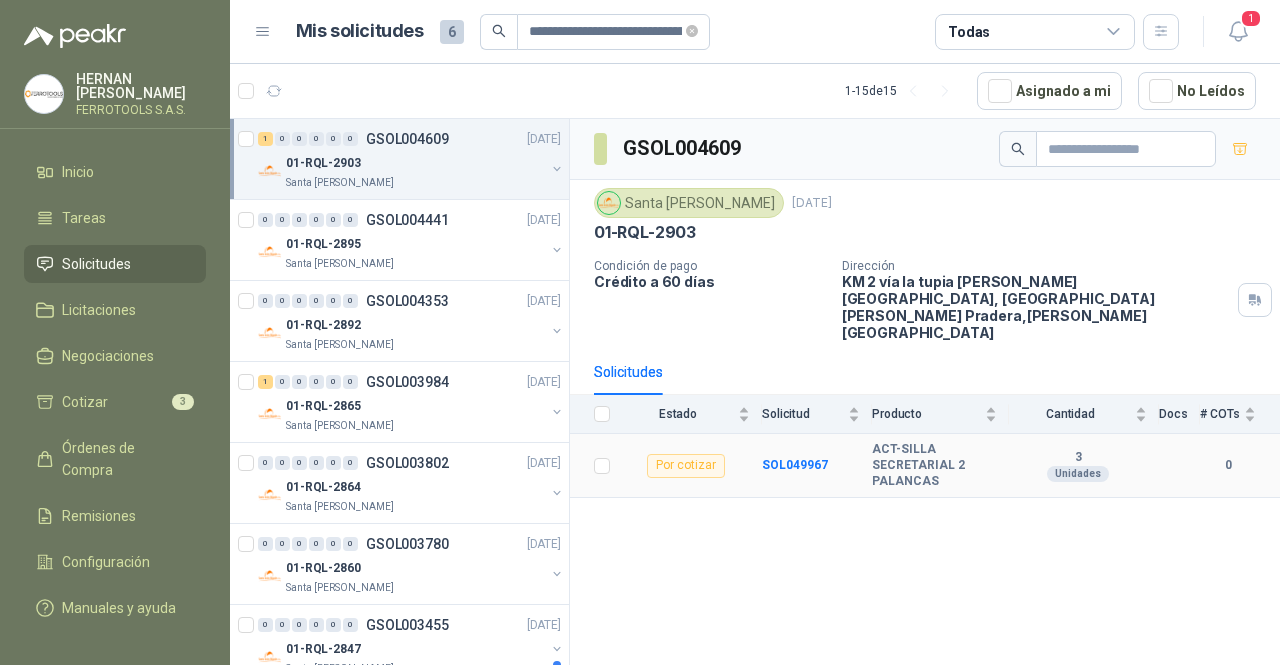 click on "Por cotizar" at bounding box center (686, 466) 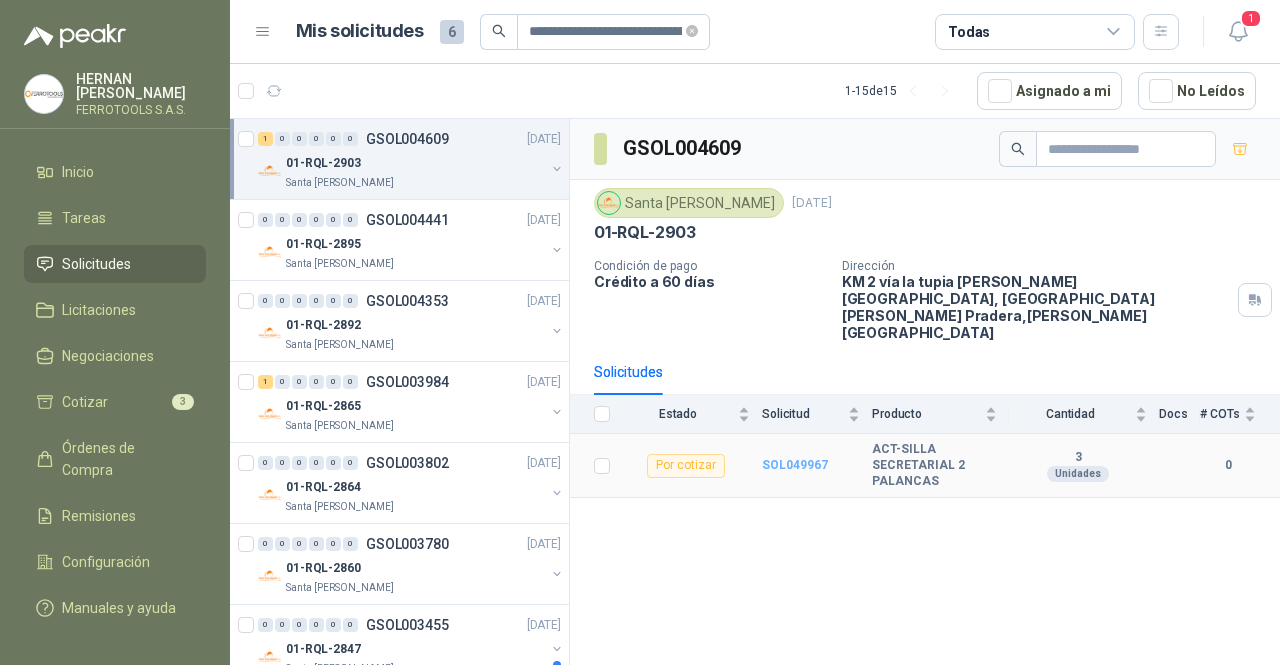 click on "SOL049967" at bounding box center [795, 465] 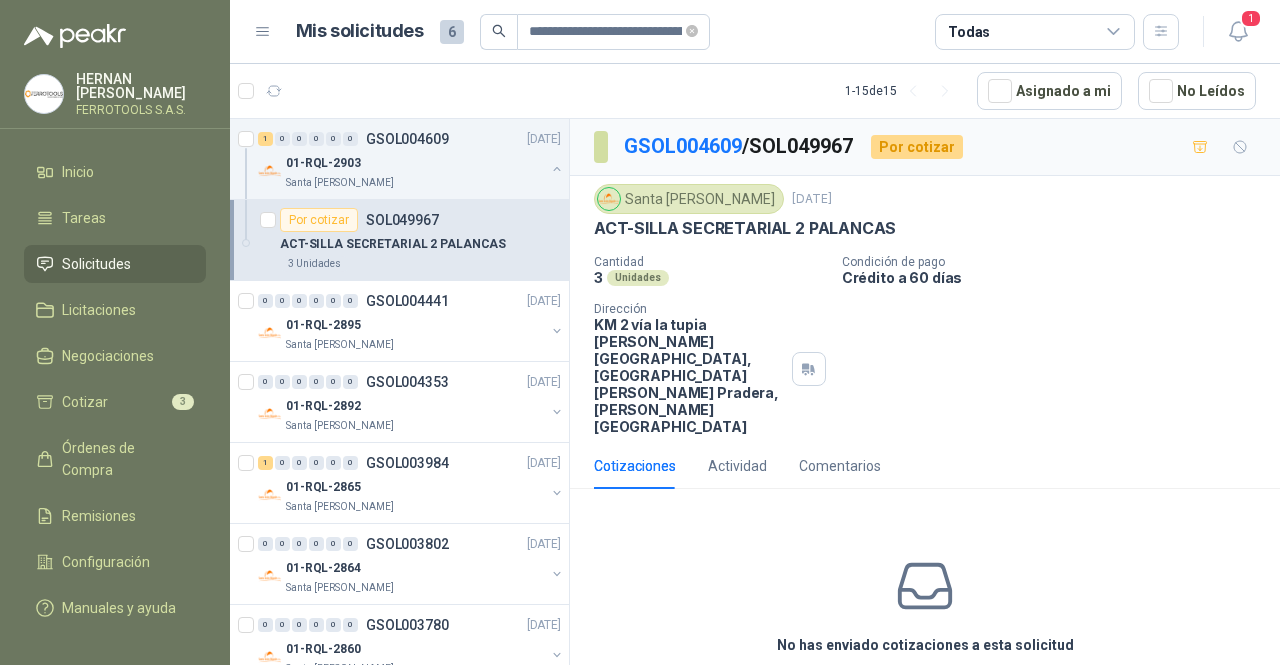 click on "Cotizar" at bounding box center (925, 691) 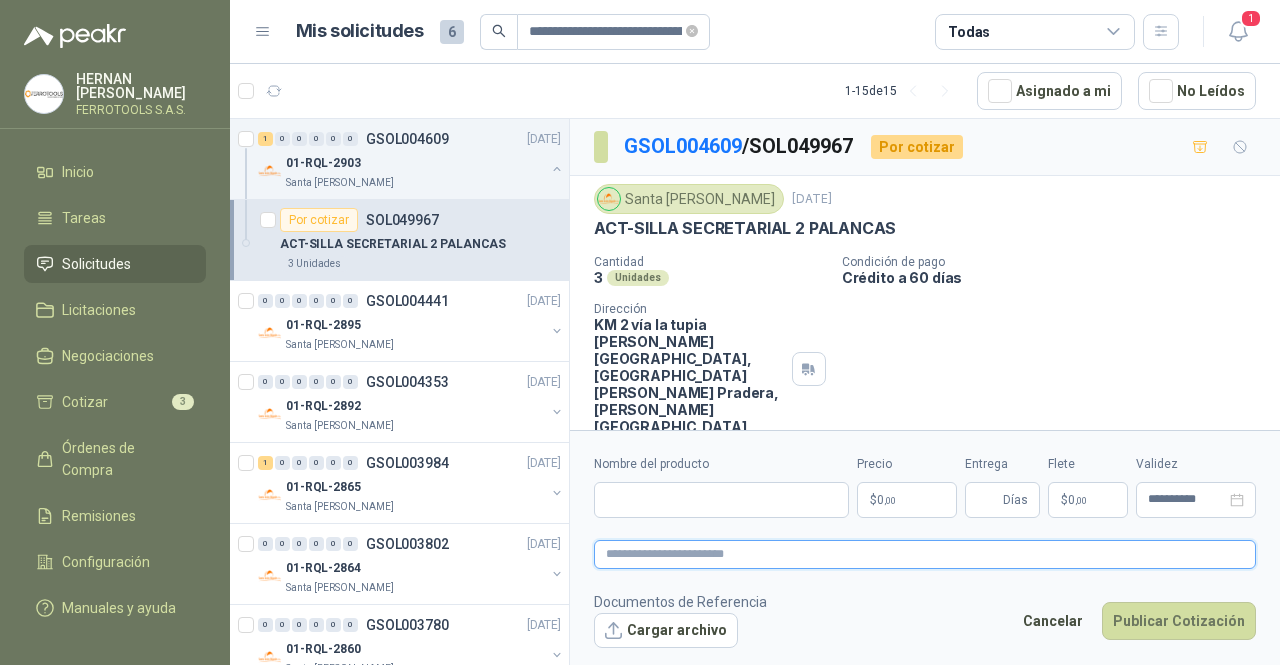 click at bounding box center (925, 554) 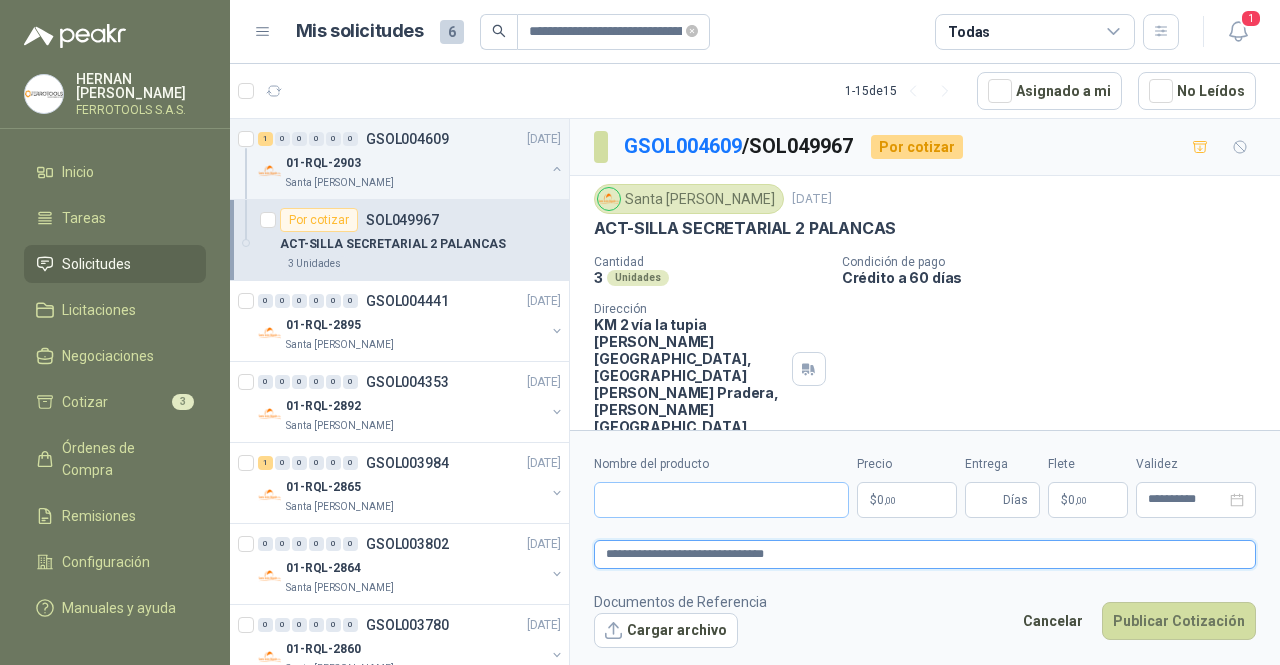 type on "**********" 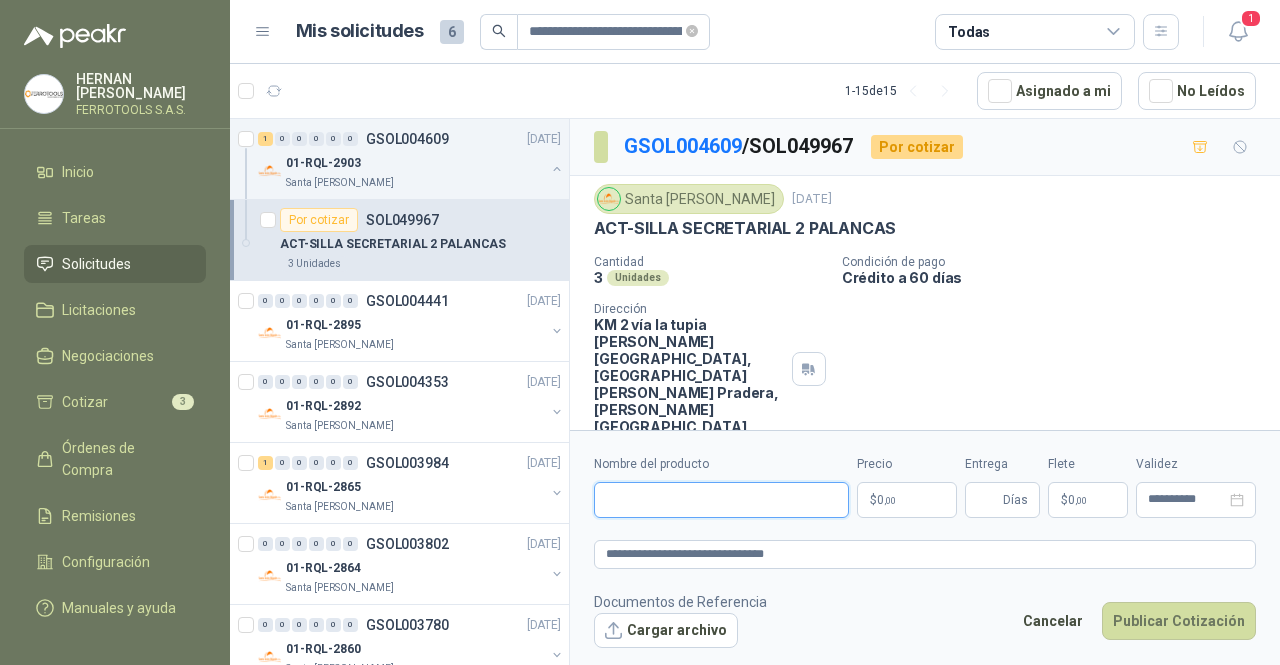 click on "Nombre del producto" at bounding box center (721, 500) 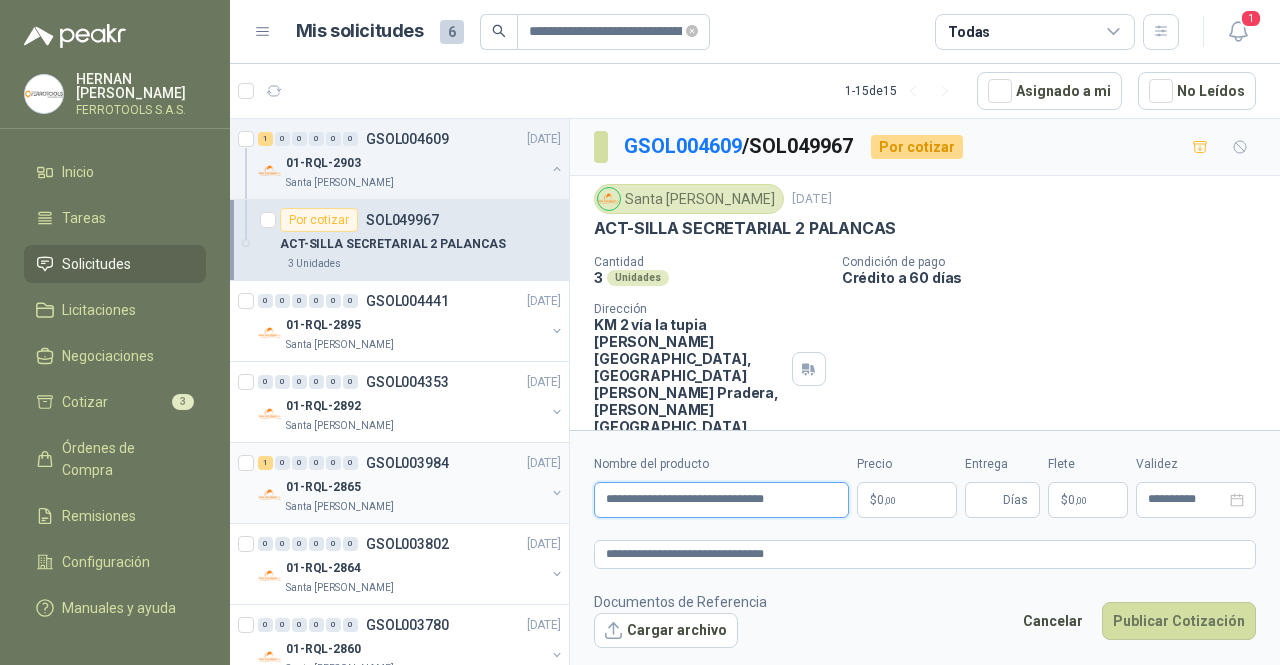 drag, startPoint x: 581, startPoint y: 497, endPoint x: 551, endPoint y: 497, distance: 30 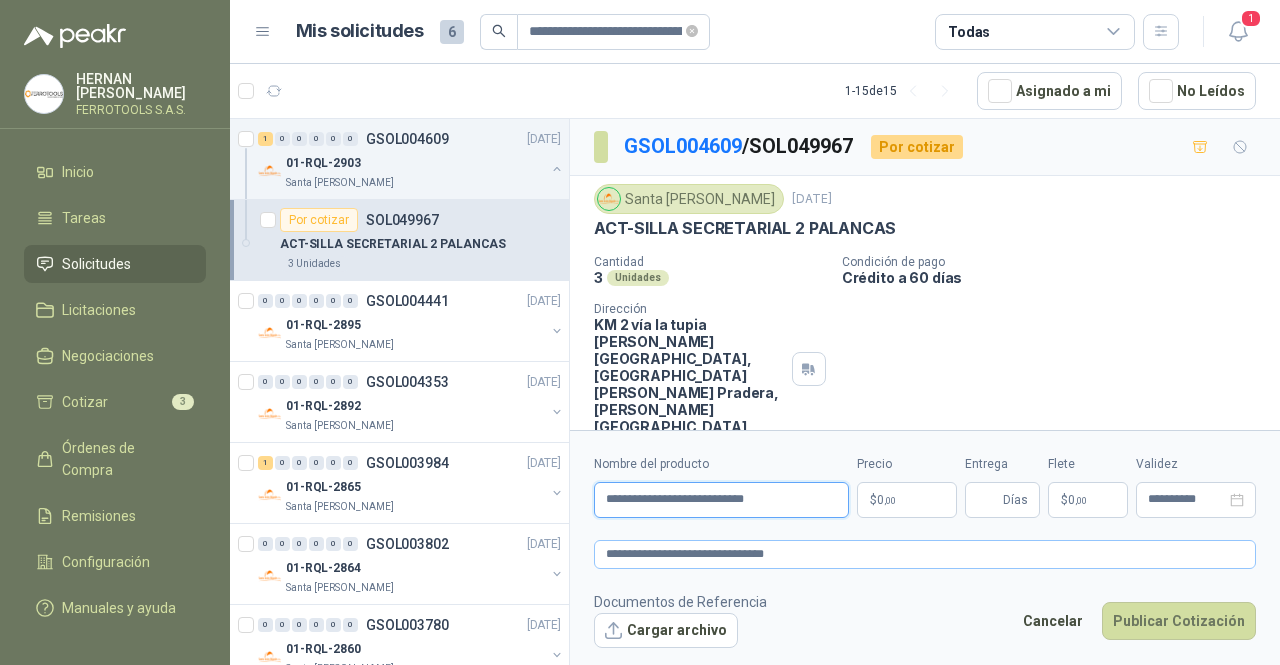 type on "**********" 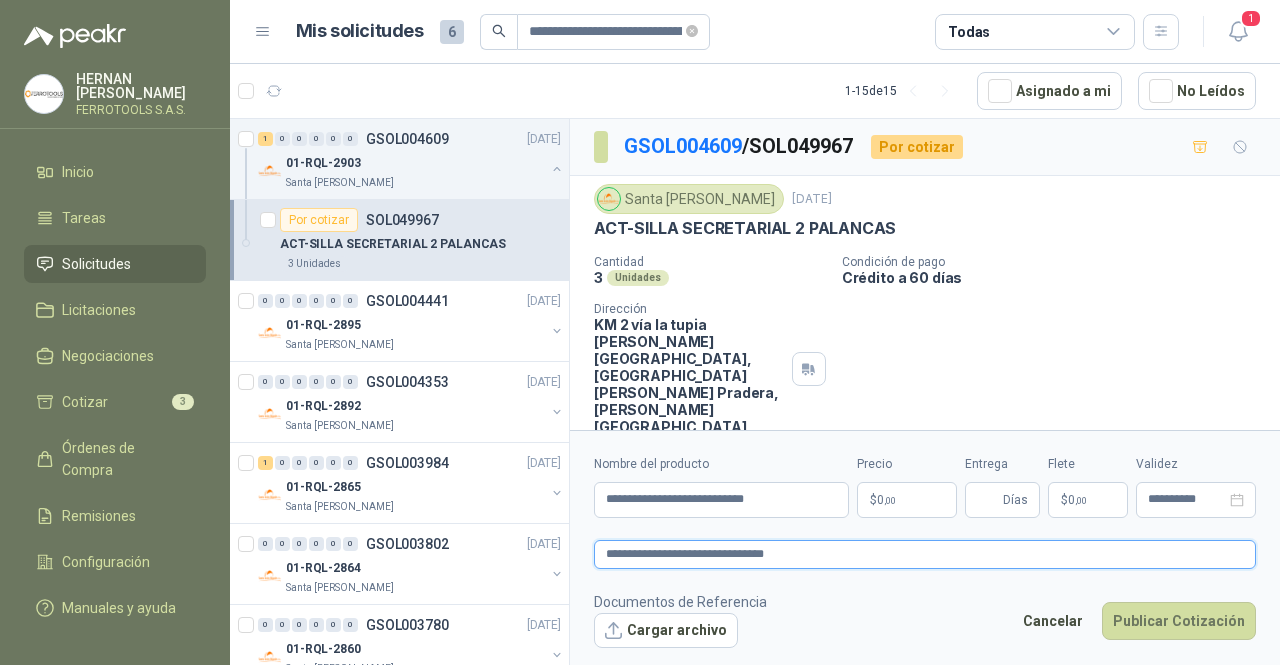 click on "**********" at bounding box center [925, 554] 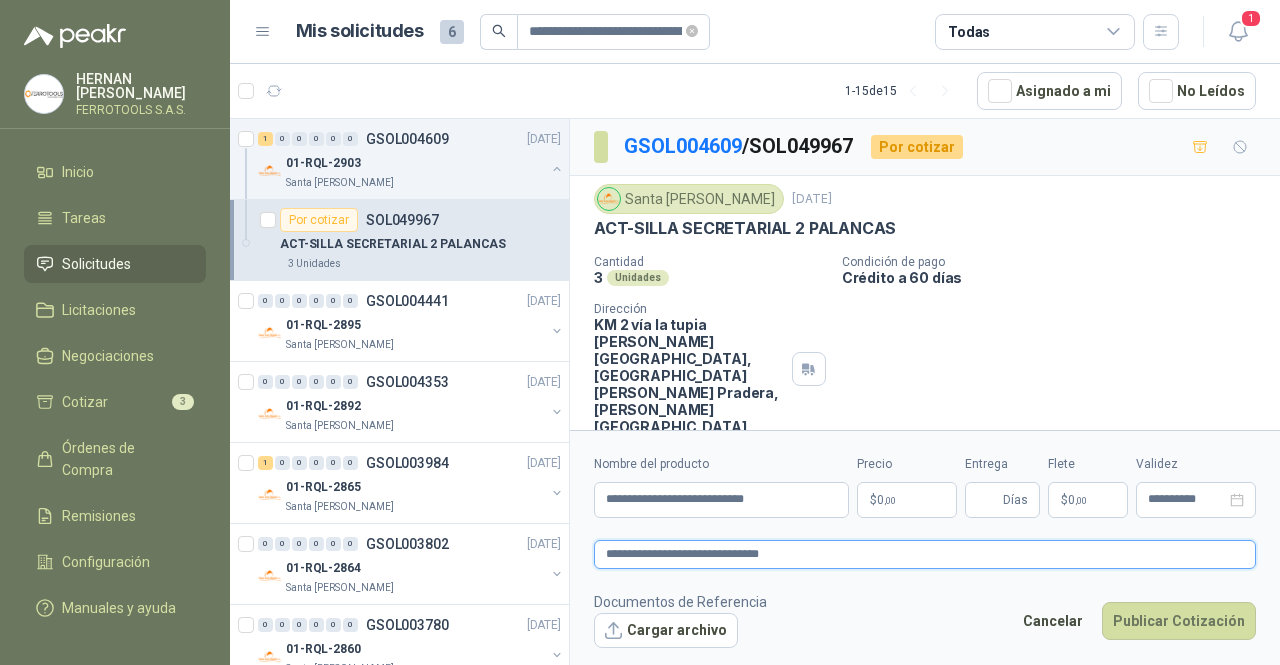 type 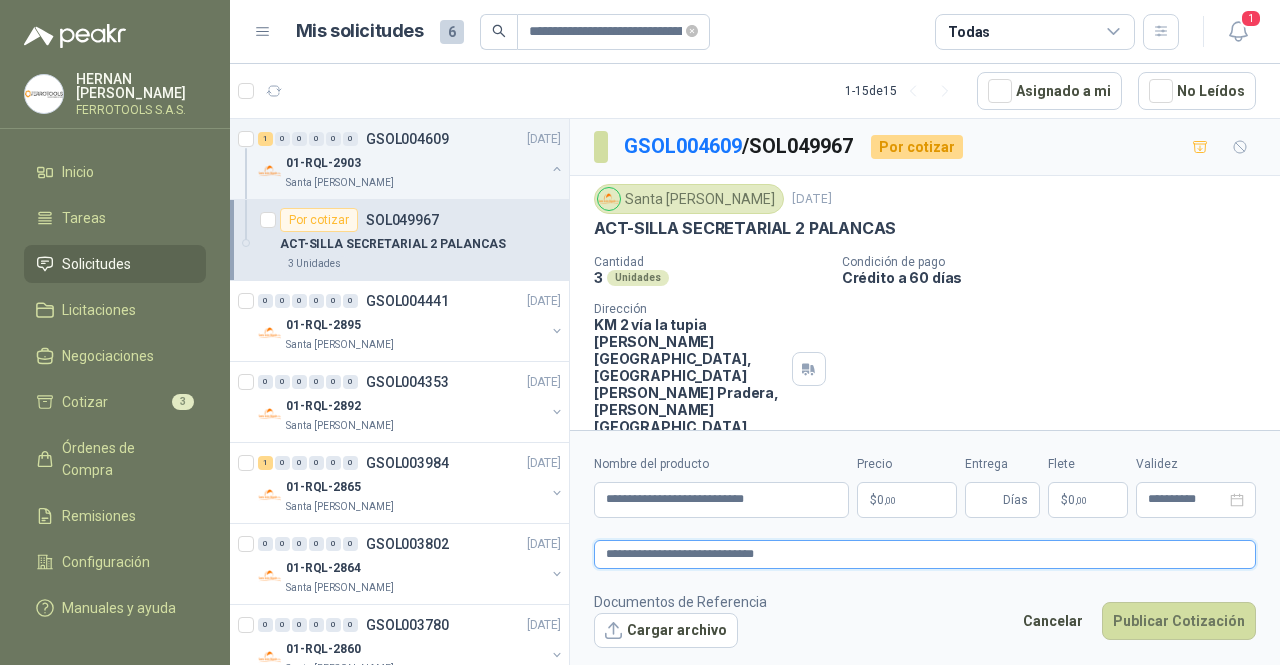 type 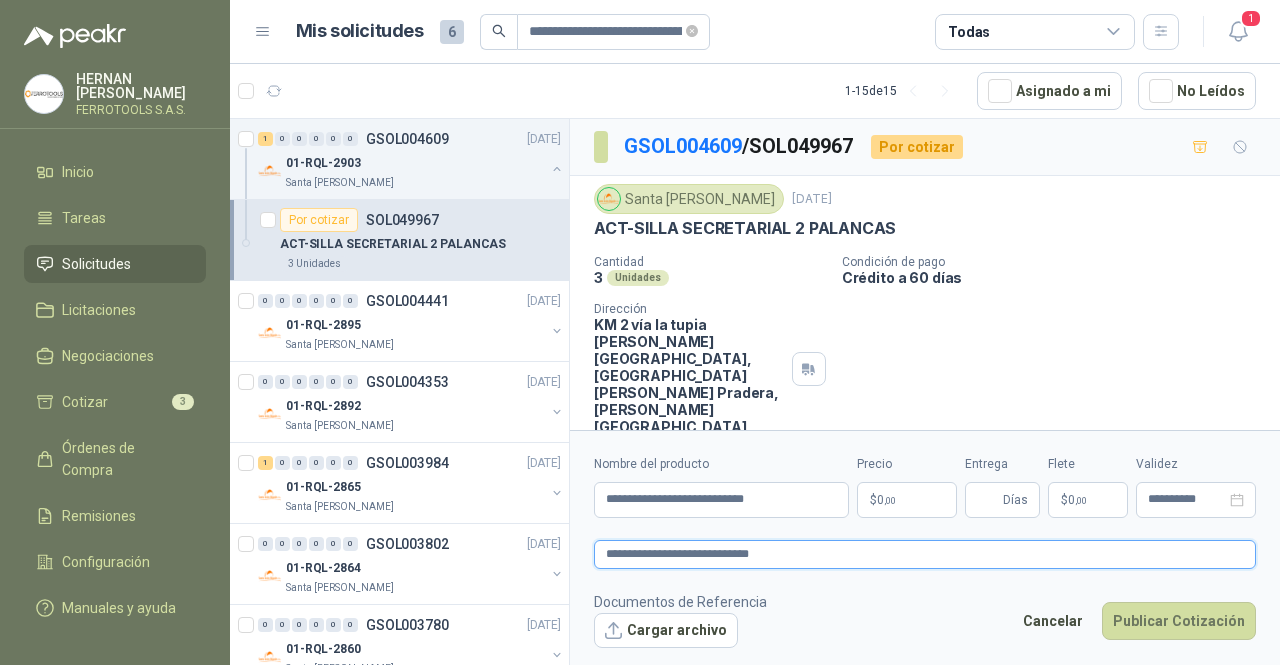 type 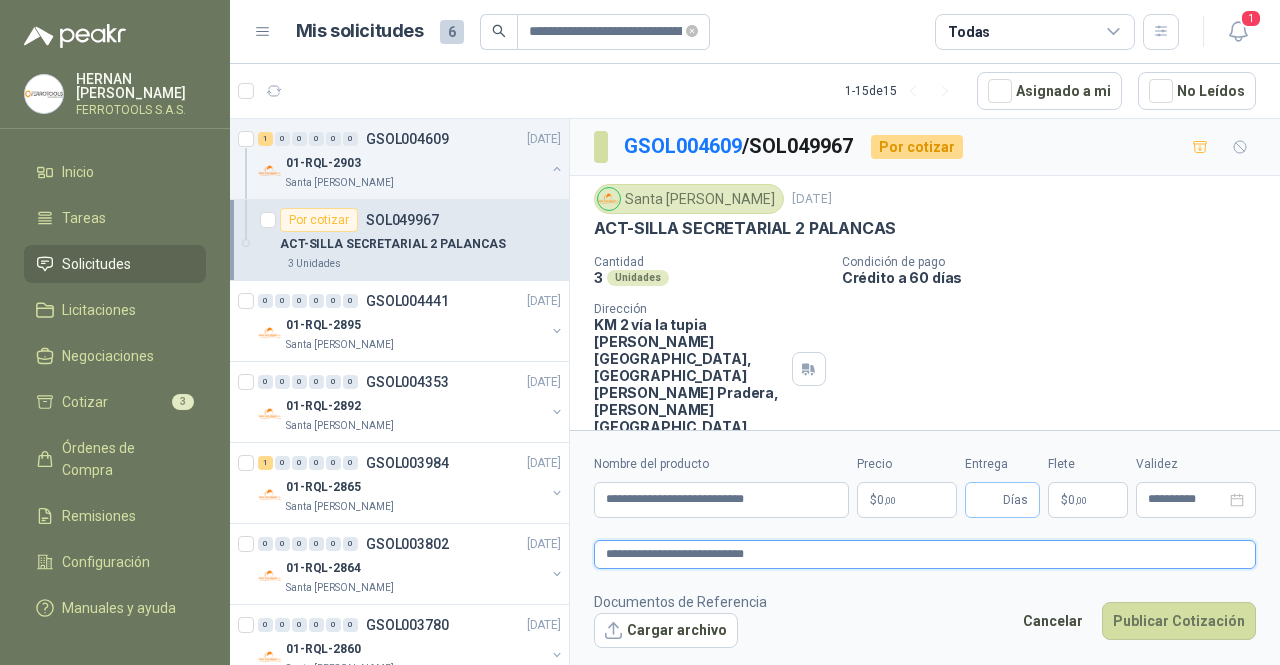type on "**********" 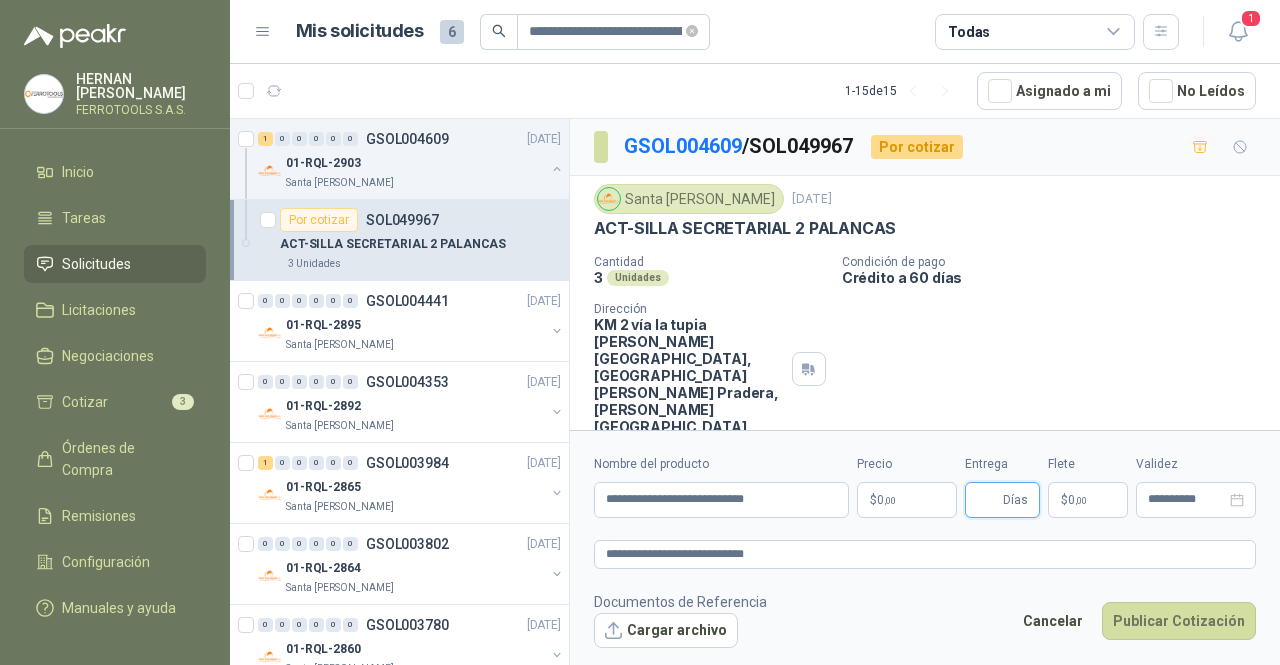 click on "Entrega" at bounding box center (988, 500) 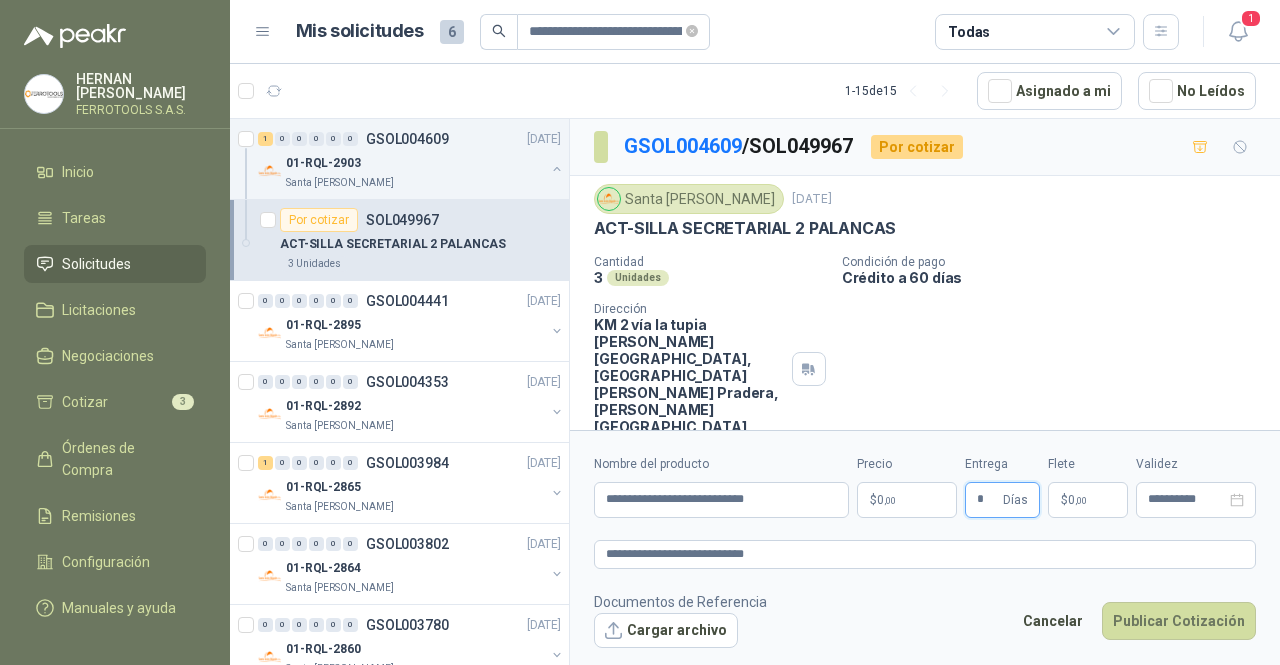 type on "*" 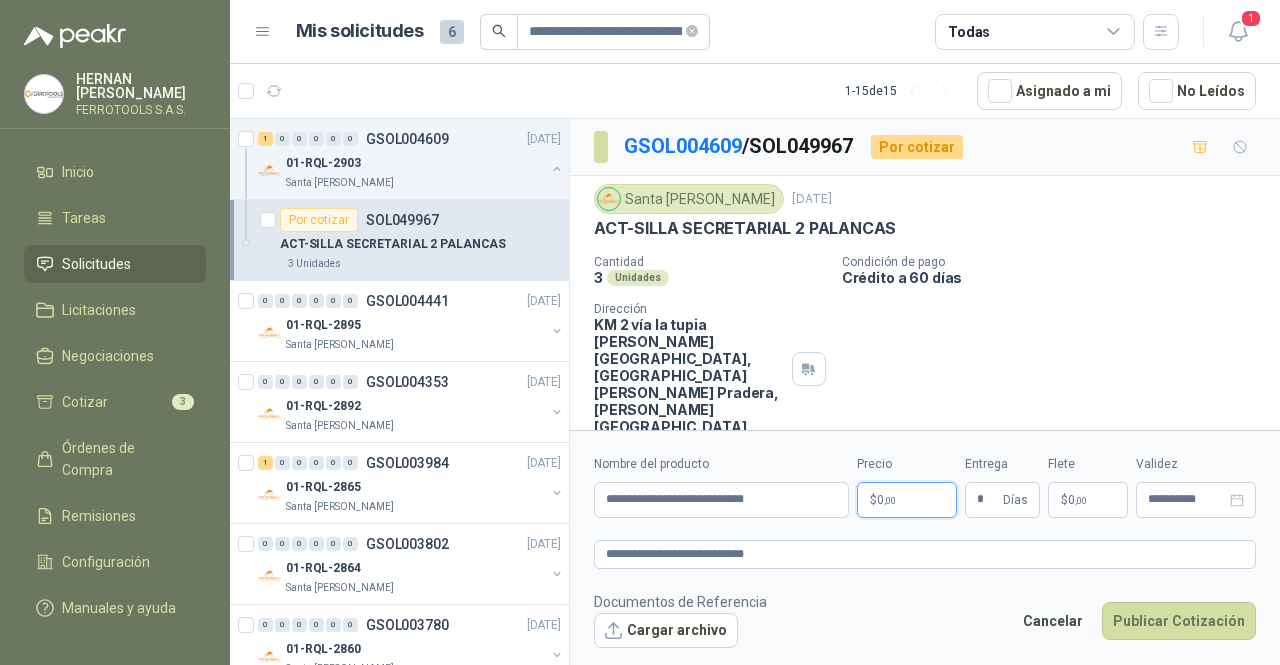click on "$  0 ,00" at bounding box center [907, 500] 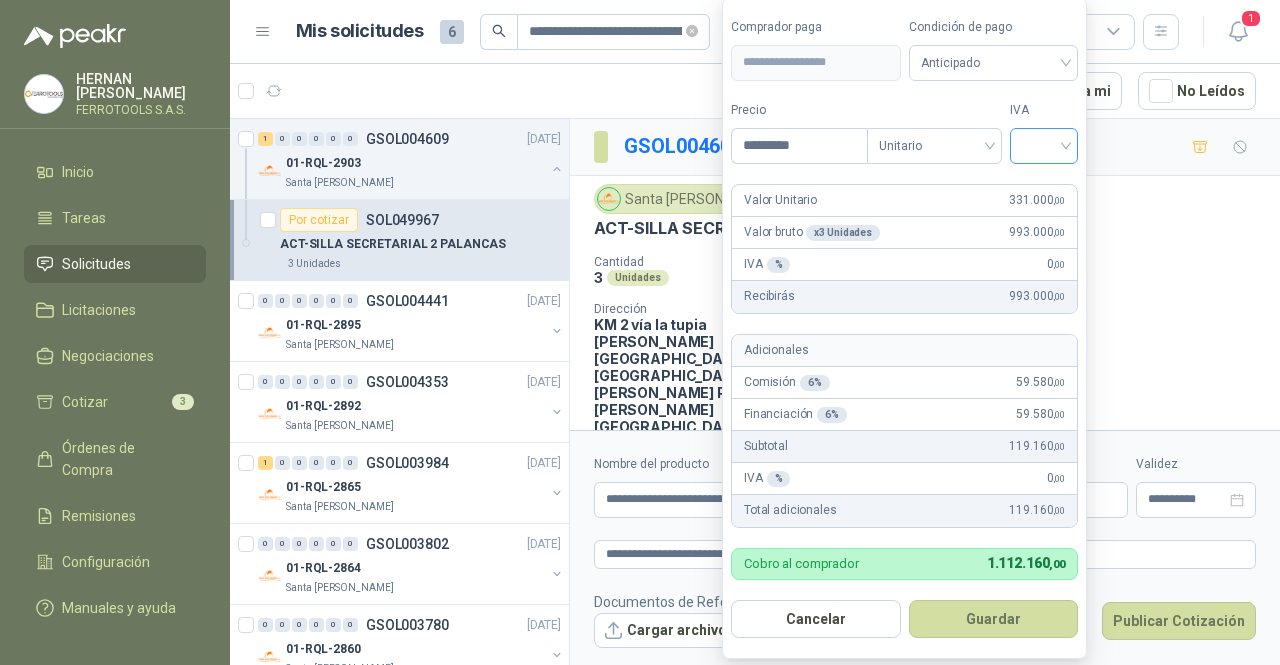 type on "*********" 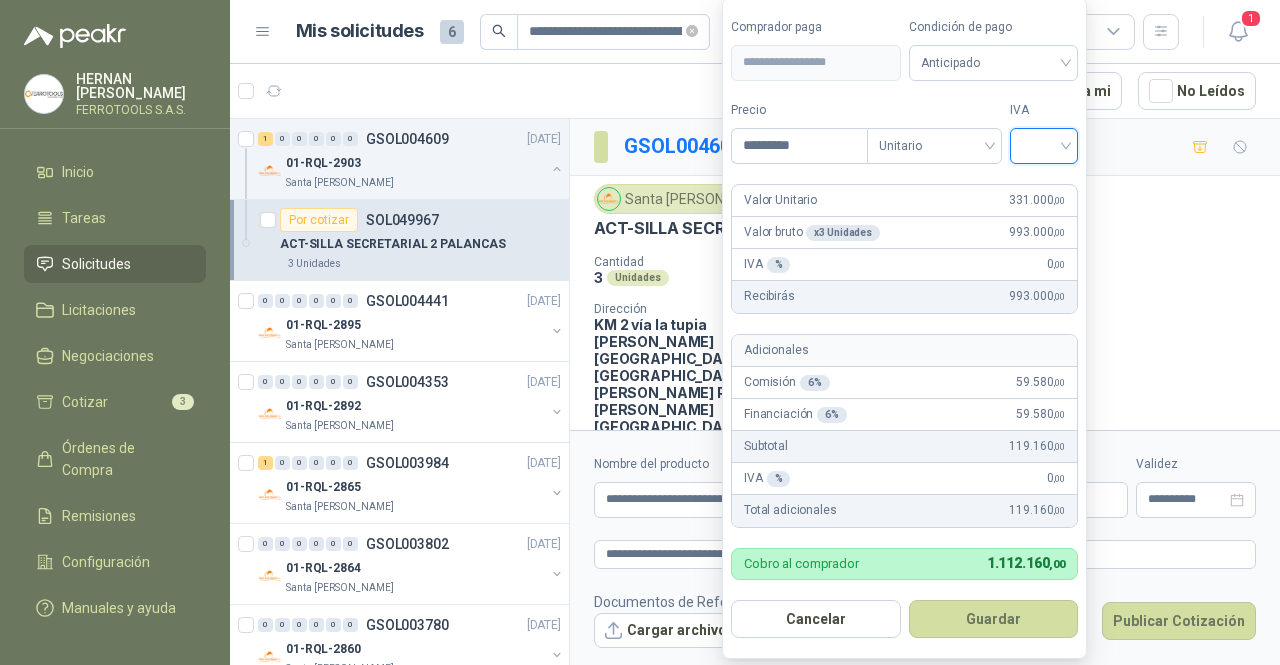 click at bounding box center (1044, 144) 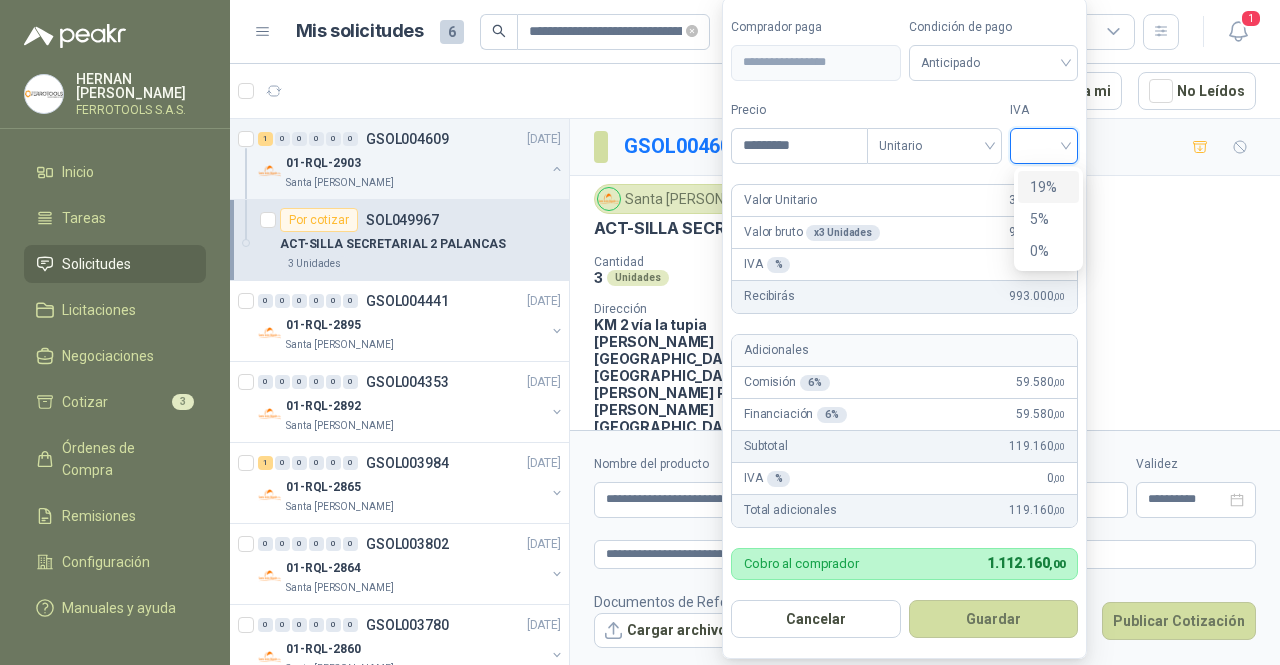 click on "19%" at bounding box center (1048, 187) 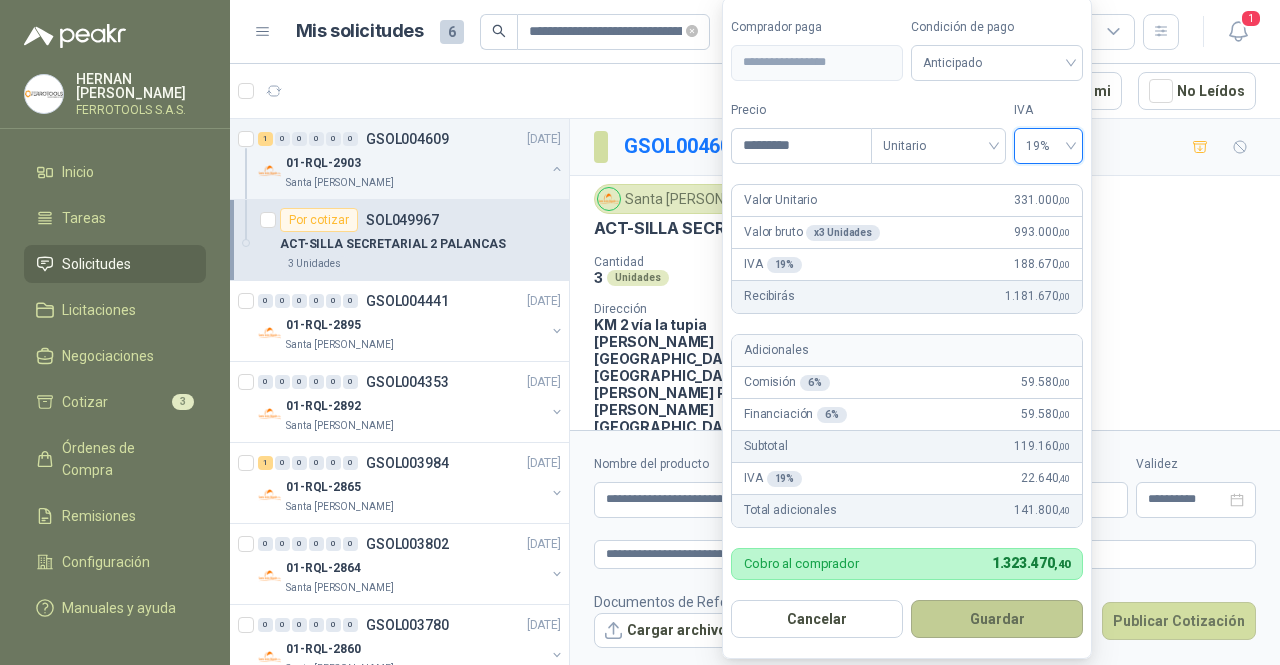 click on "Guardar" at bounding box center [997, 619] 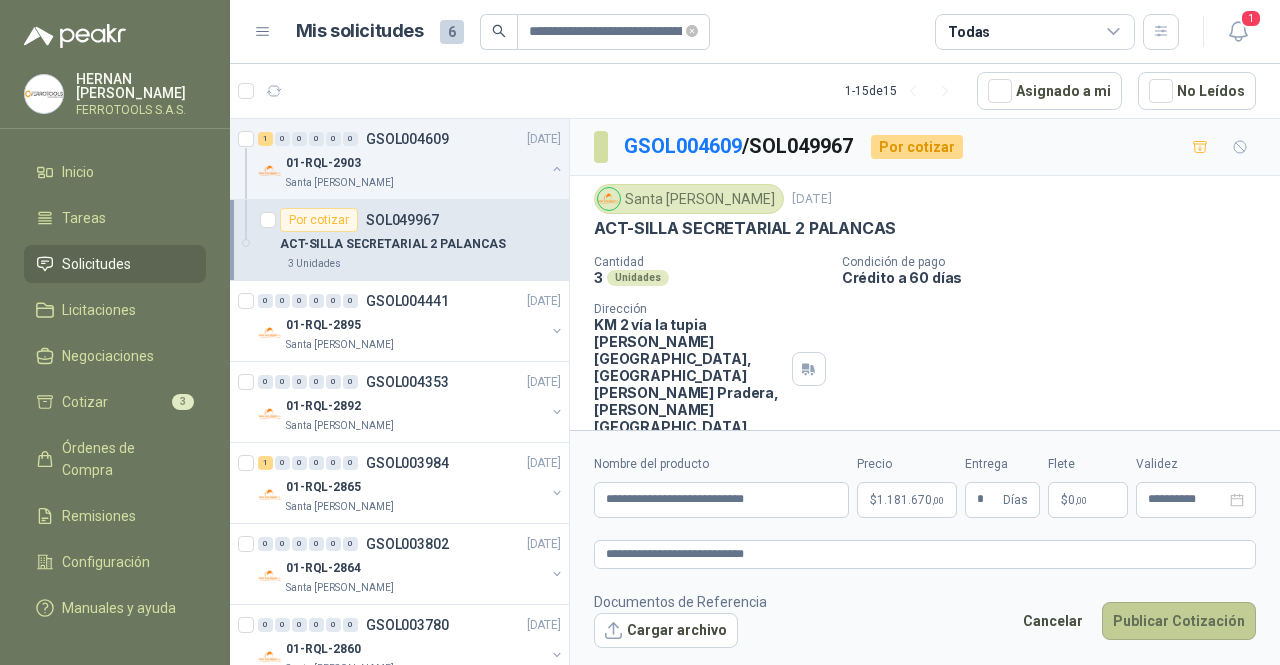 click on "Publicar Cotización" at bounding box center [1179, 621] 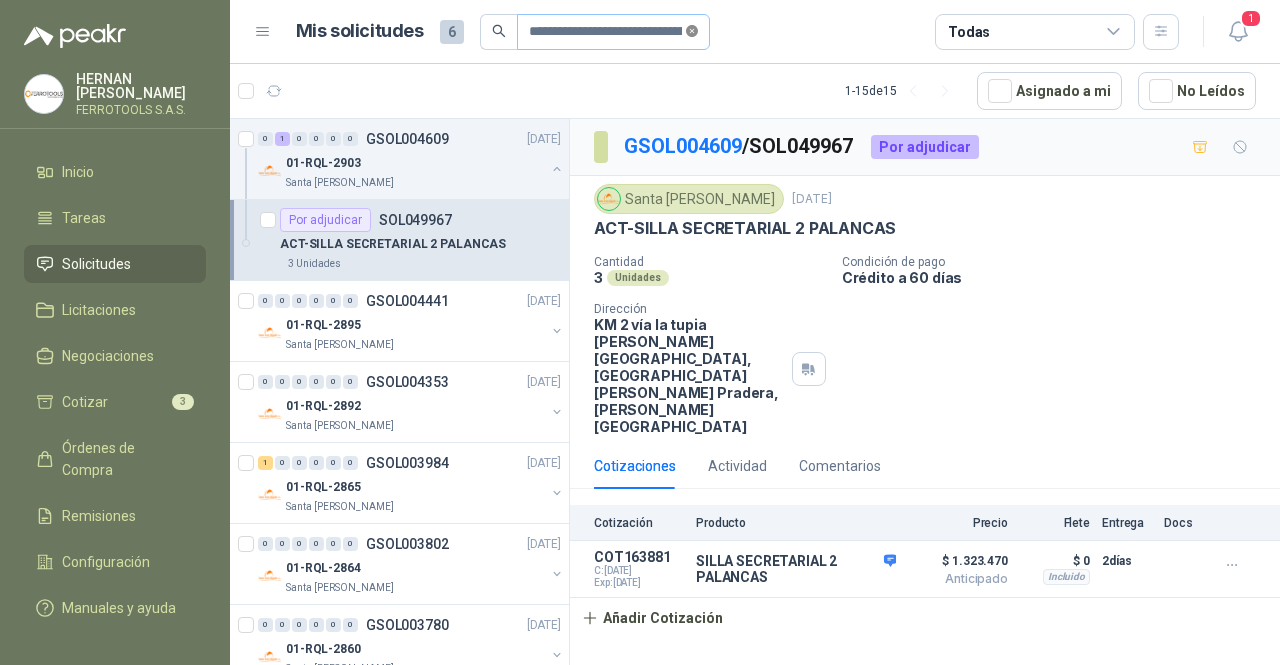 click 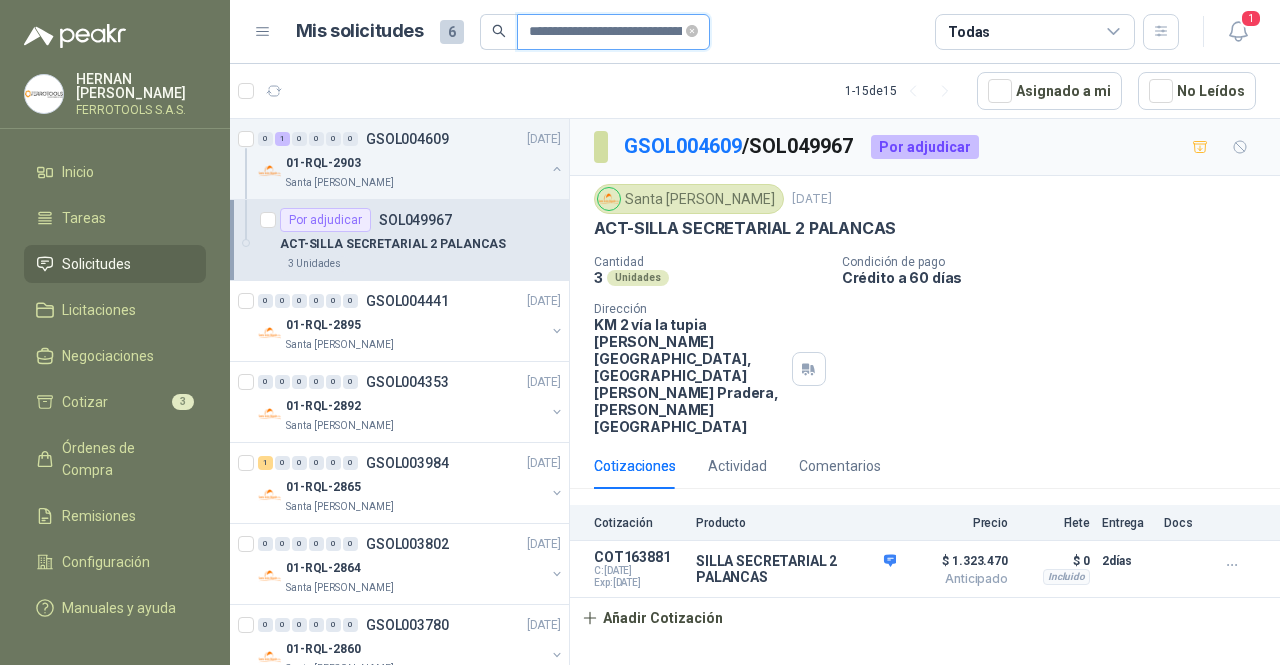 type 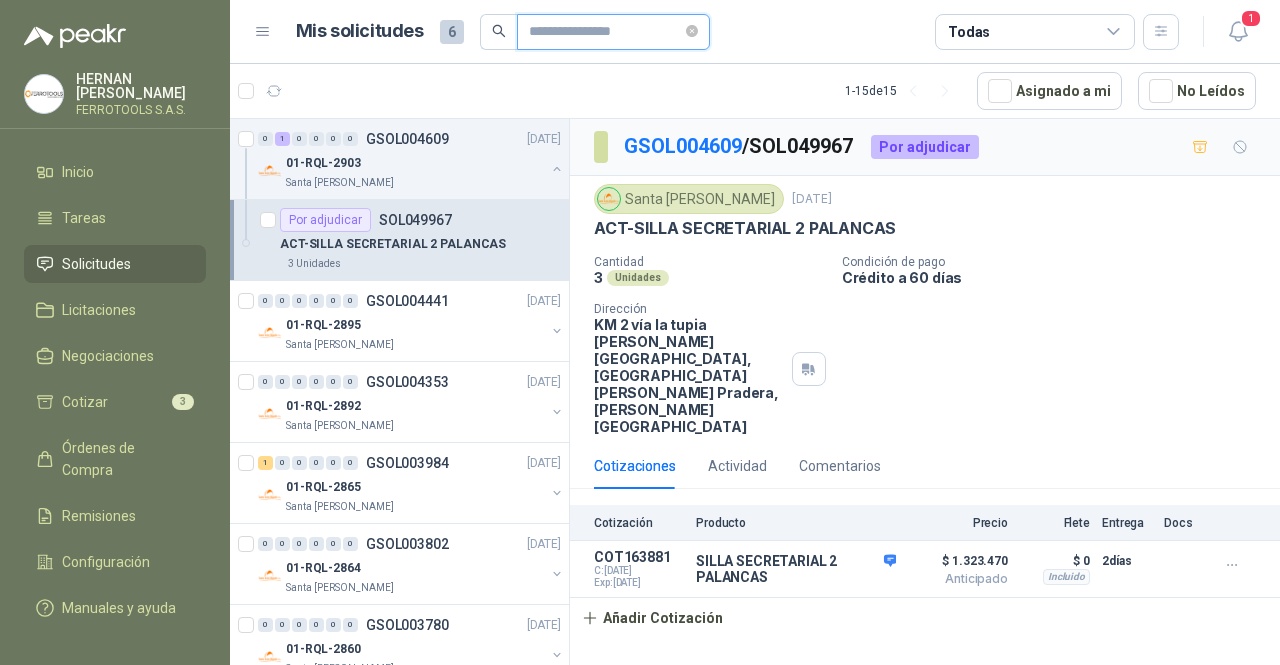scroll, scrollTop: 0, scrollLeft: 0, axis: both 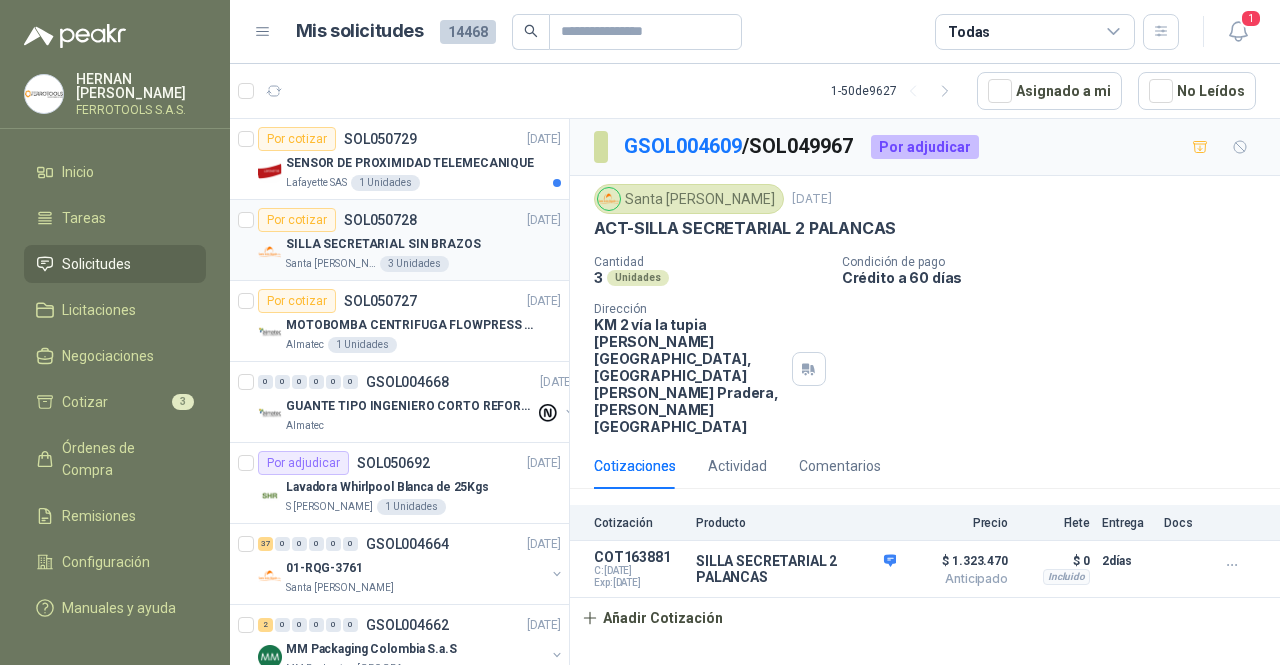 click on "SILLA SECRETARIAL SIN BRAZOS" at bounding box center (383, 244) 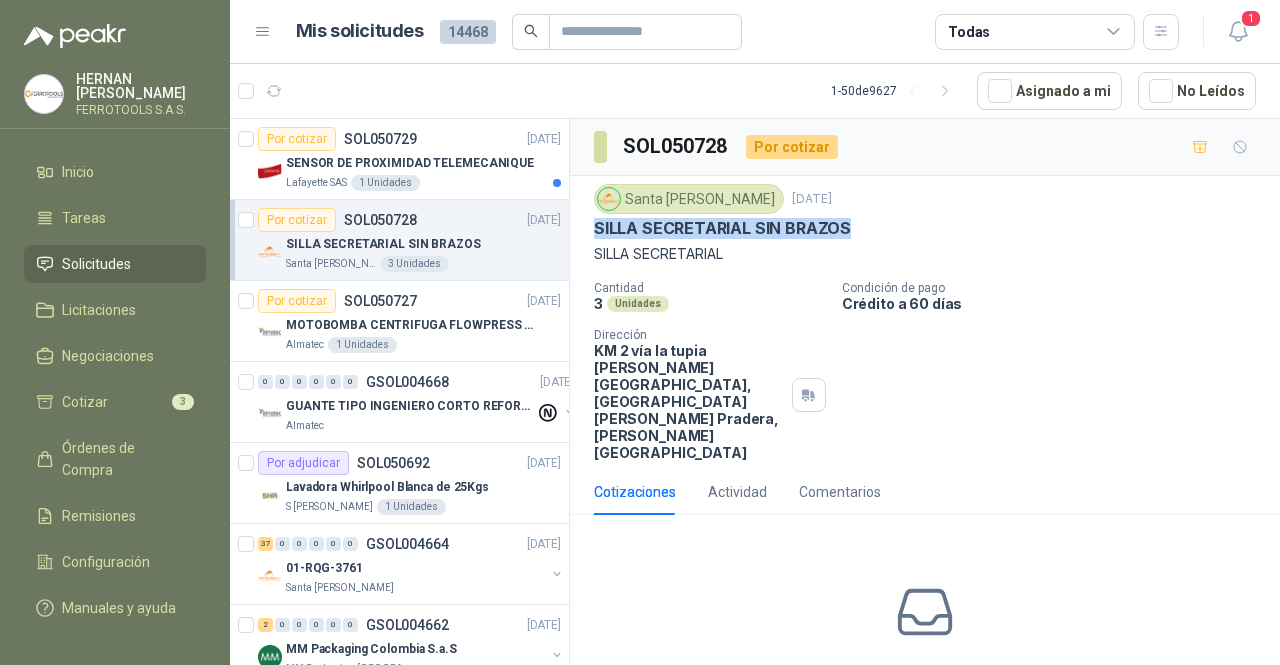 drag, startPoint x: 851, startPoint y: 228, endPoint x: 594, endPoint y: 227, distance: 257.00195 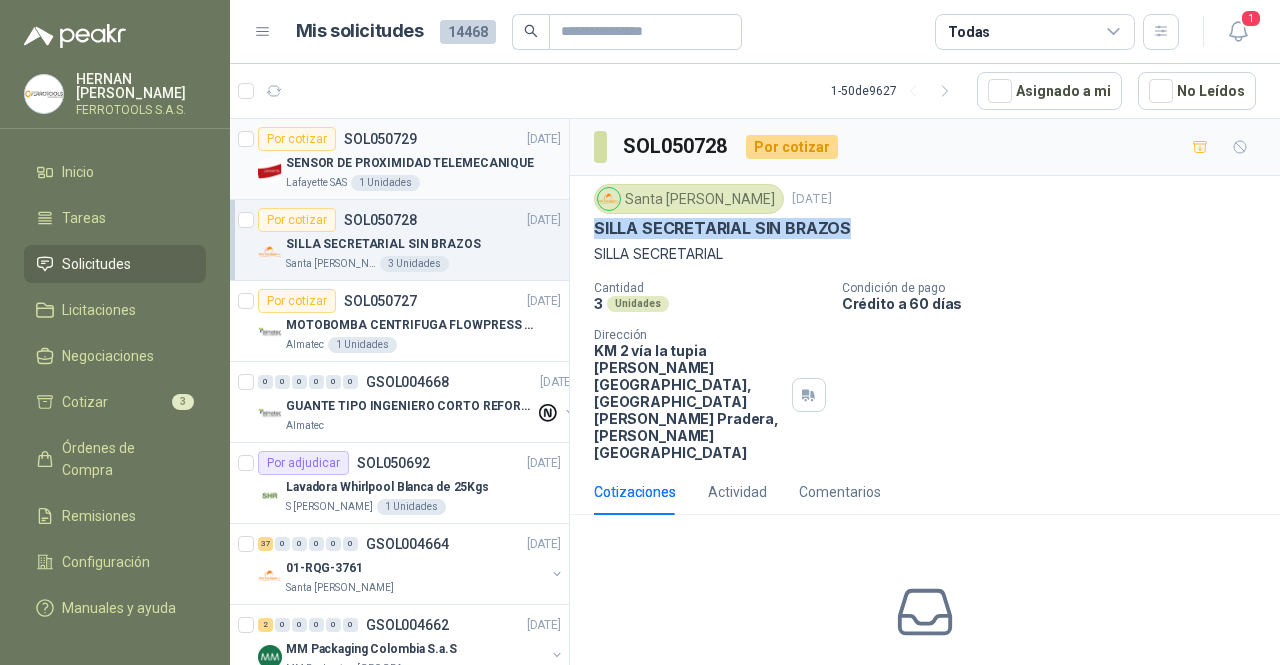 click on "SENSOR DE PROXIMIDAD TELEMECANIQUE" at bounding box center [410, 163] 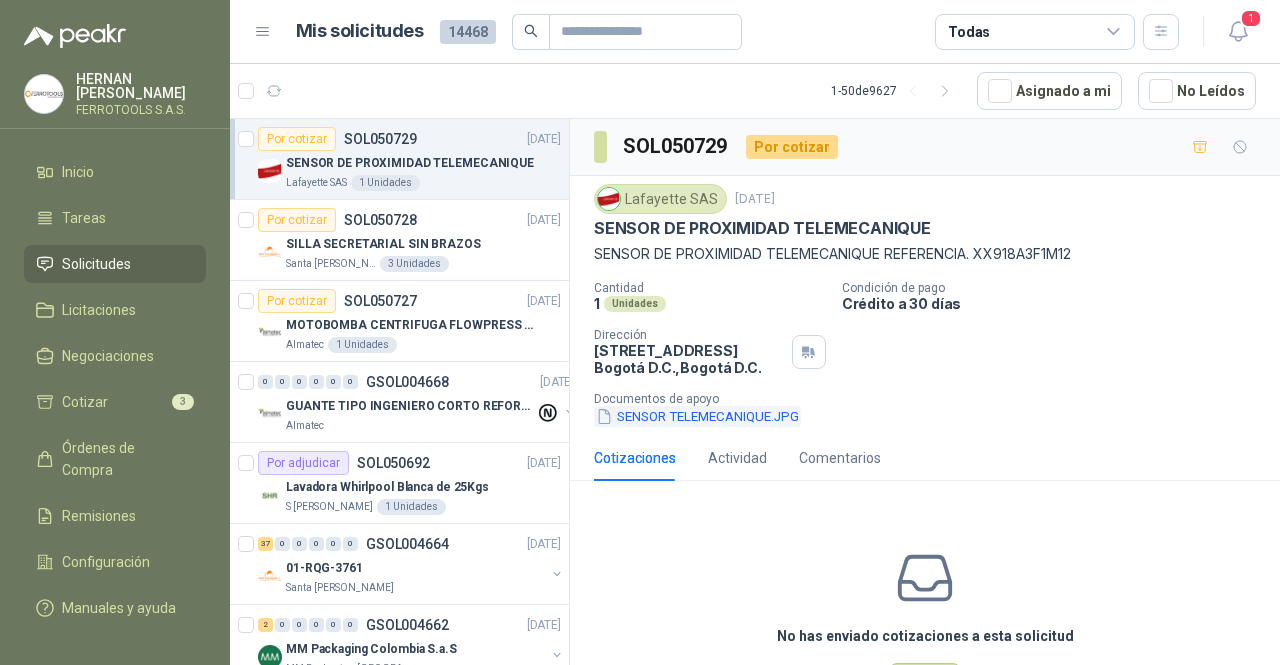 click on "SENSOR TELEMECANIQUE.JPG" at bounding box center [697, 416] 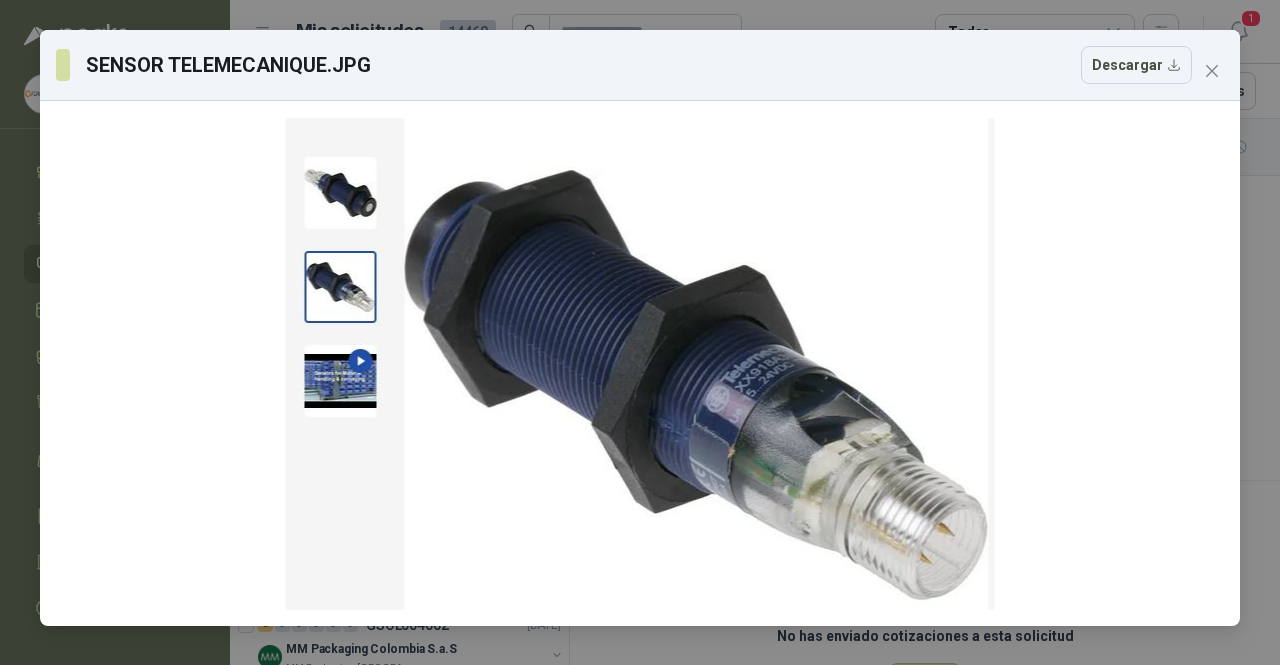 click on "SENSOR TELEMECANIQUE.JPG   Descargar" at bounding box center (640, 65) 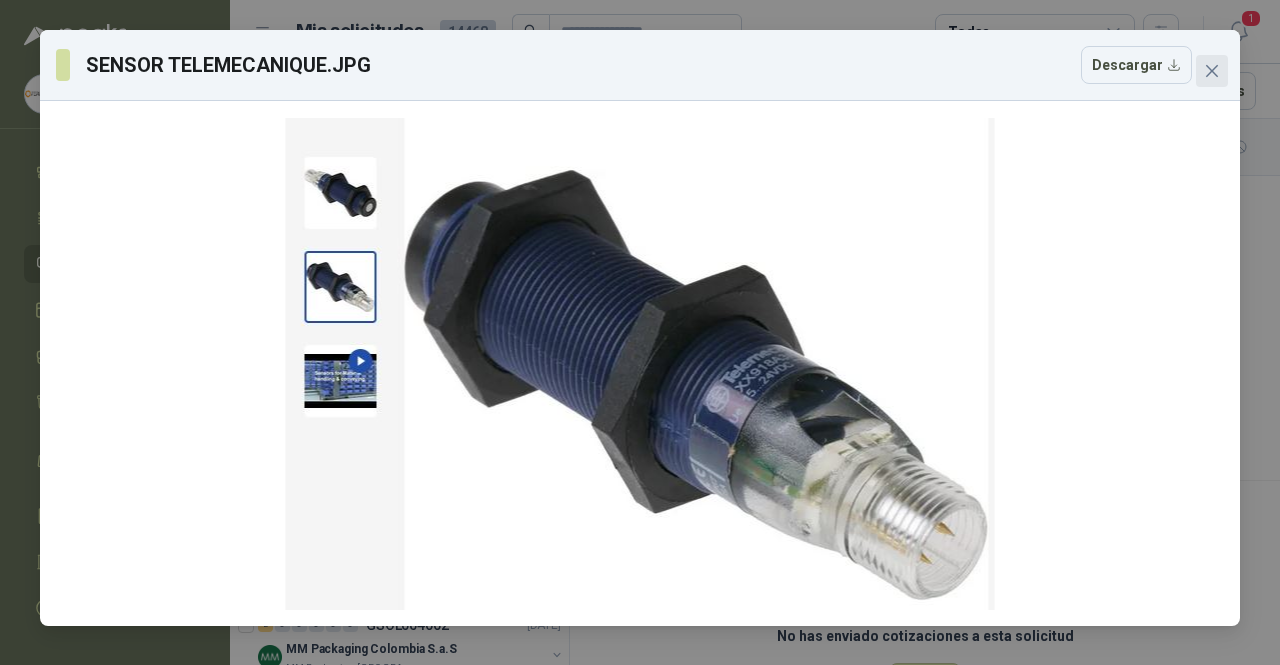 click 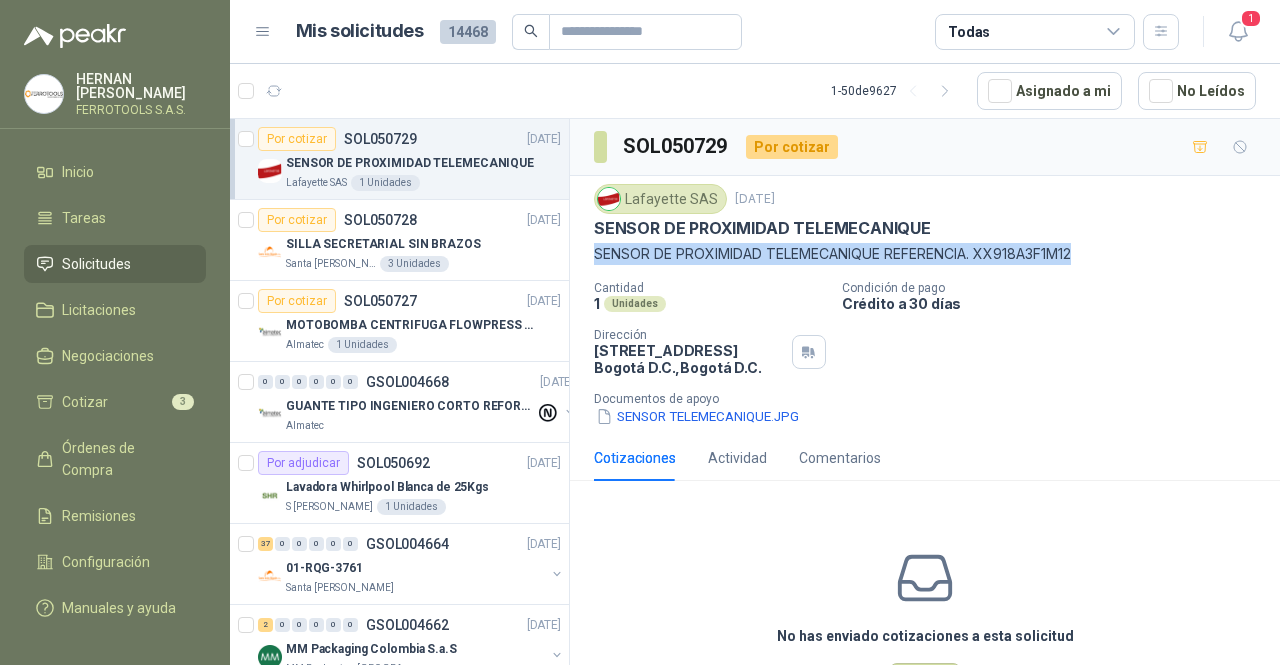 drag, startPoint x: 1108, startPoint y: 247, endPoint x: 591, endPoint y: 256, distance: 517.0783 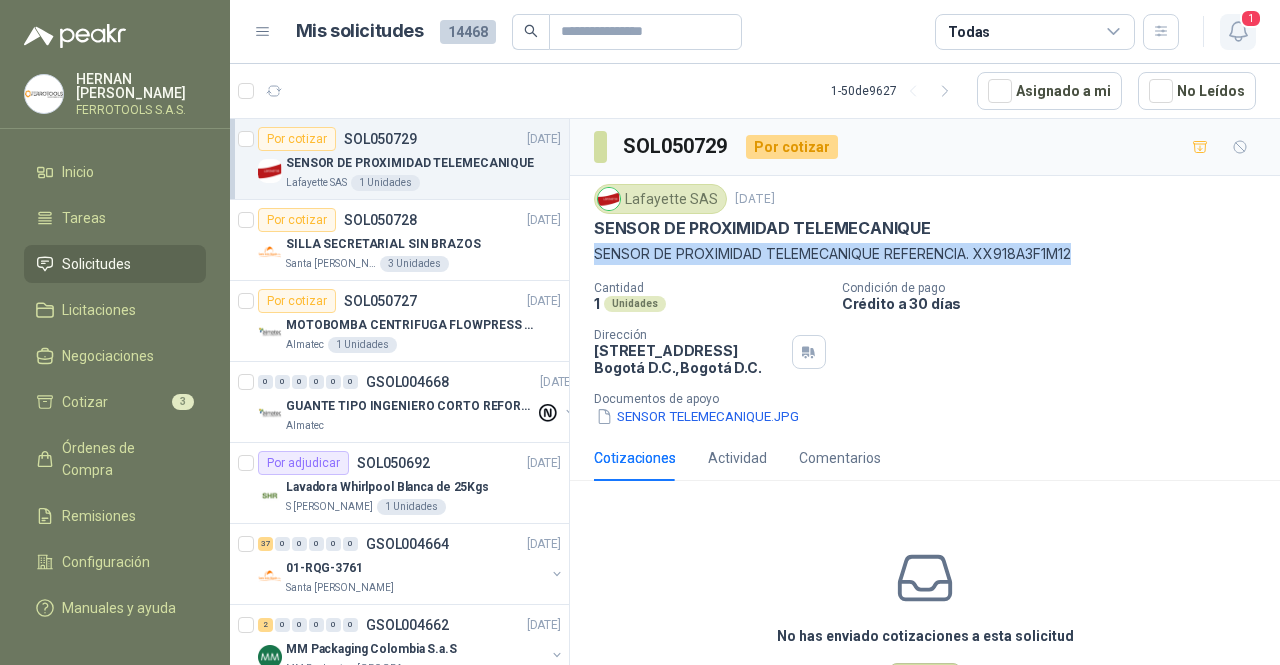 click 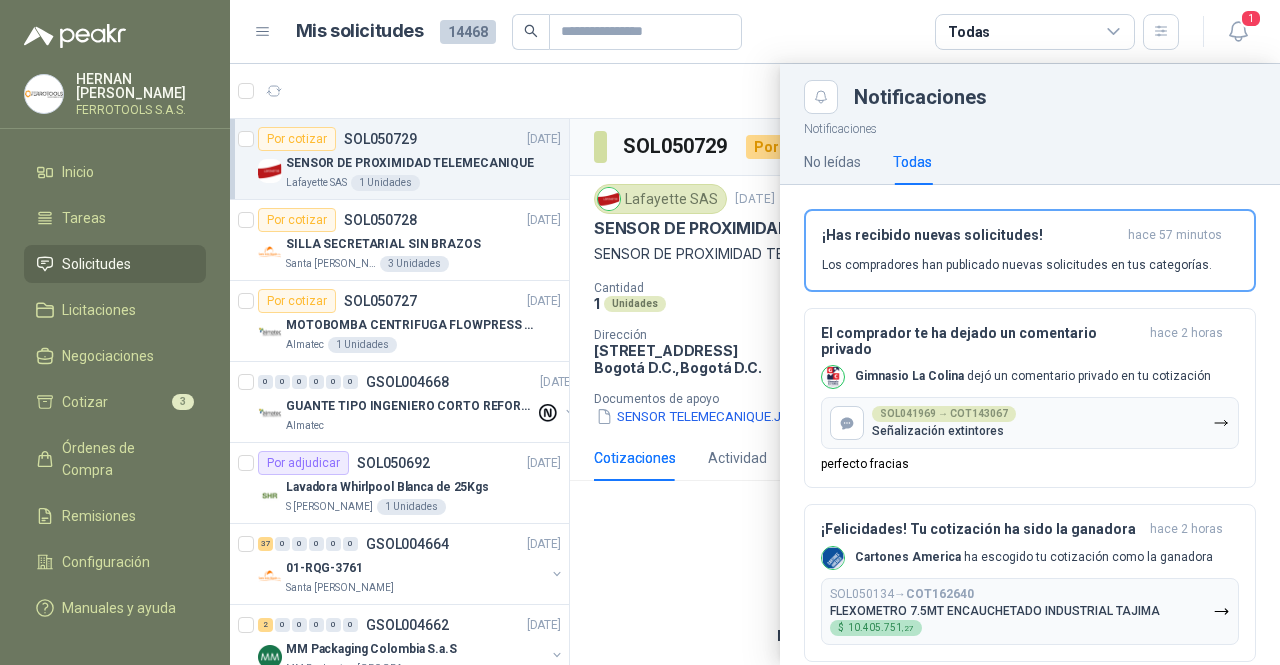 click on "No leídas Todas" at bounding box center [868, 162] 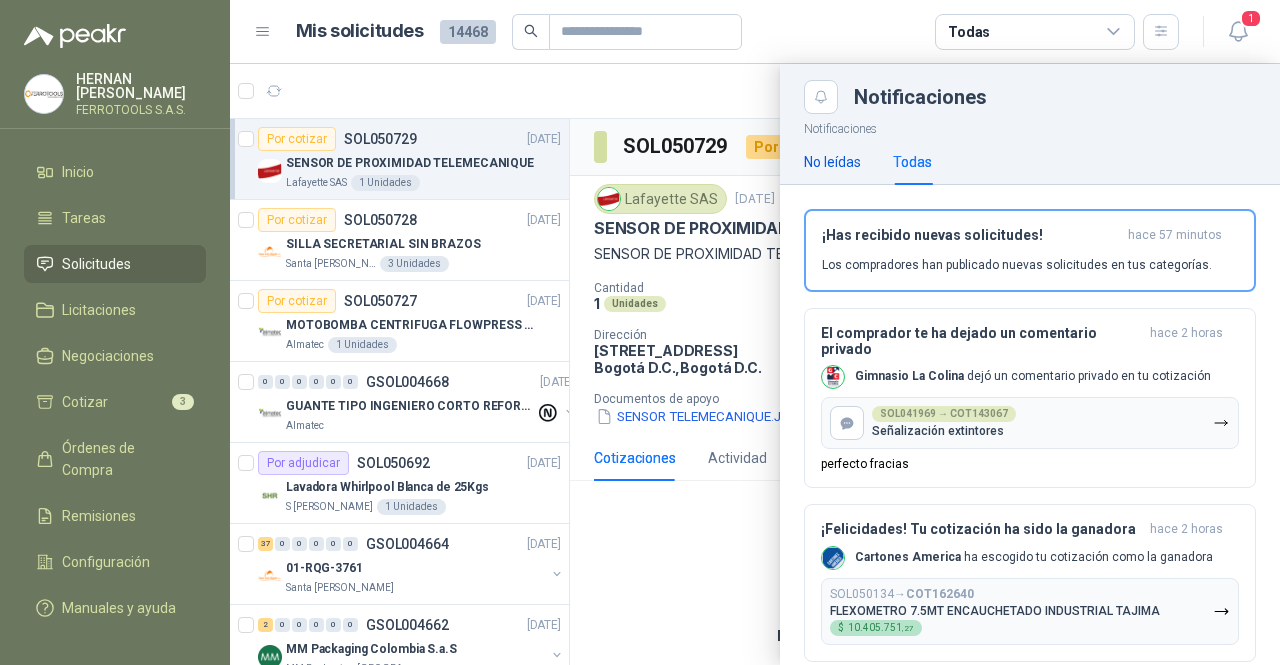click on "No leídas" at bounding box center [832, 162] 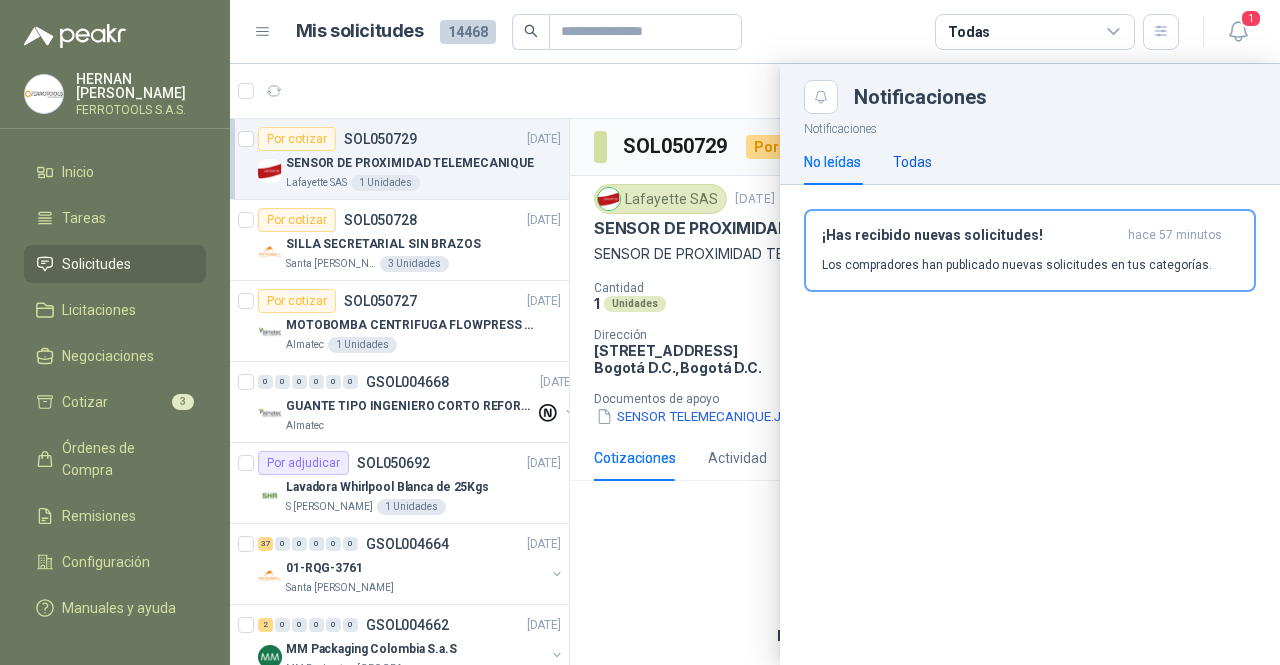 click on "Todas" at bounding box center (912, 162) 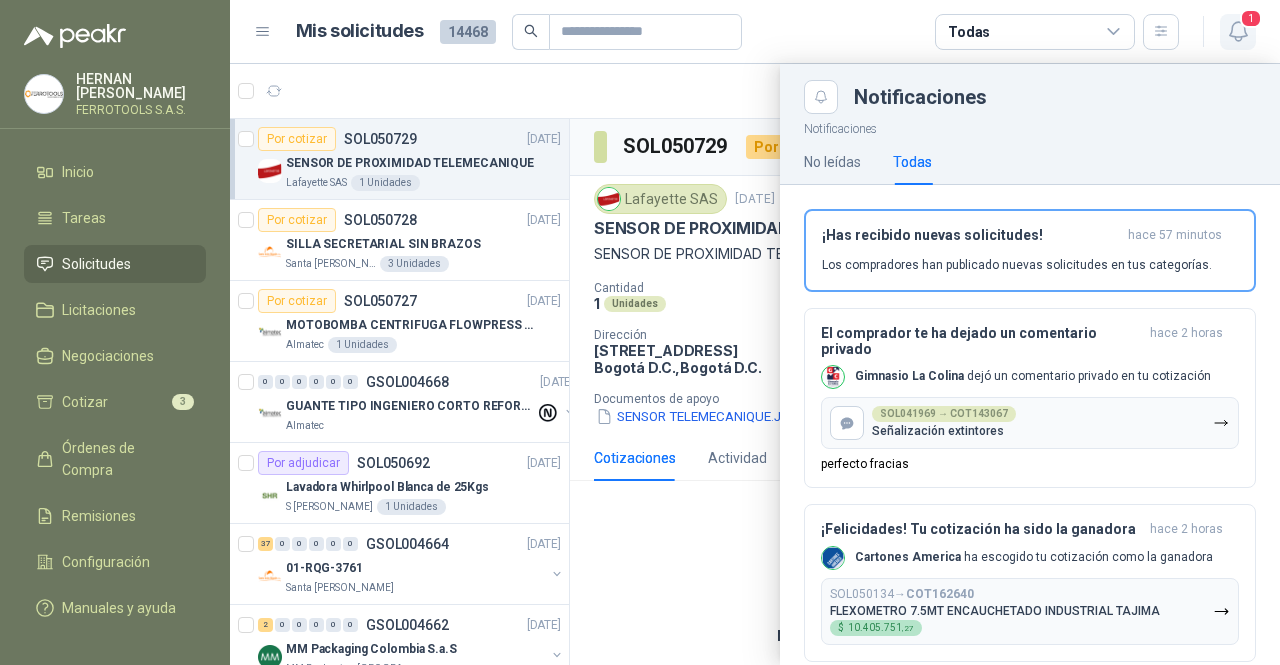click 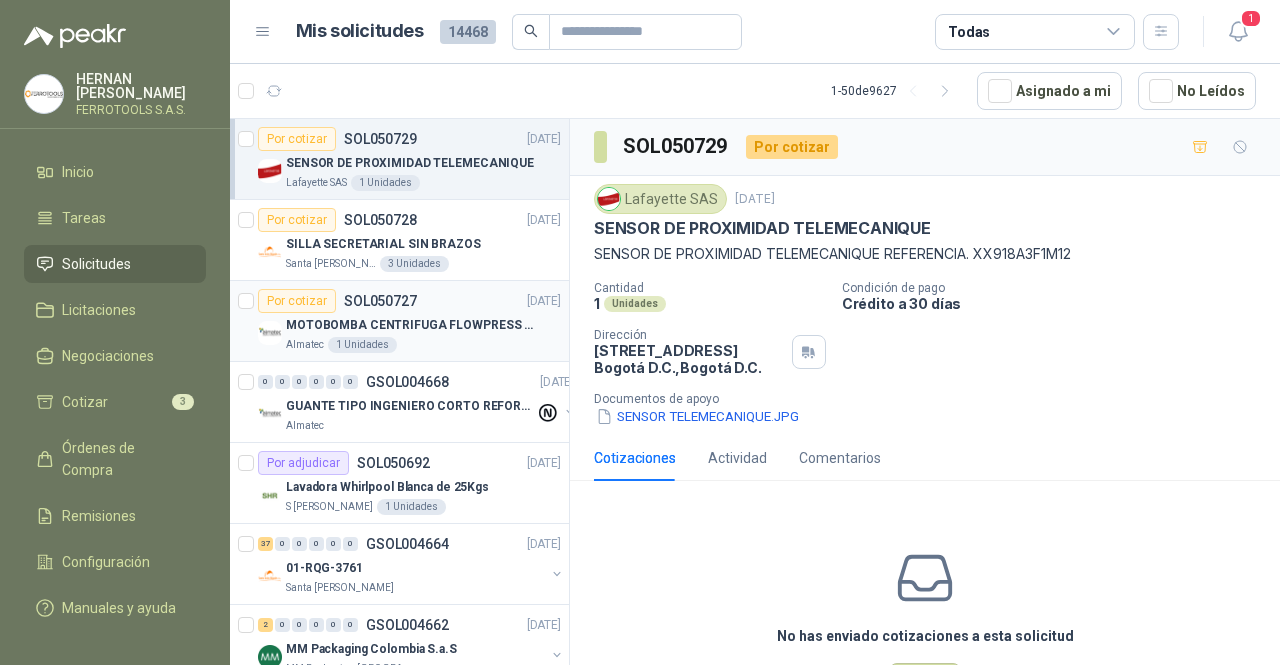 scroll, scrollTop: 100, scrollLeft: 0, axis: vertical 